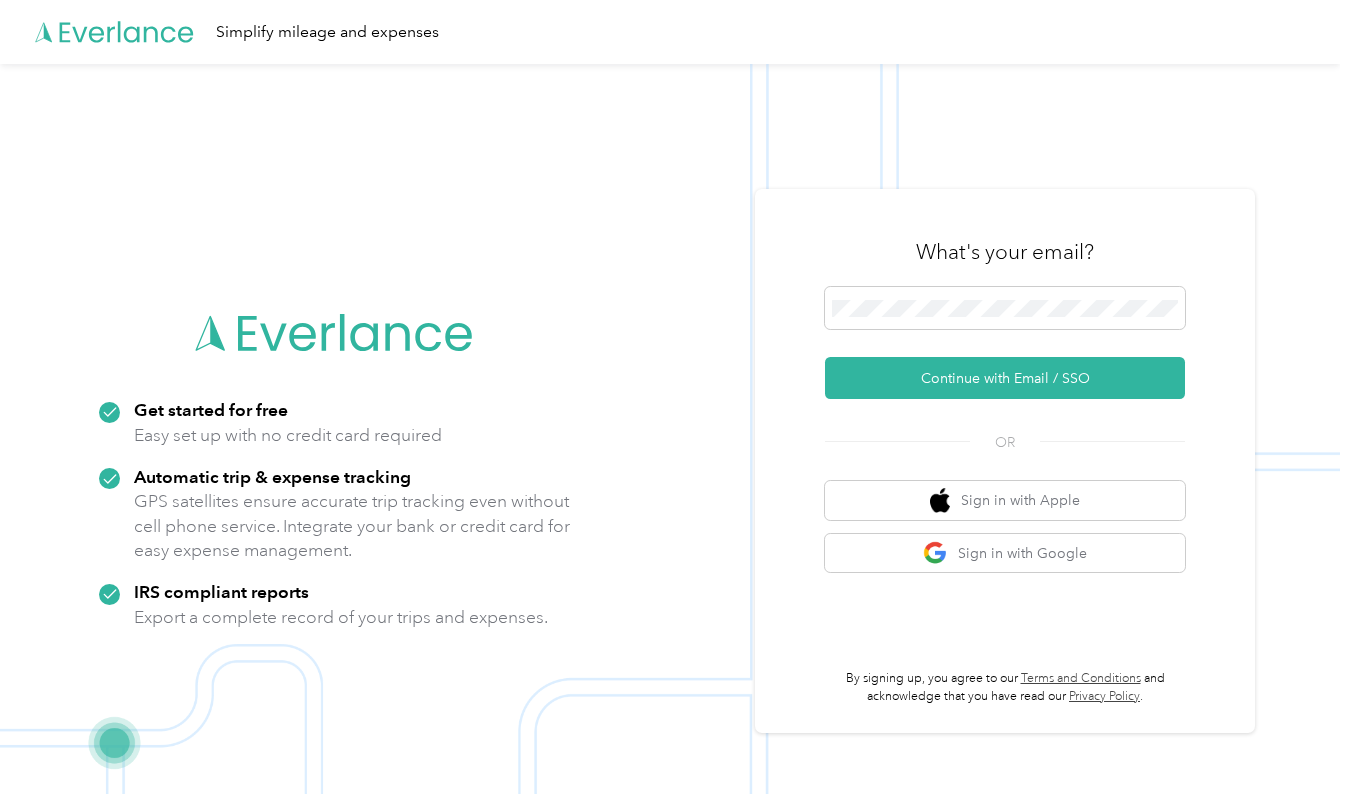 scroll, scrollTop: 0, scrollLeft: 0, axis: both 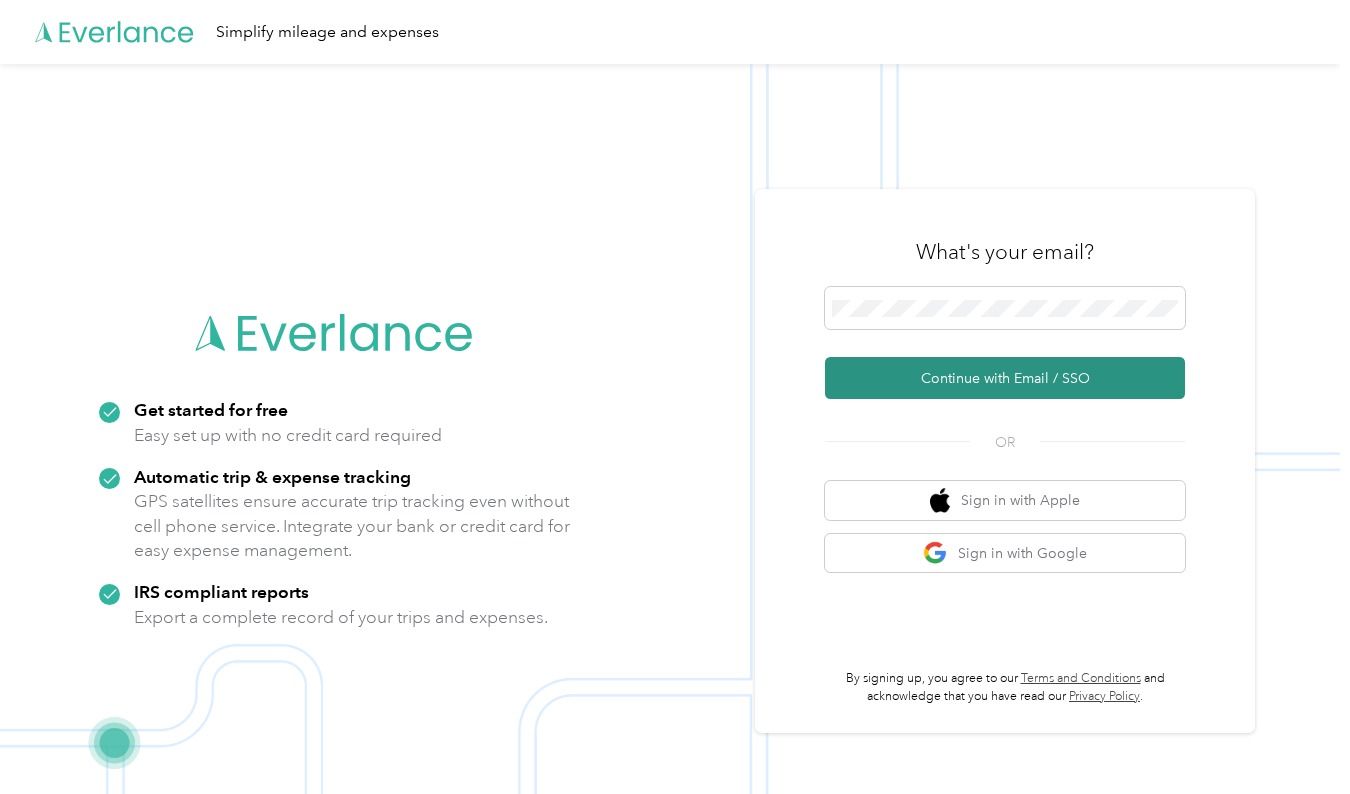 click on "Continue with Email / SSO" at bounding box center (1005, 378) 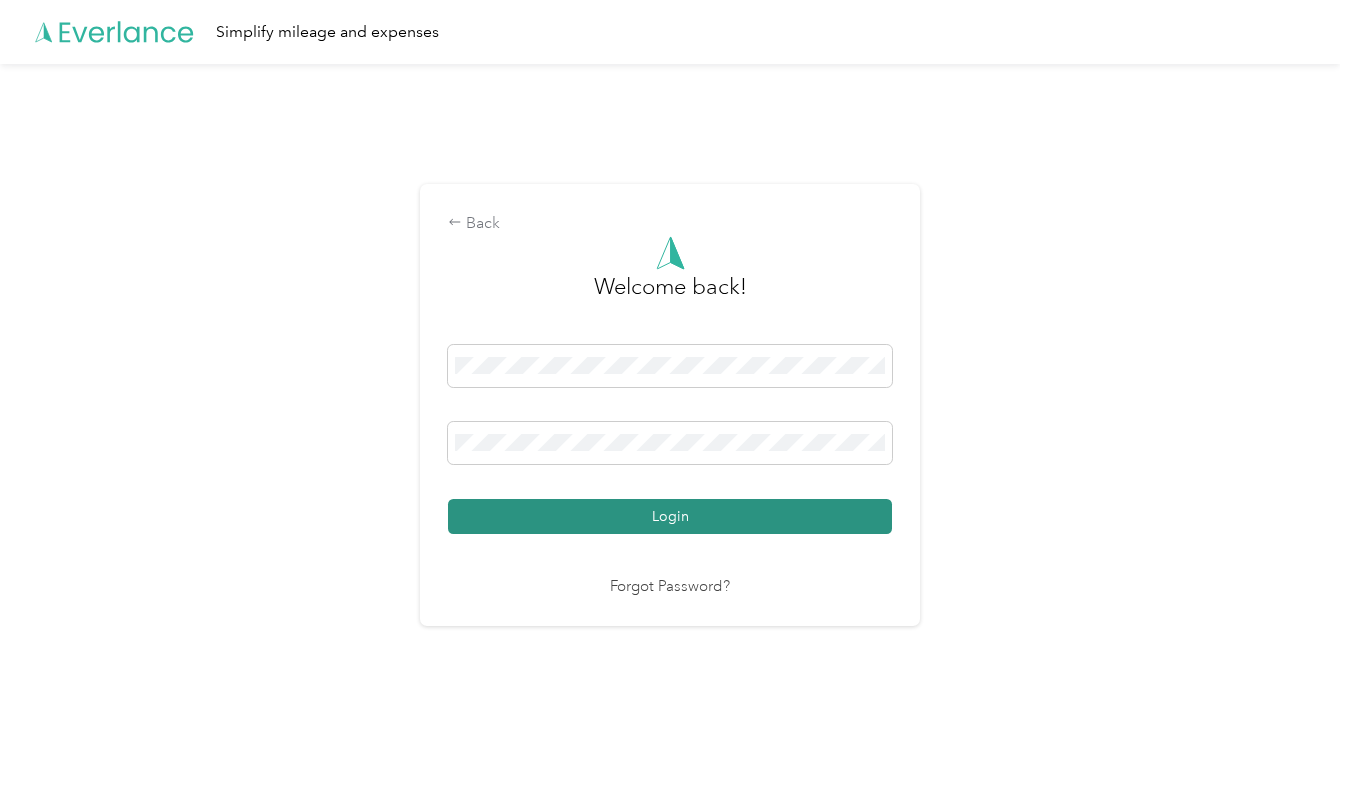 click on "Login" at bounding box center (670, 516) 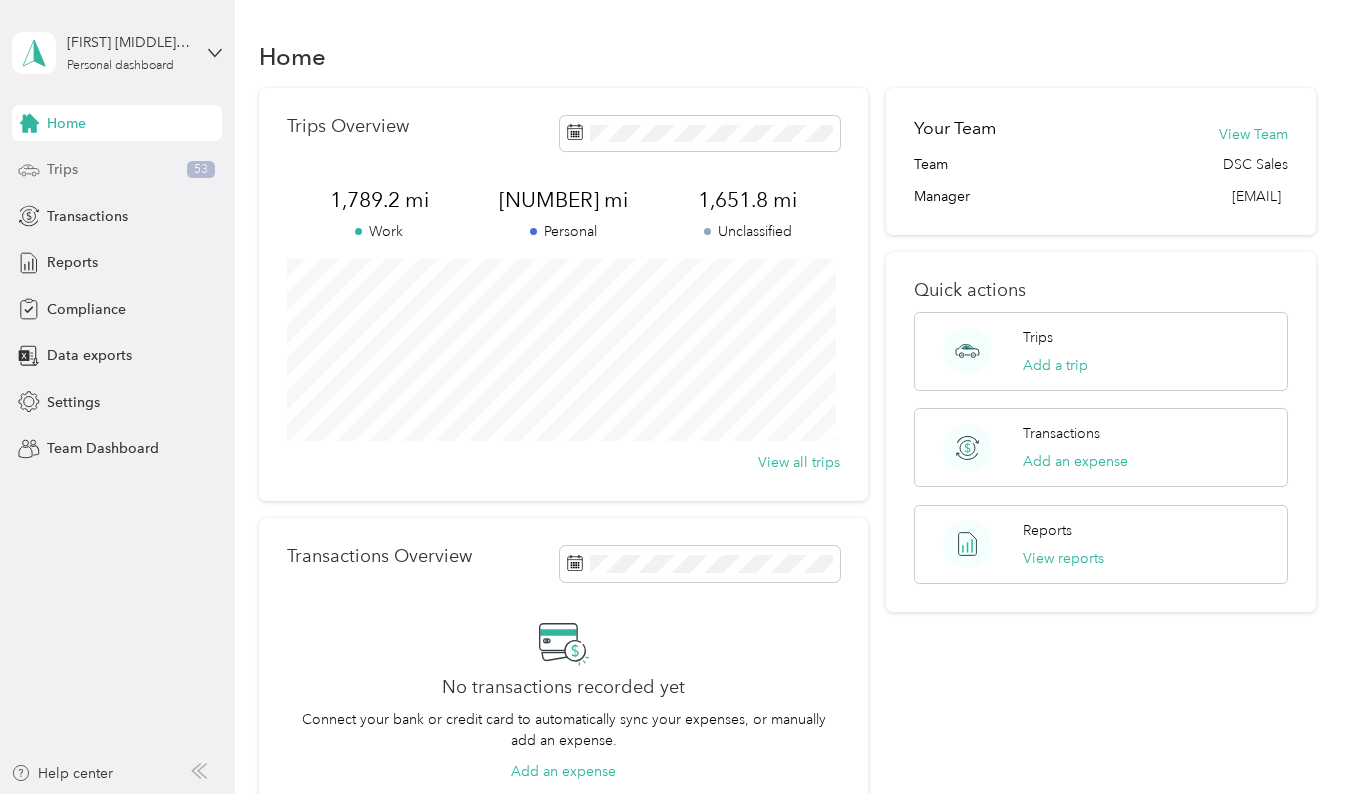 click on "Trips" at bounding box center (62, 169) 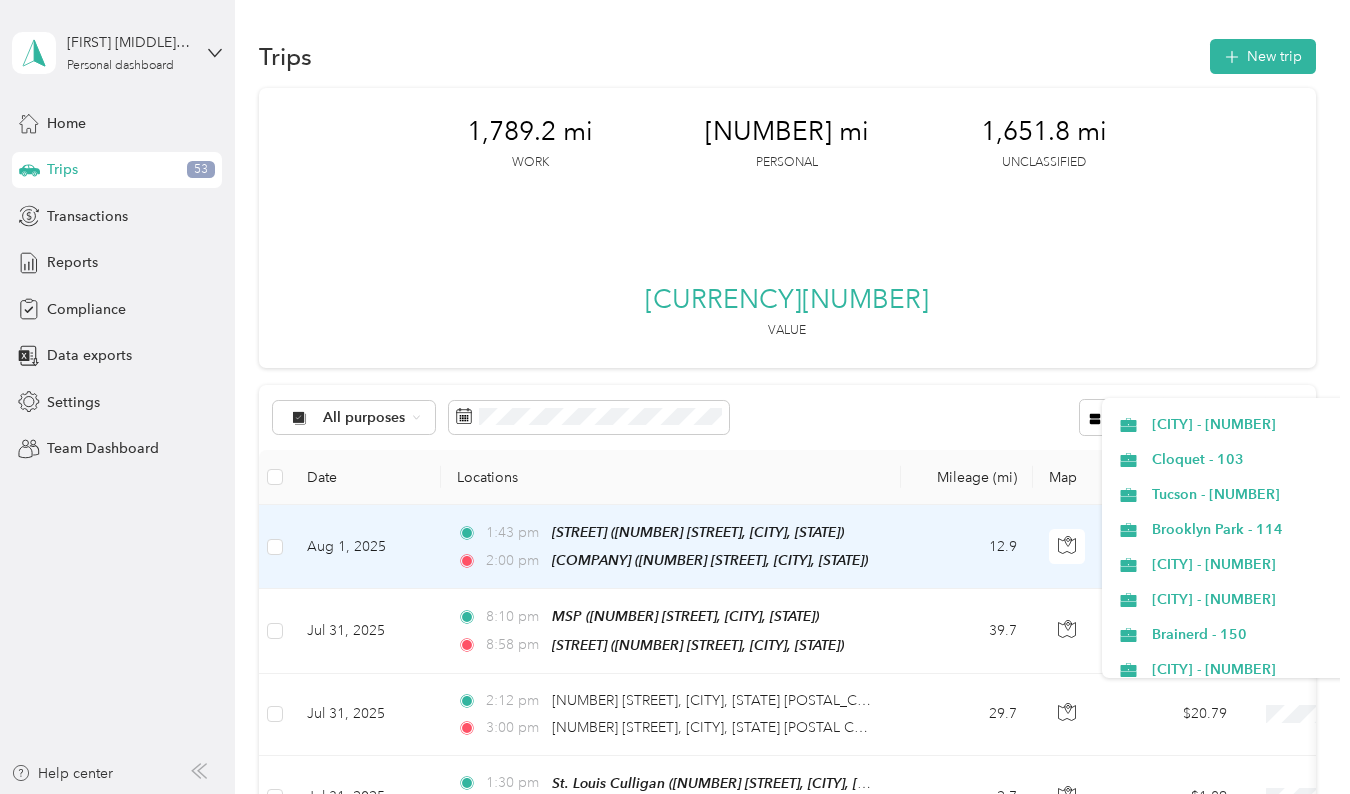 scroll, scrollTop: 429, scrollLeft: 0, axis: vertical 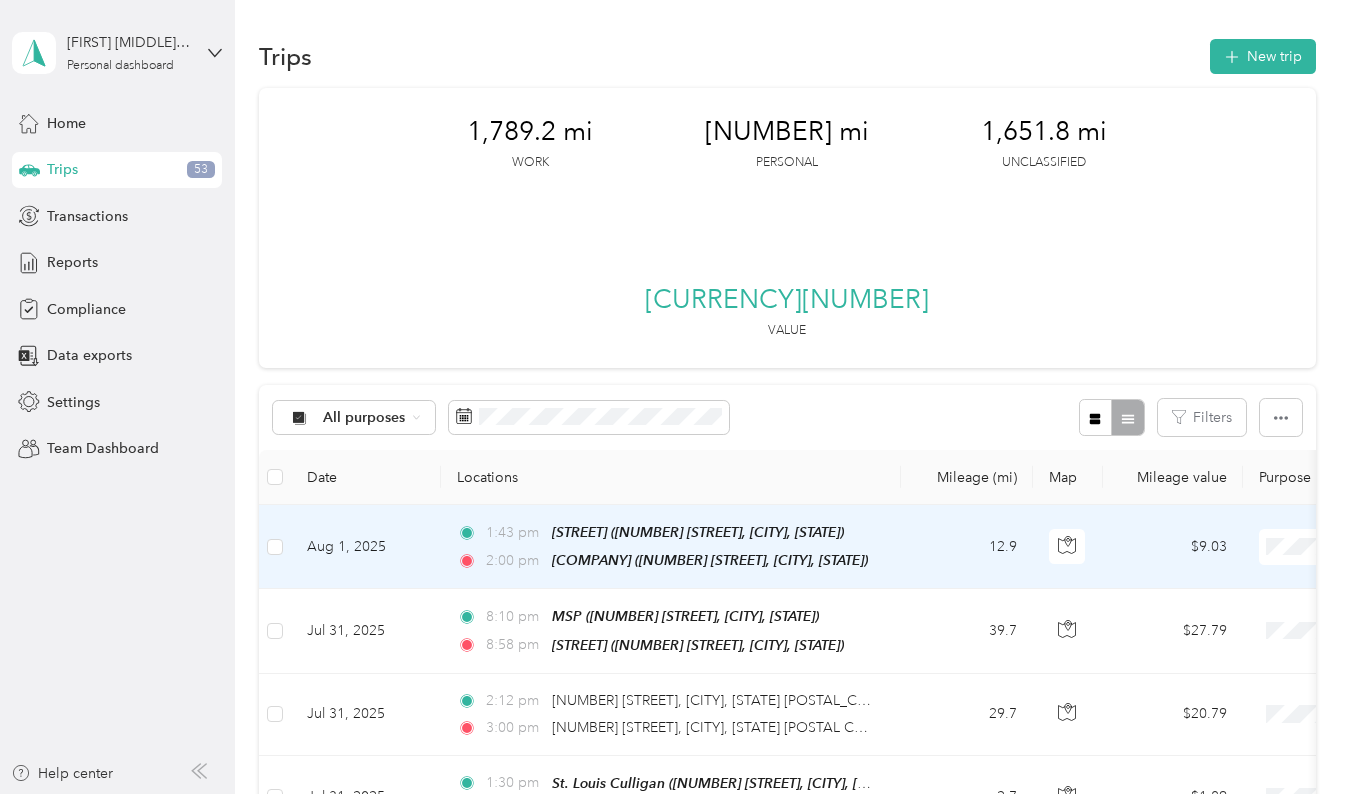 click on "Corporate - 101A" at bounding box center [1244, 511] 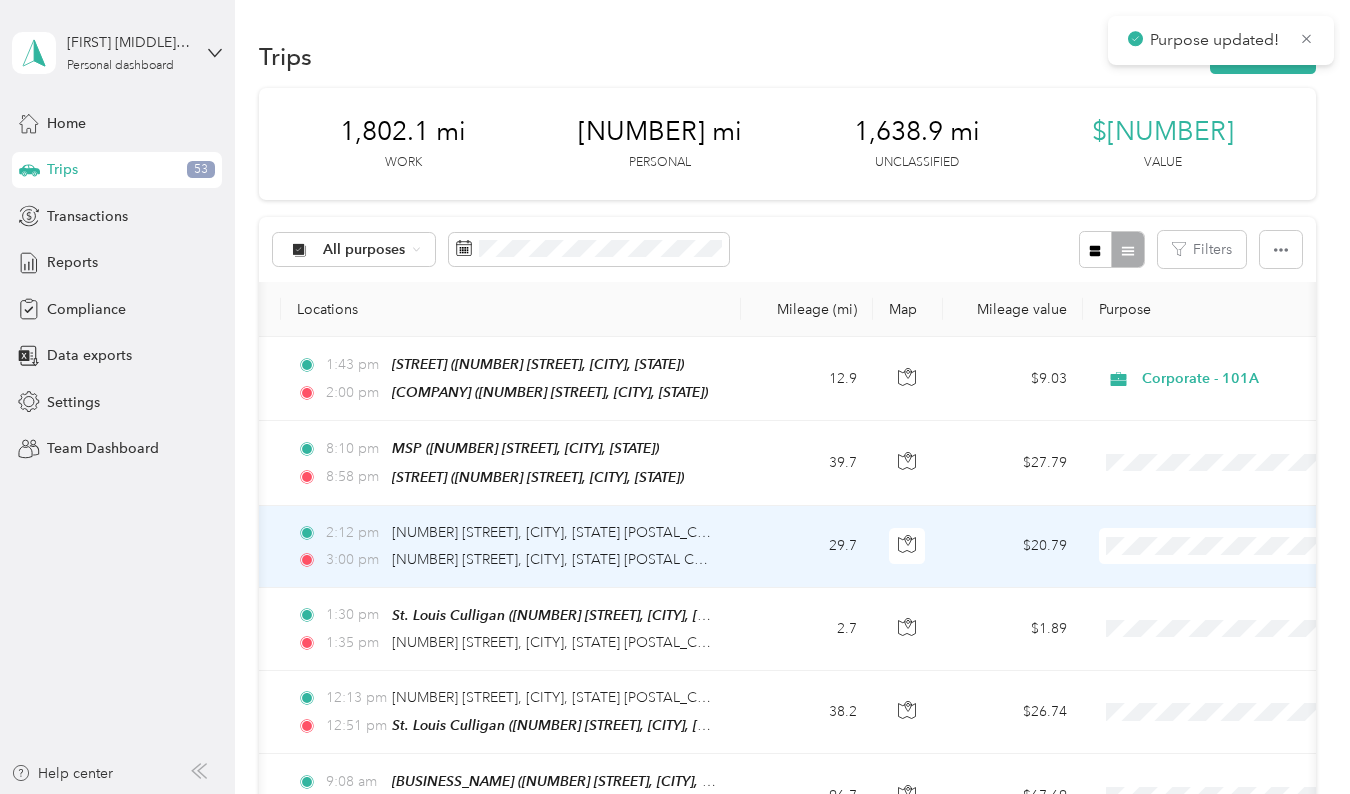 scroll, scrollTop: 0, scrollLeft: 161, axis: horizontal 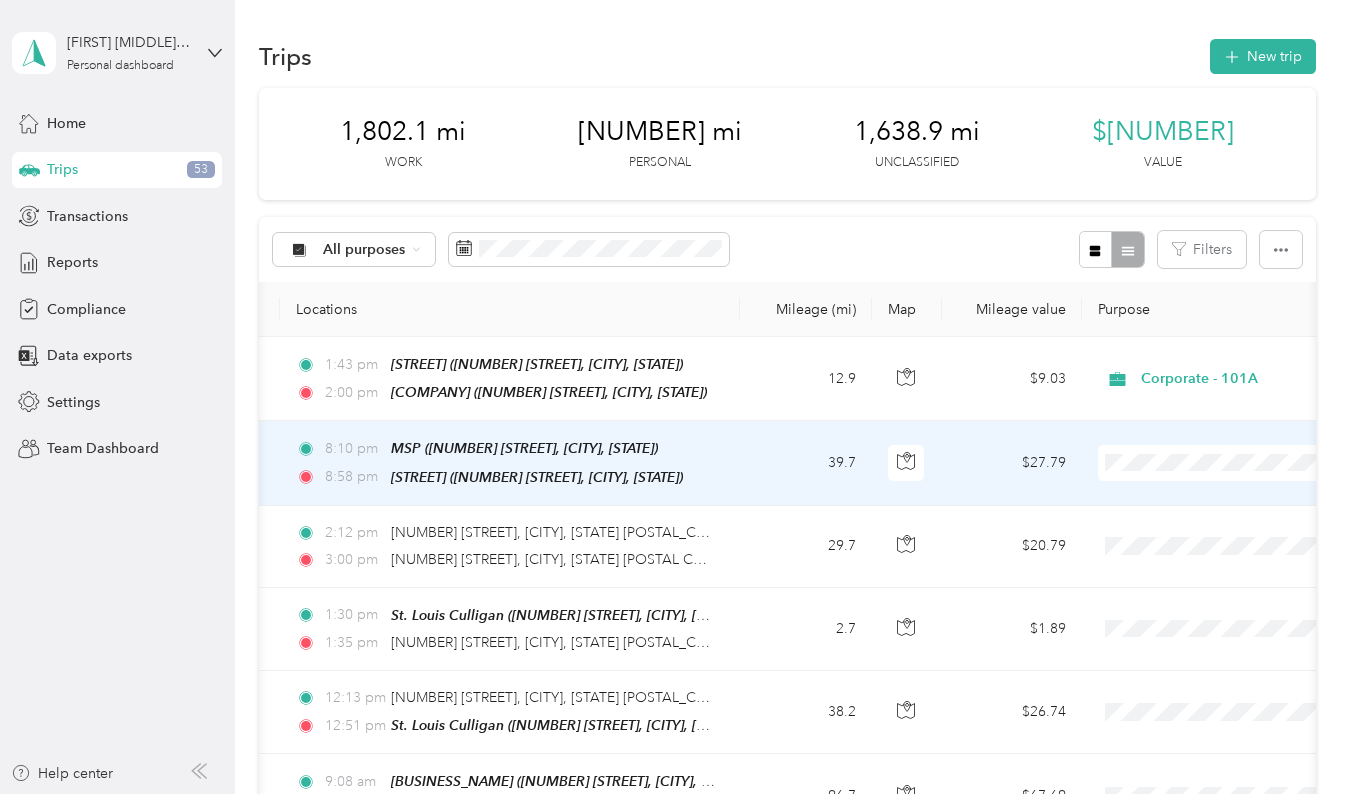 click on "Corporate - 101A" at bounding box center [1240, 741] 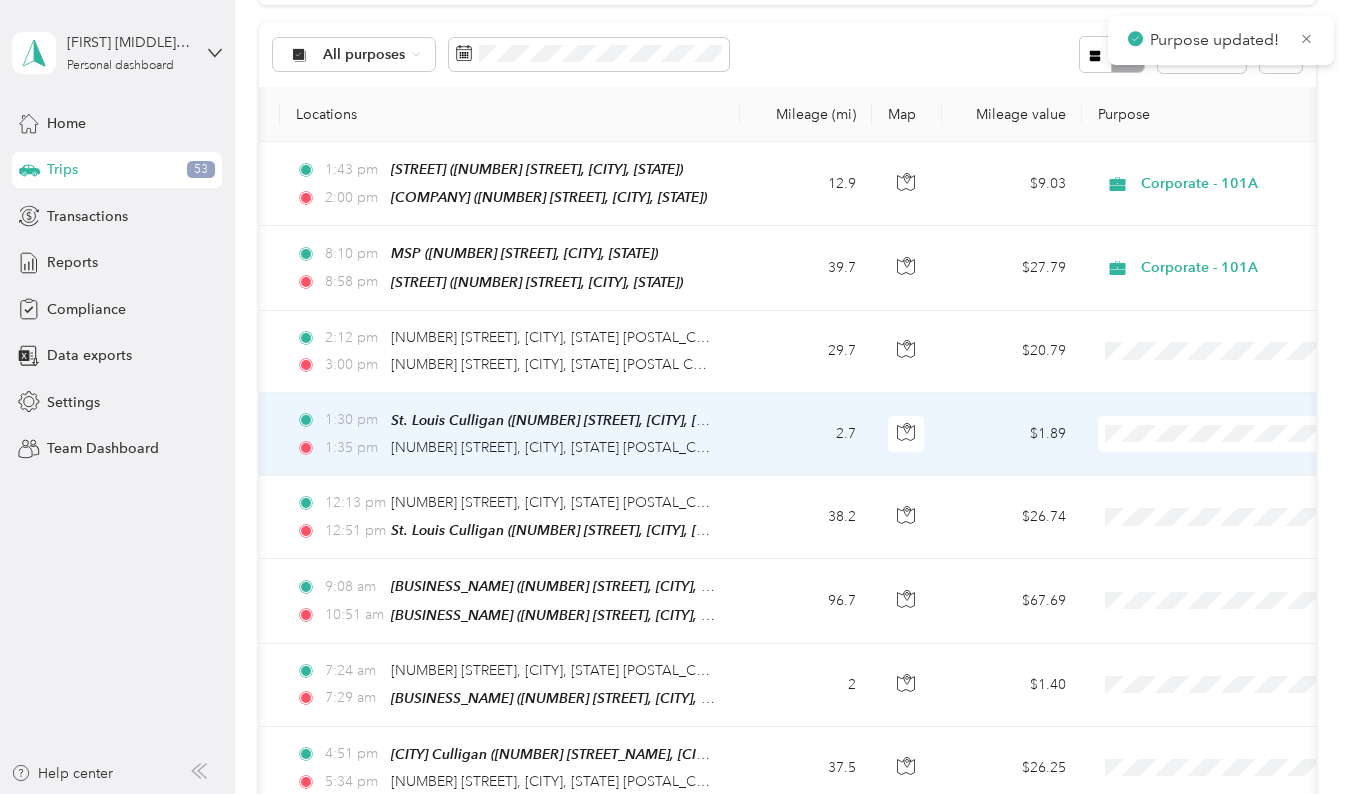 scroll, scrollTop: 196, scrollLeft: 0, axis: vertical 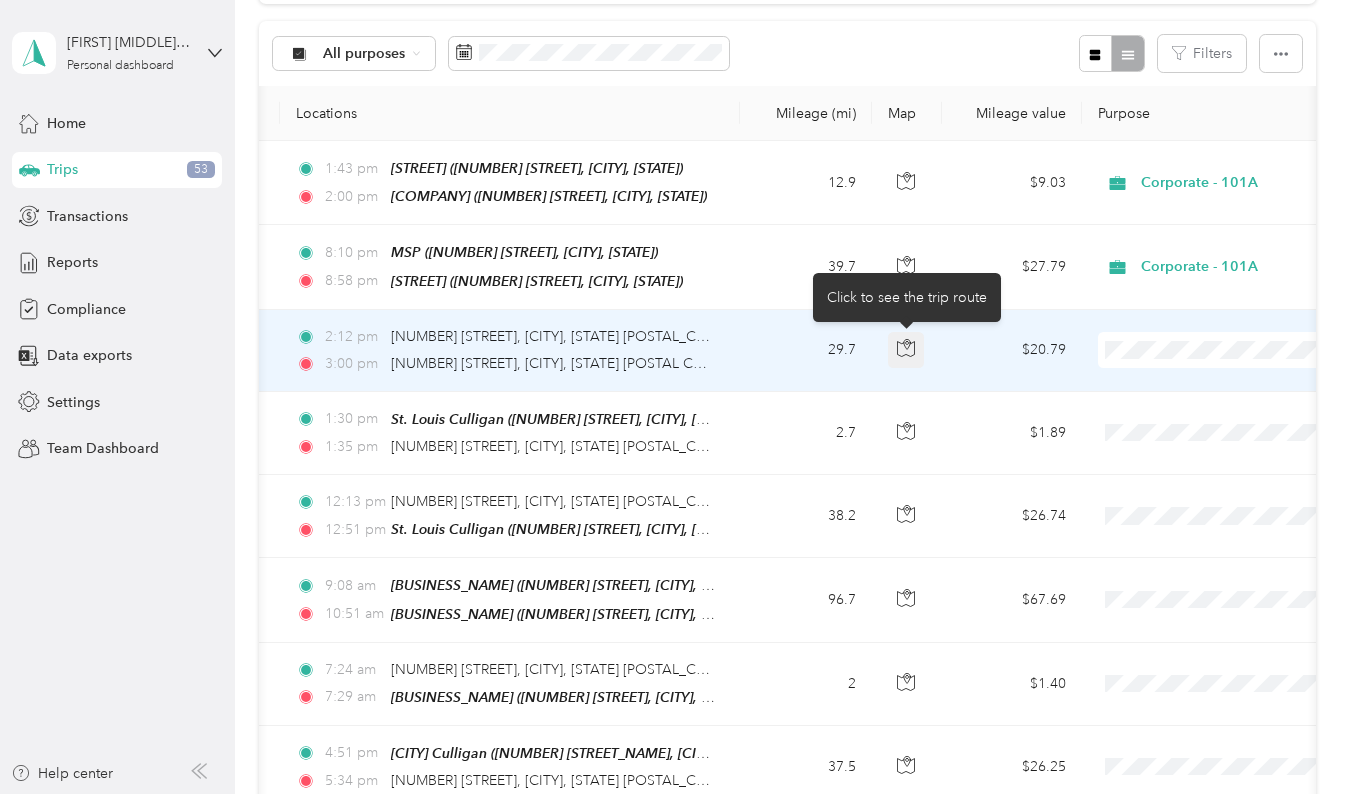 click 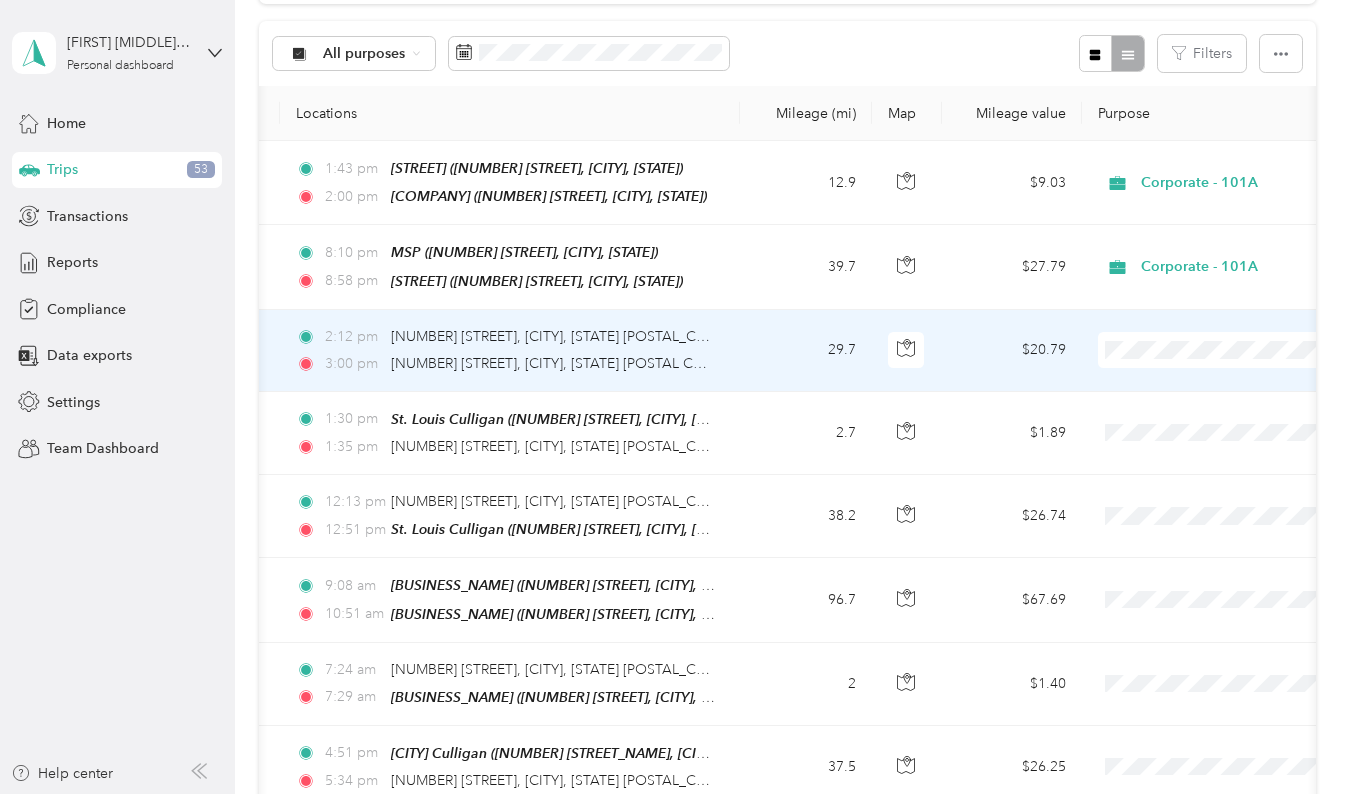 click at bounding box center (1222, 350) 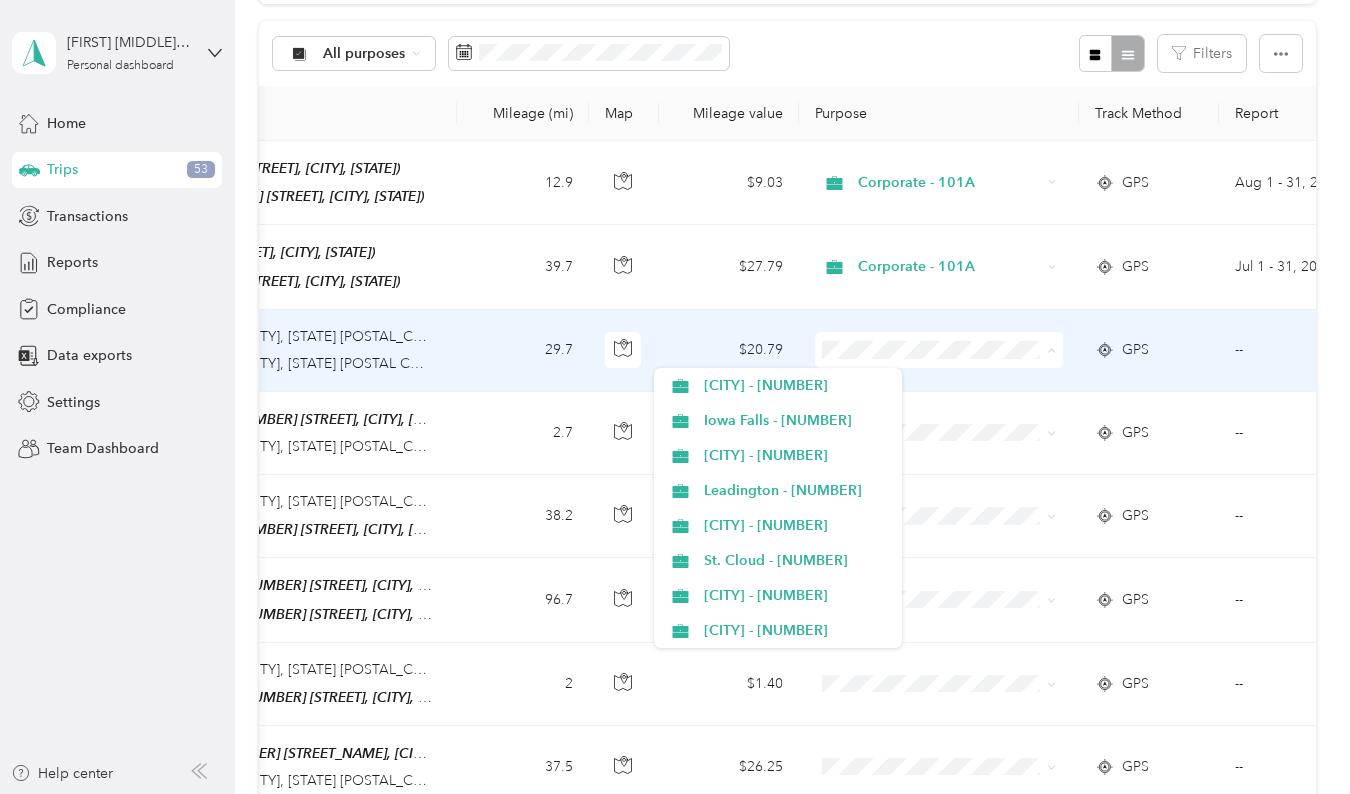 scroll, scrollTop: 0, scrollLeft: 605, axis: horizontal 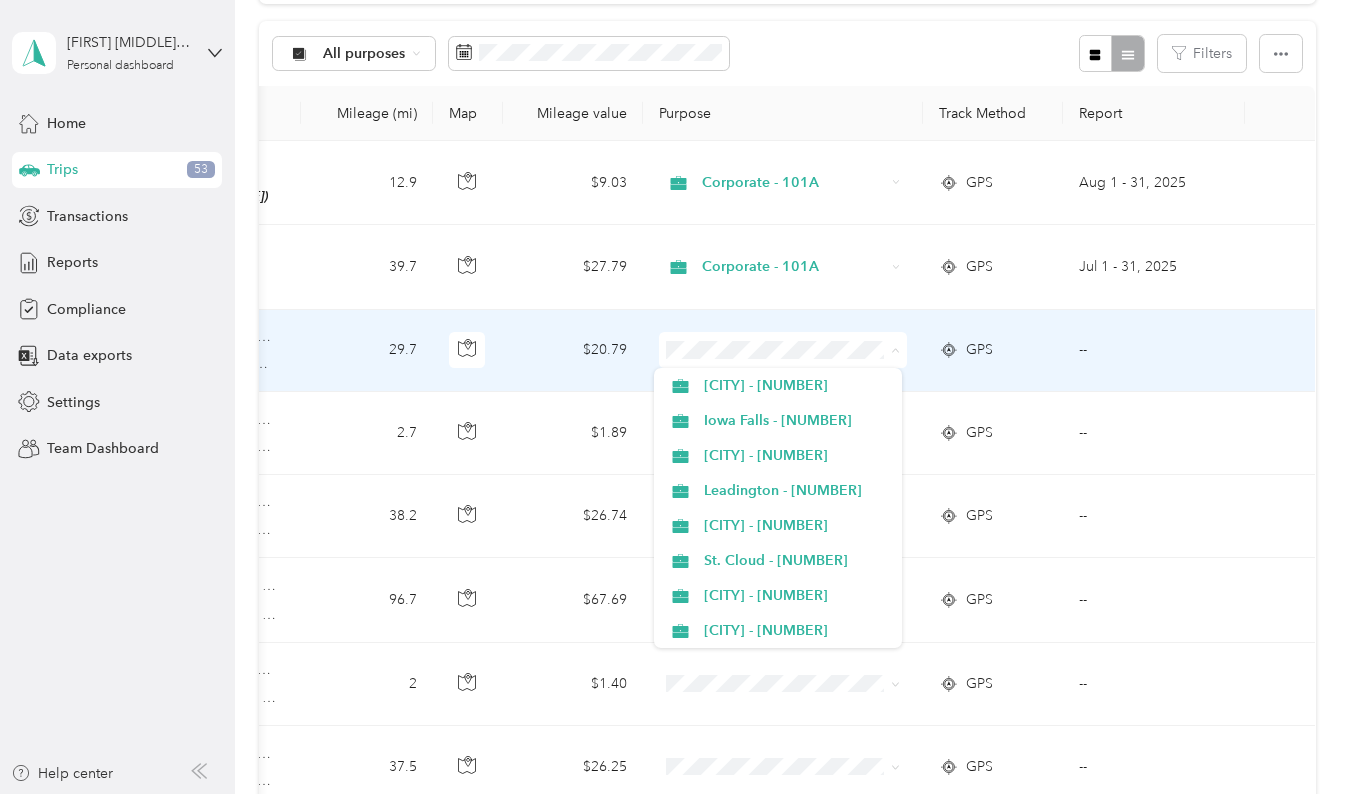 click on "--" at bounding box center [1154, 351] 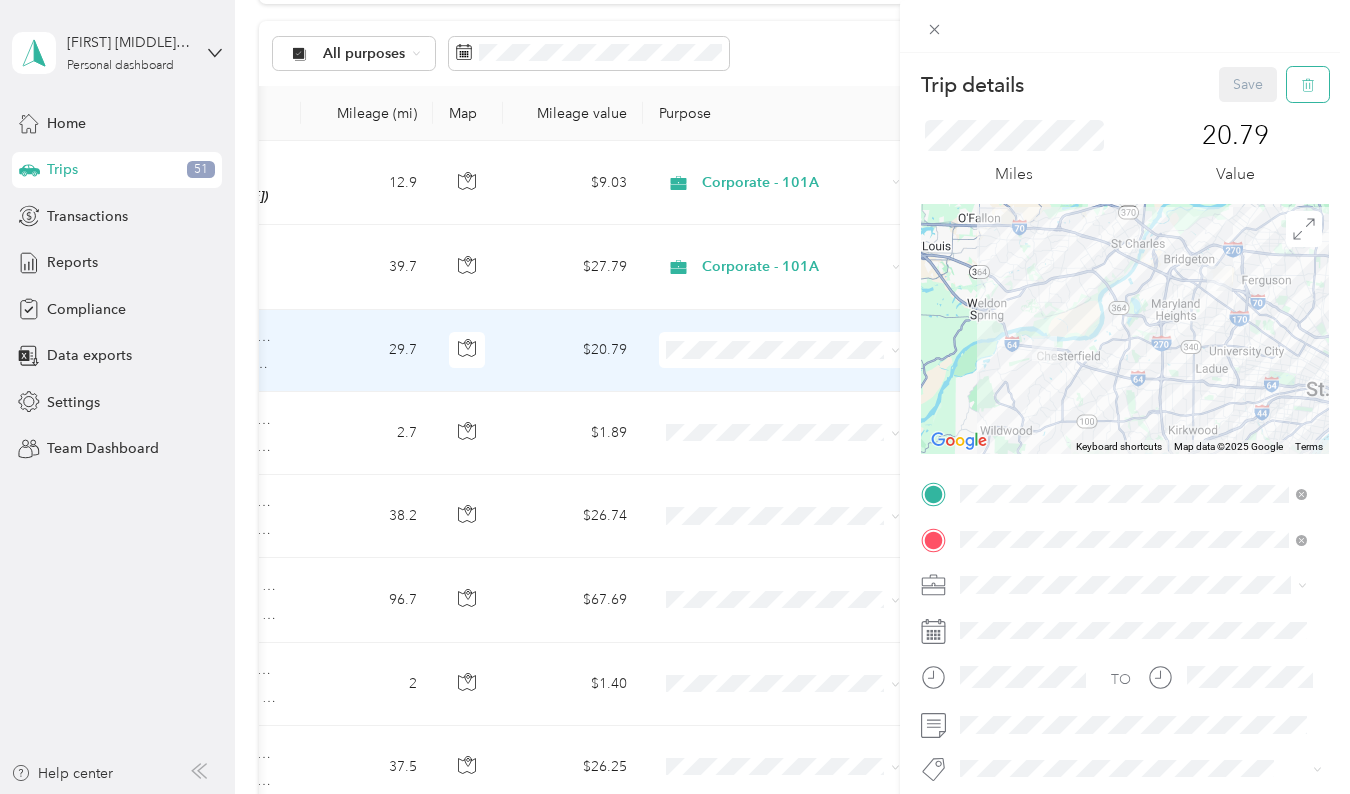 click 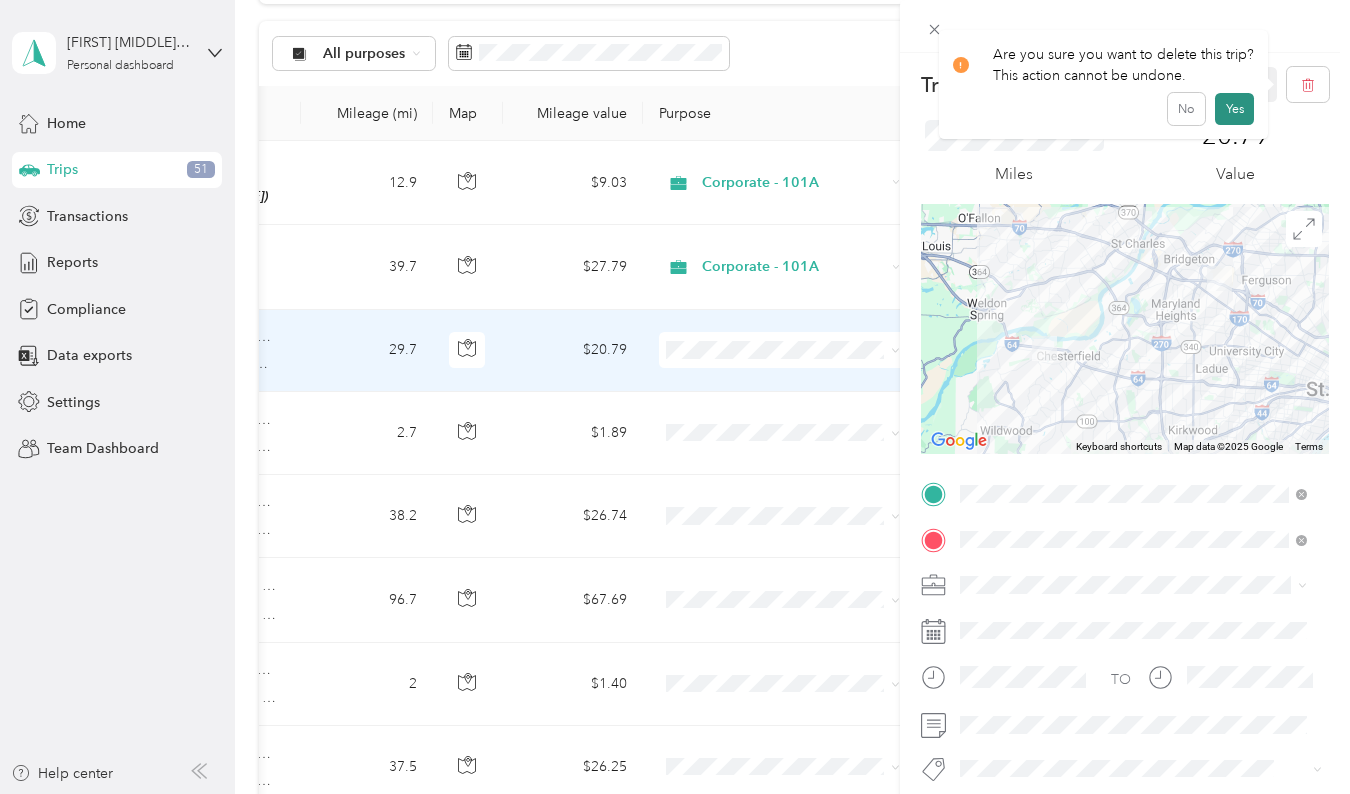 click on "Yes" at bounding box center [1234, 109] 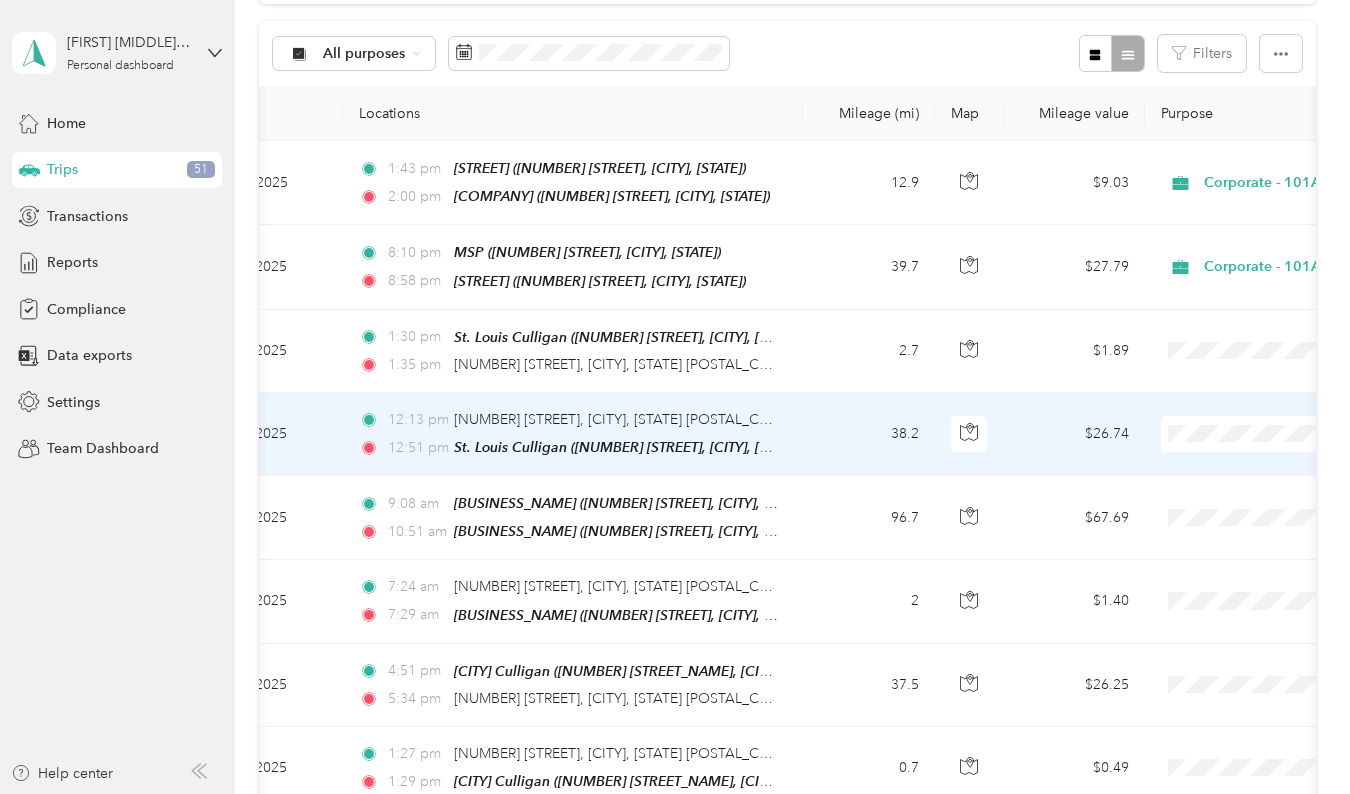 scroll, scrollTop: 0, scrollLeft: 90, axis: horizontal 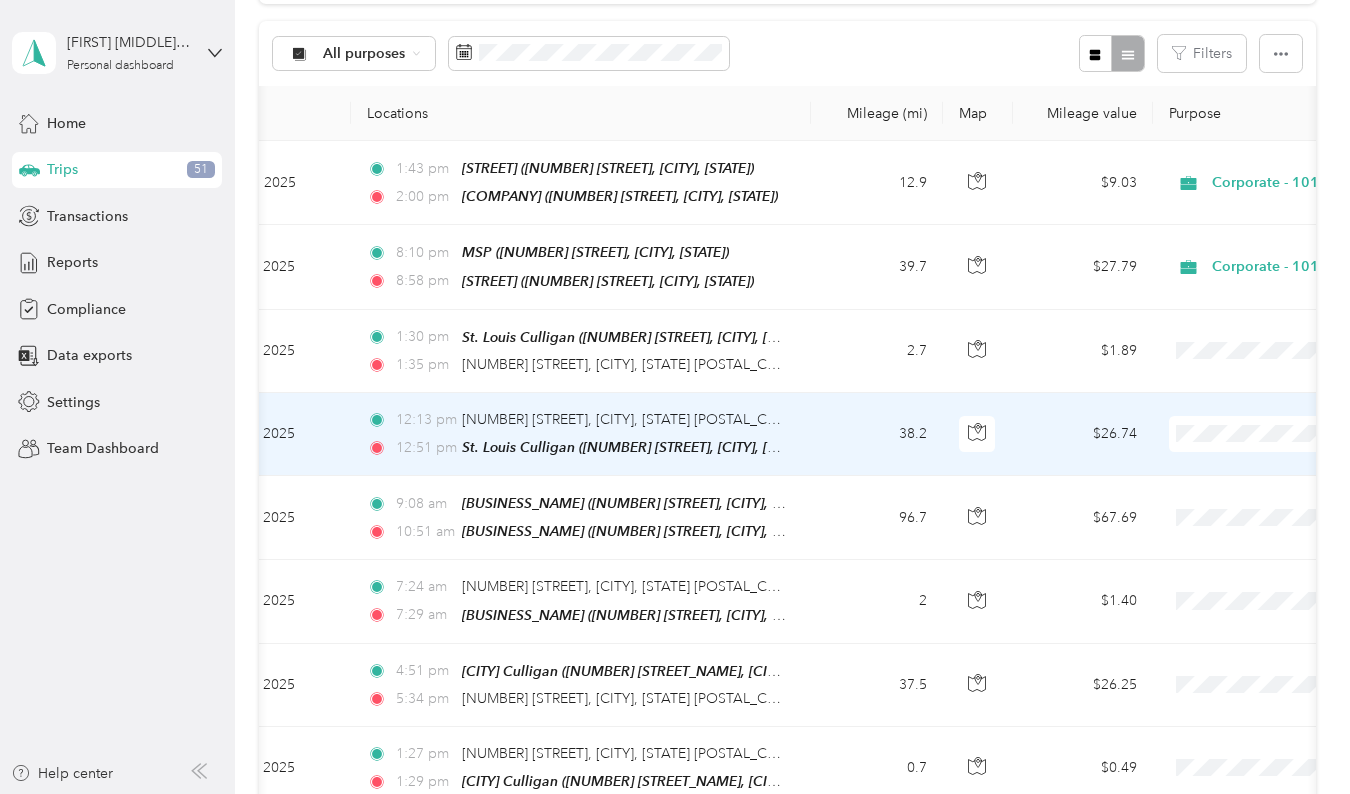 click on "38.2" at bounding box center [877, 434] 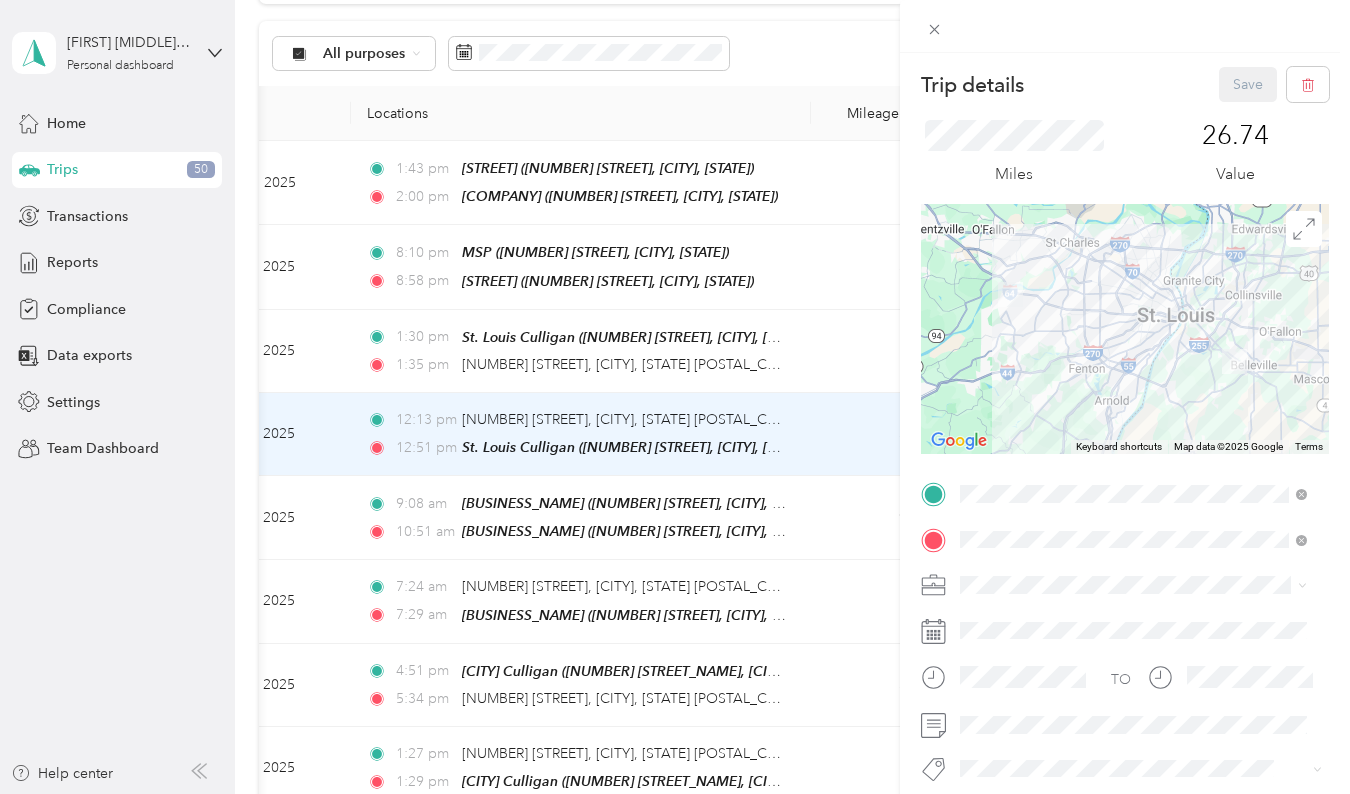 drag, startPoint x: 881, startPoint y: 464, endPoint x: 749, endPoint y: 454, distance: 132.37825 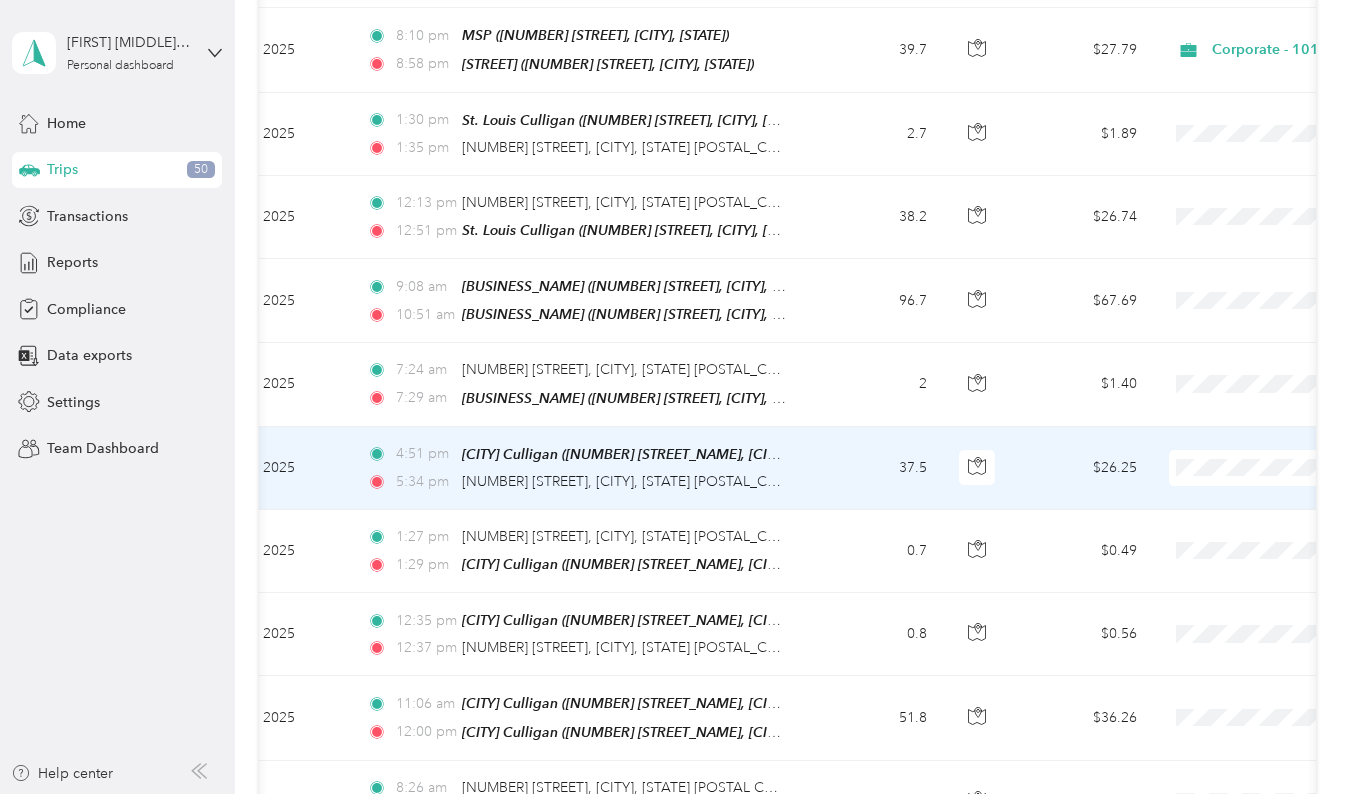 scroll, scrollTop: 412, scrollLeft: 0, axis: vertical 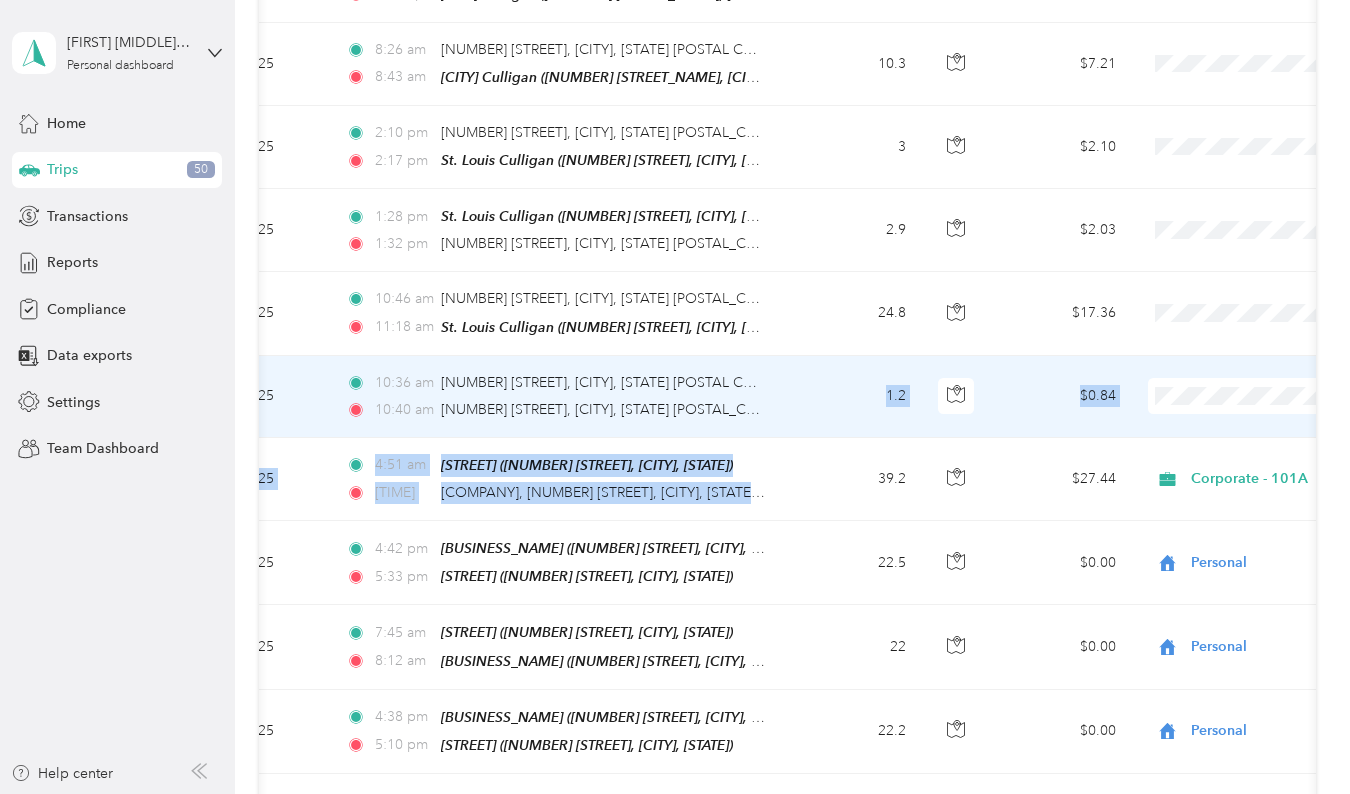 drag, startPoint x: 860, startPoint y: 440, endPoint x: 835, endPoint y: 419, distance: 32.649654 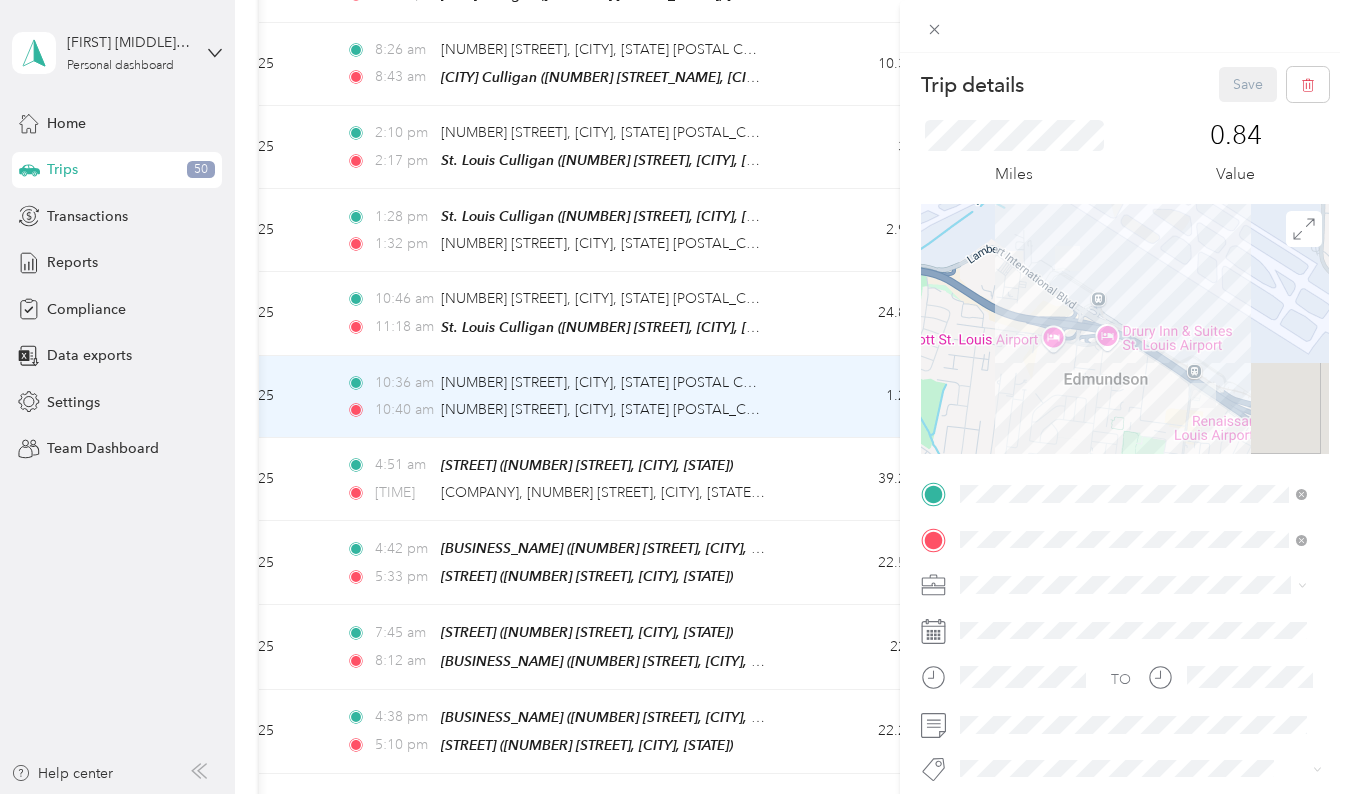 click on "Trip details Save This trip cannot be edited because it is either under review, approved, or paid. Contact your Team Manager to edit it. Miles [NUMBER] Value  To navigate the map with touch gestures double-tap and hold your finger on the map, then drag the map. TO Add photo" at bounding box center [675, 397] 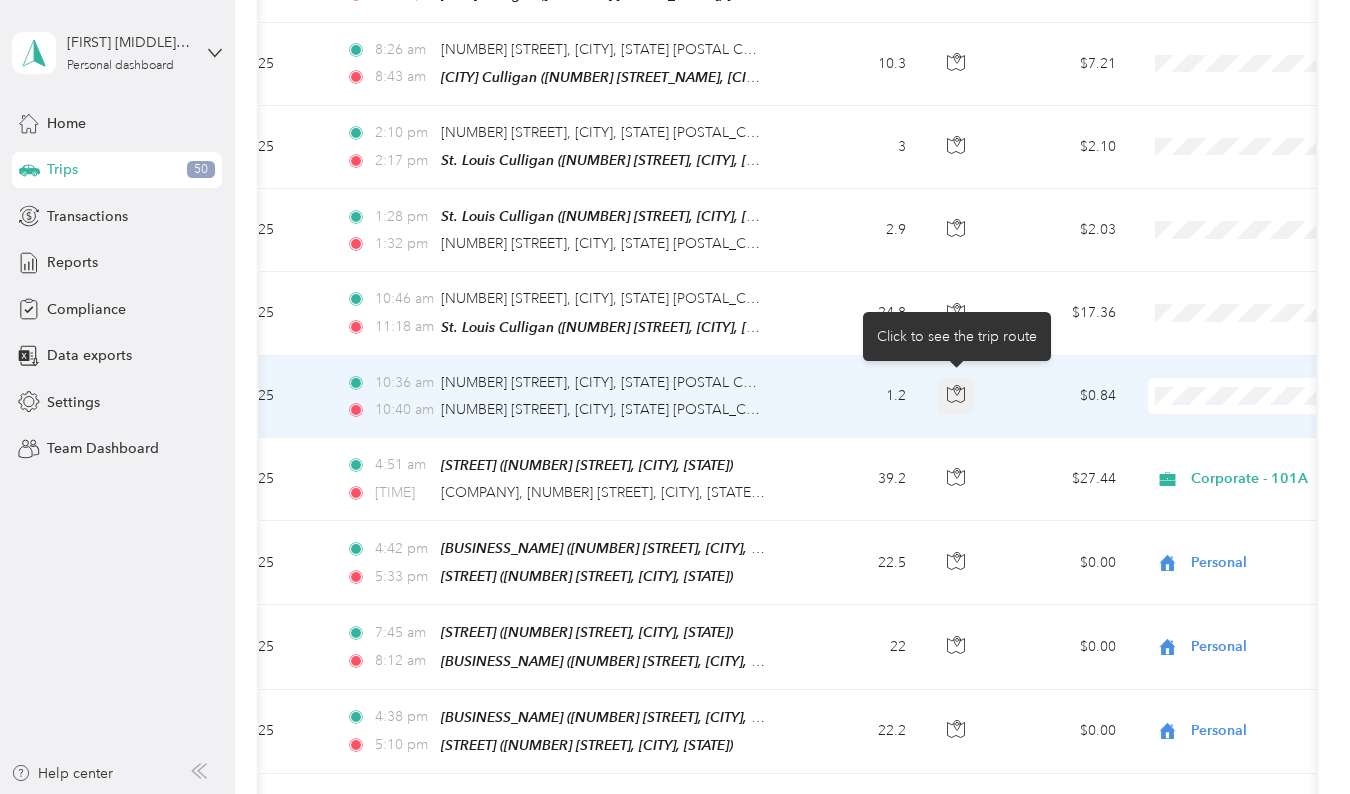 click 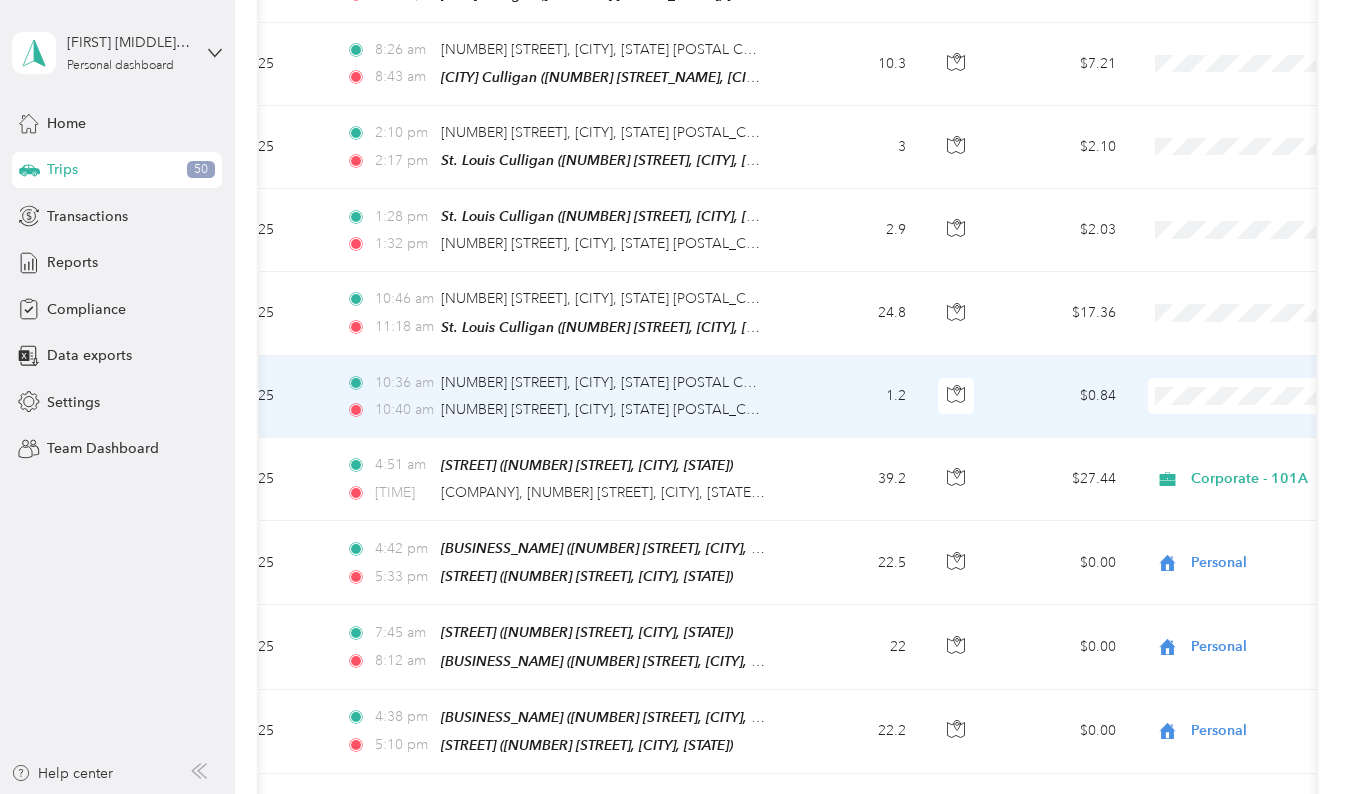 click on "1.2" at bounding box center (856, 397) 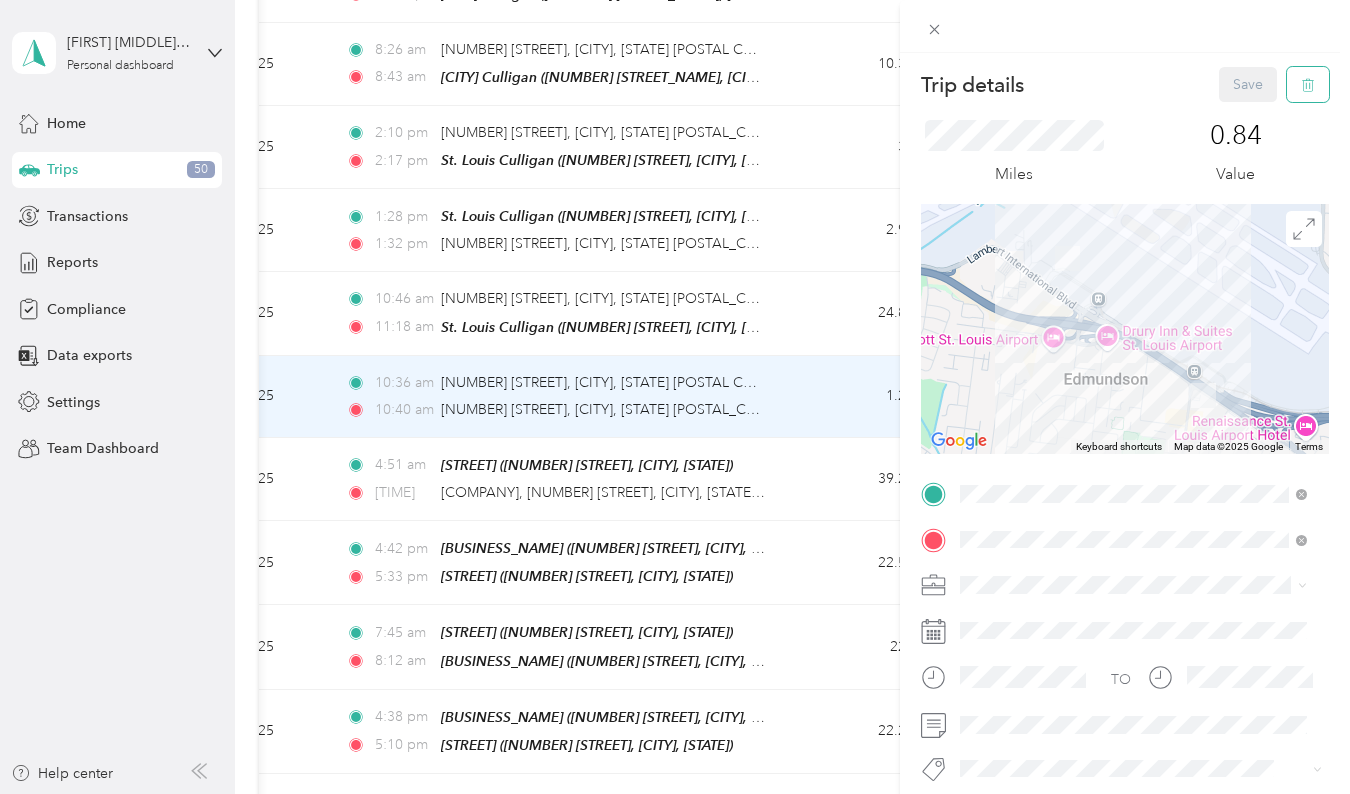 click at bounding box center [1308, 84] 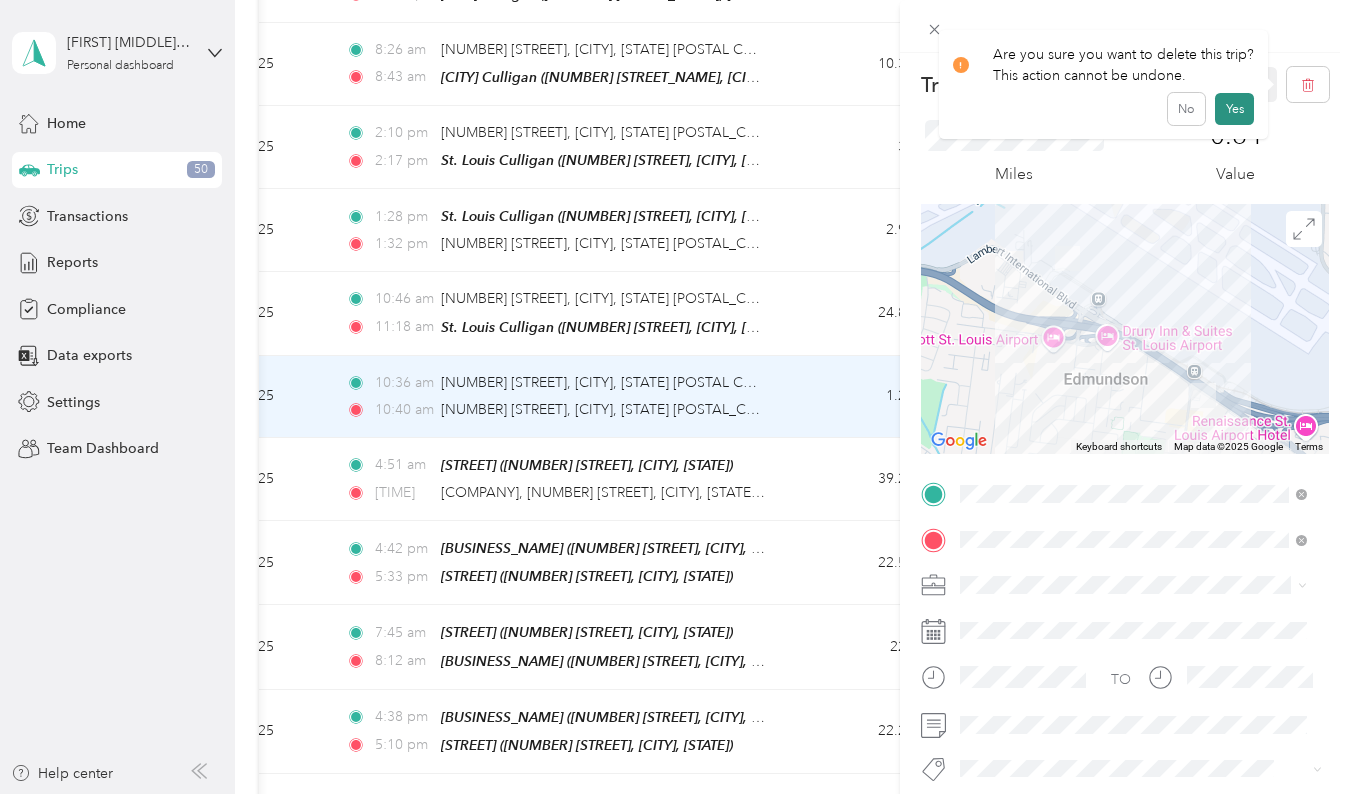 click on "Yes" at bounding box center (1234, 109) 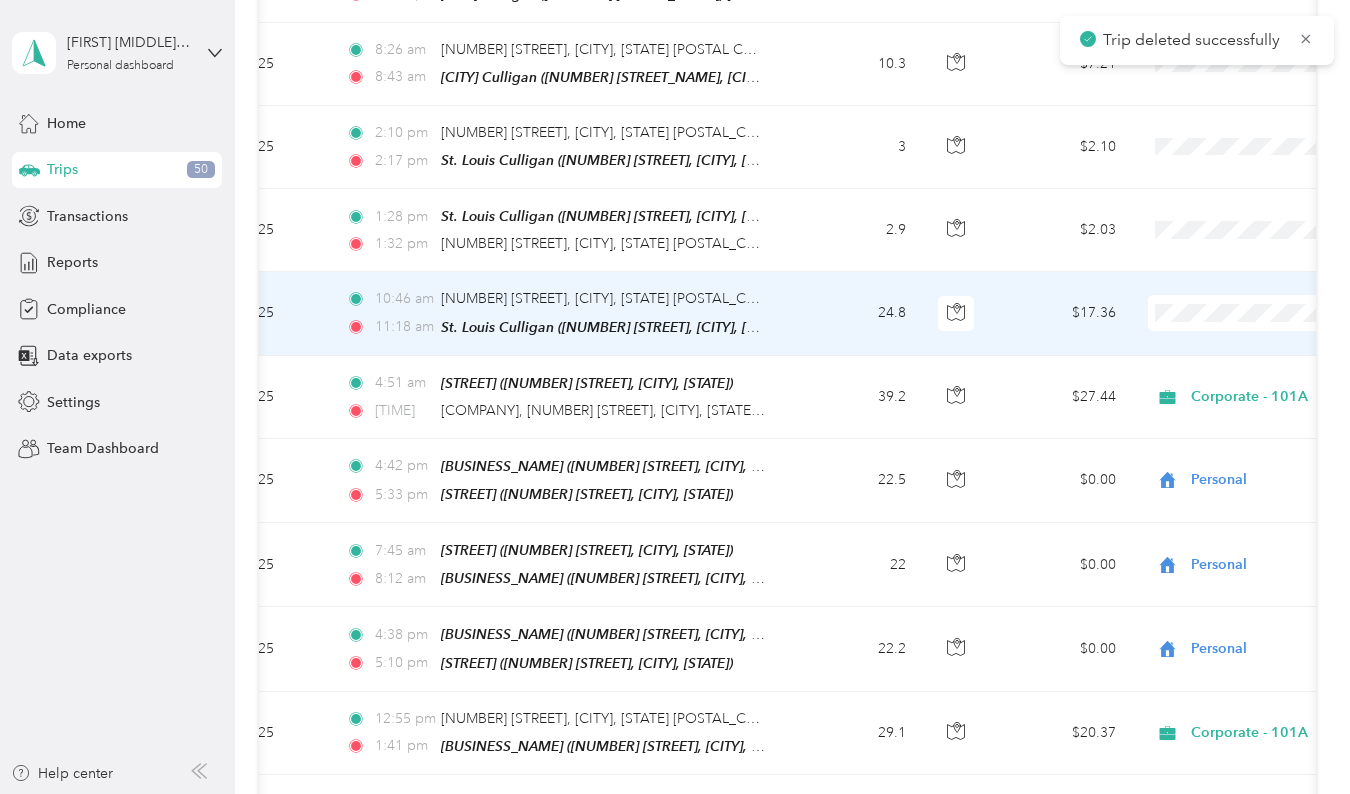 drag, startPoint x: 827, startPoint y: 319, endPoint x: 811, endPoint y: 317, distance: 16.124516 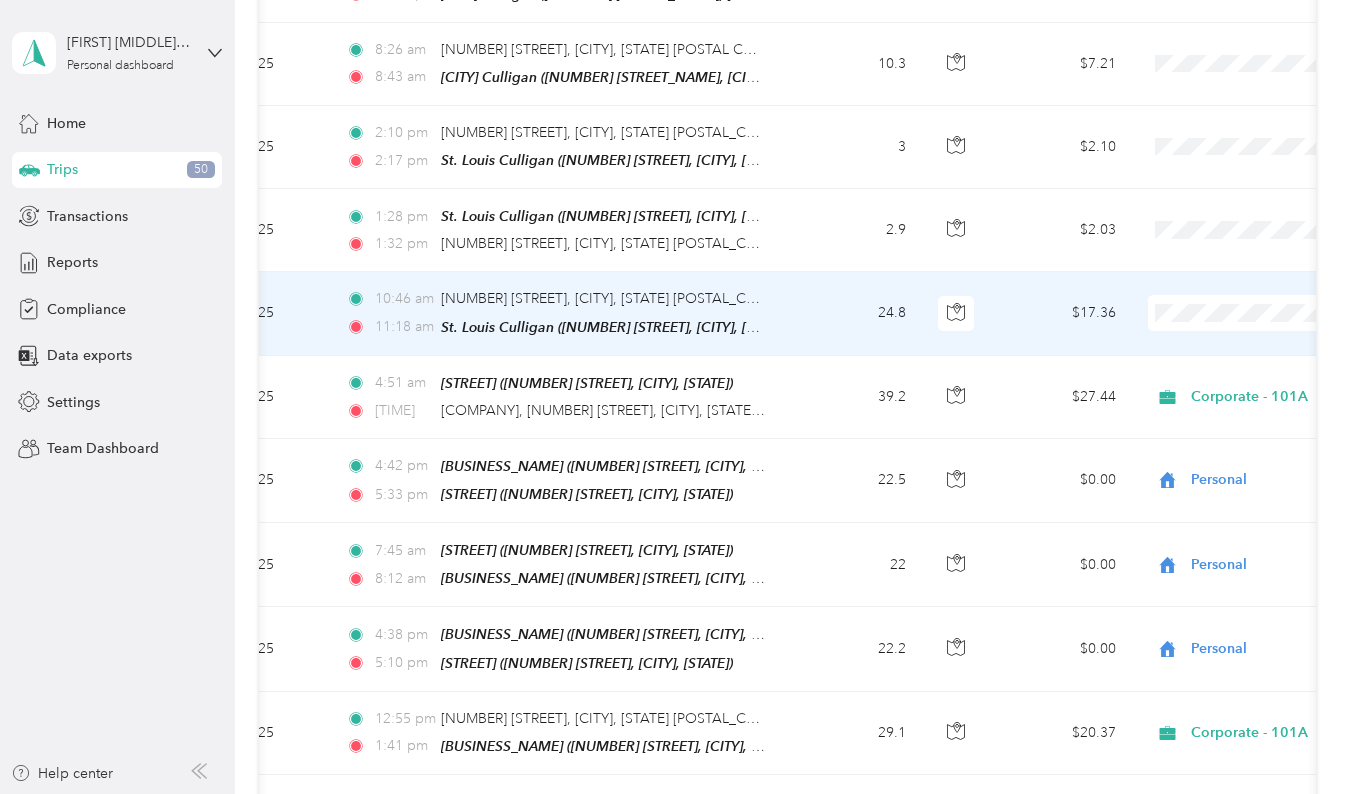 drag, startPoint x: 954, startPoint y: 304, endPoint x: 861, endPoint y: 308, distance: 93.08598 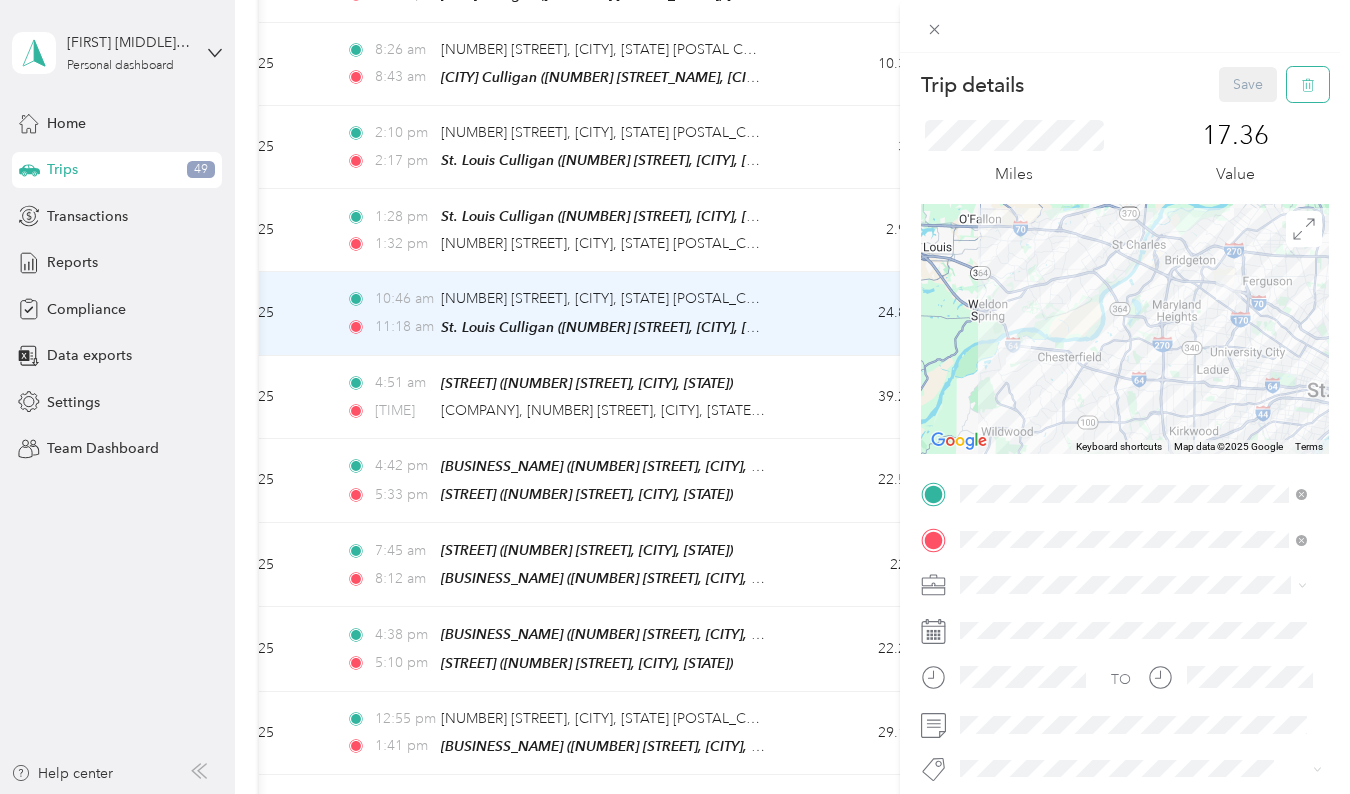 click at bounding box center [1308, 84] 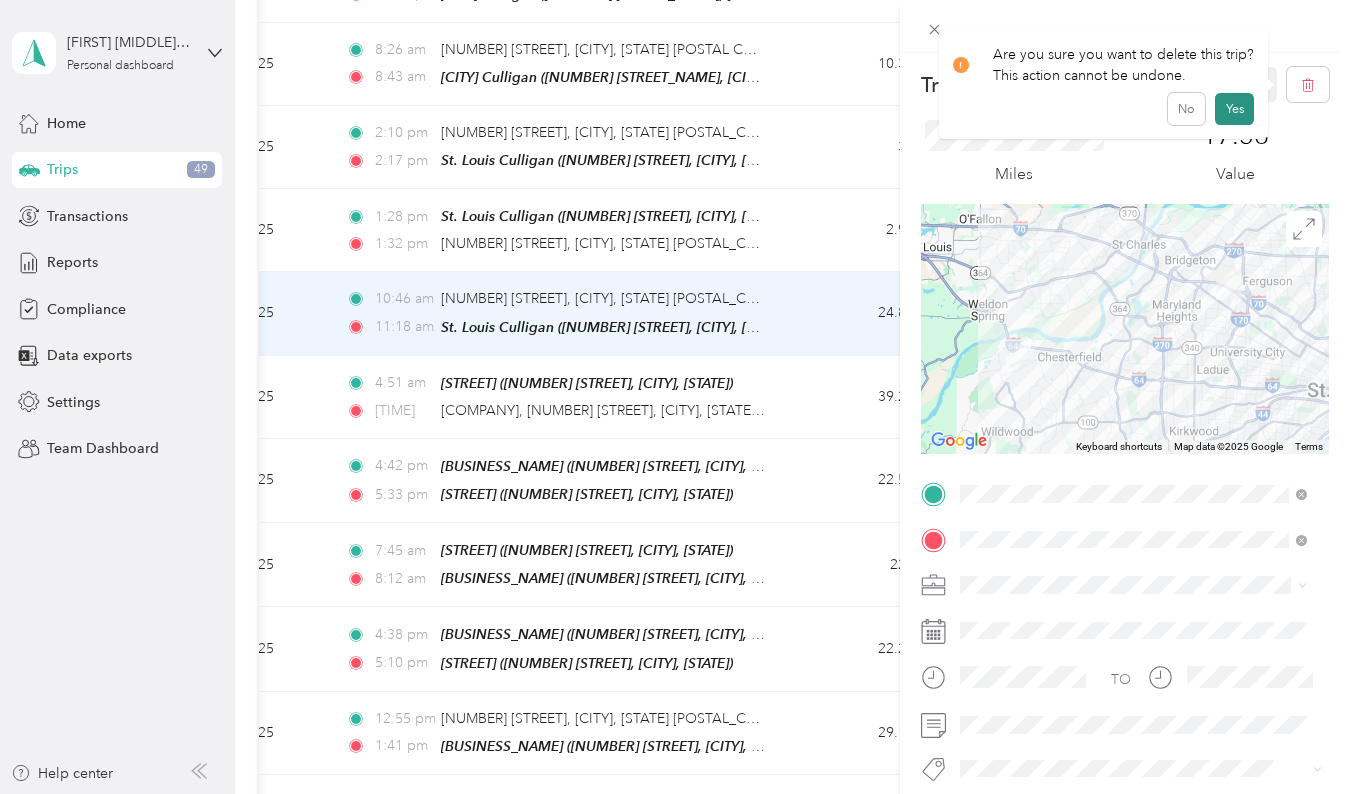 click on "Yes" at bounding box center [1234, 109] 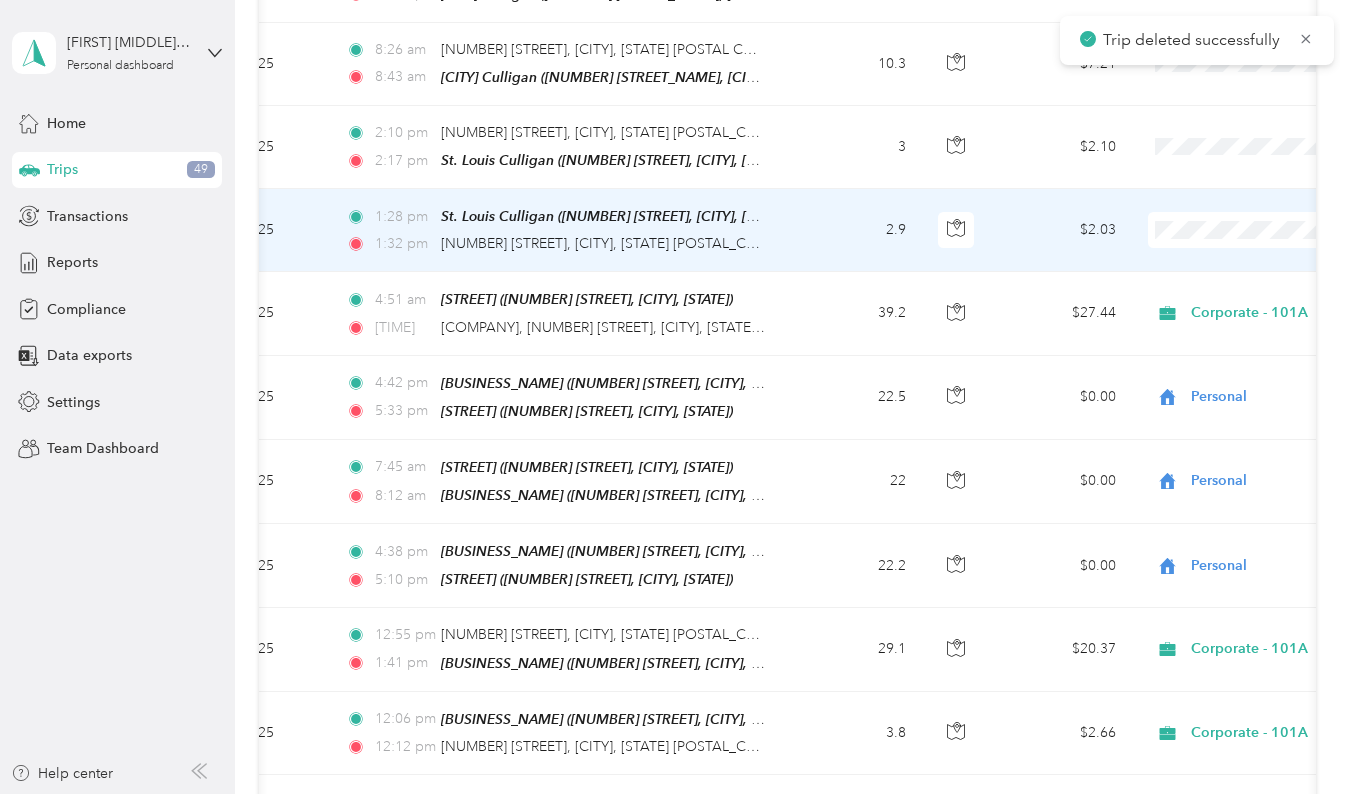 click on "$2.03" at bounding box center (1062, 230) 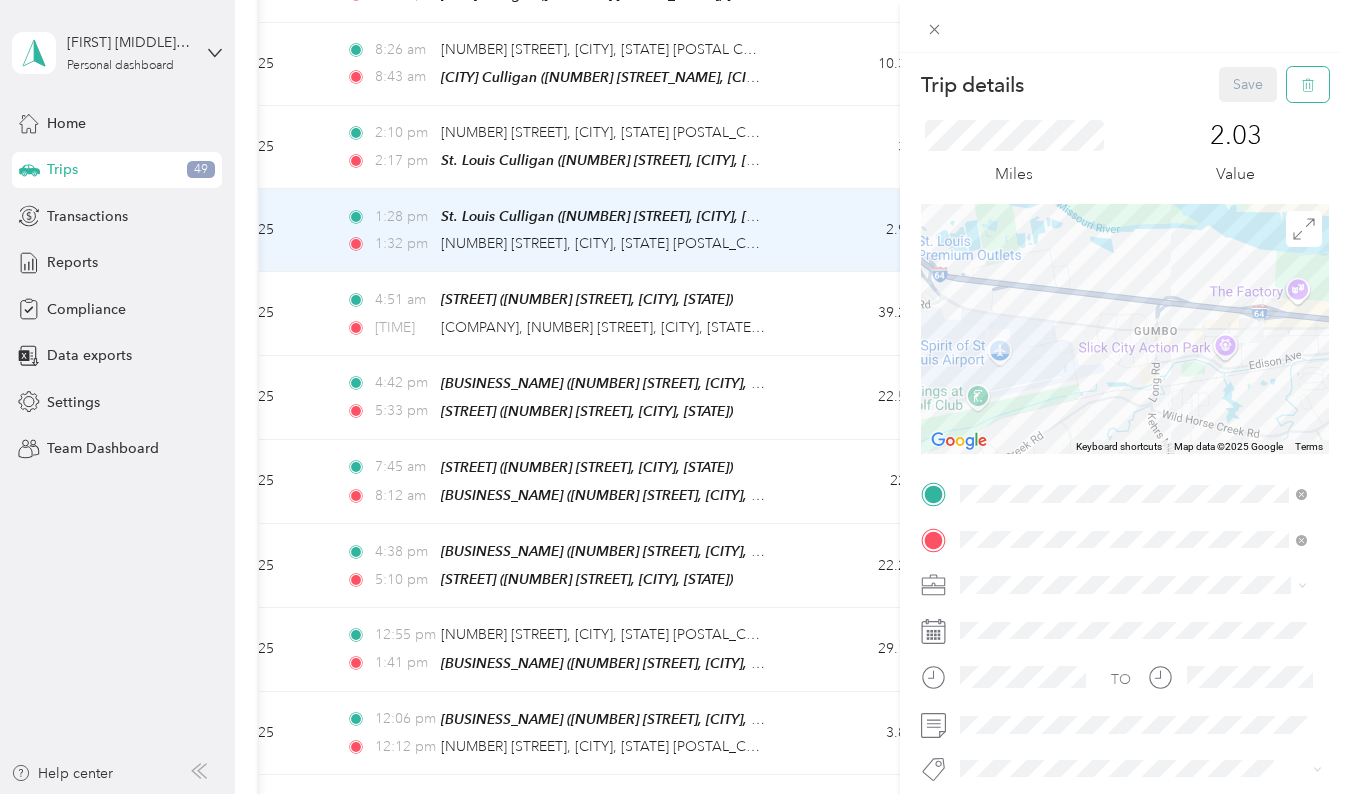 click 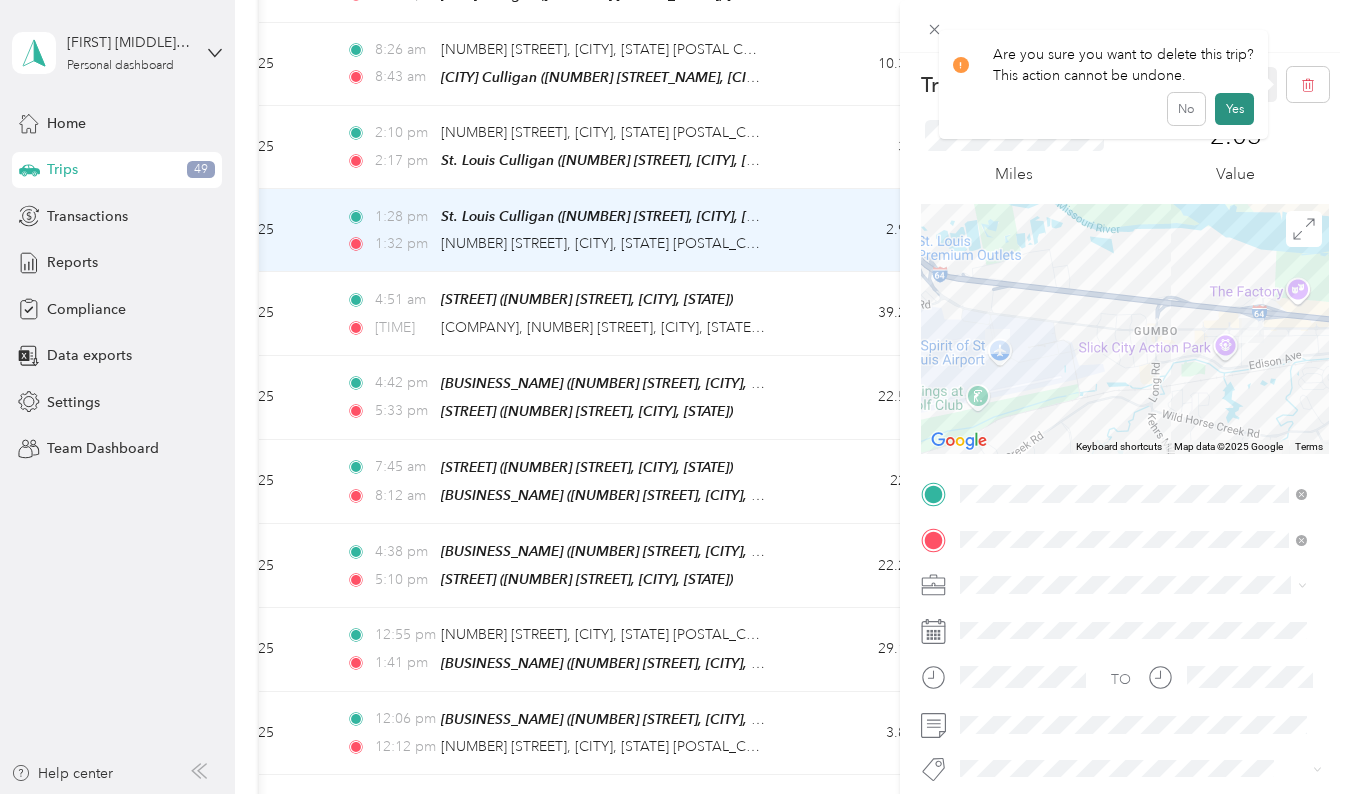 click on "Yes" at bounding box center [1234, 109] 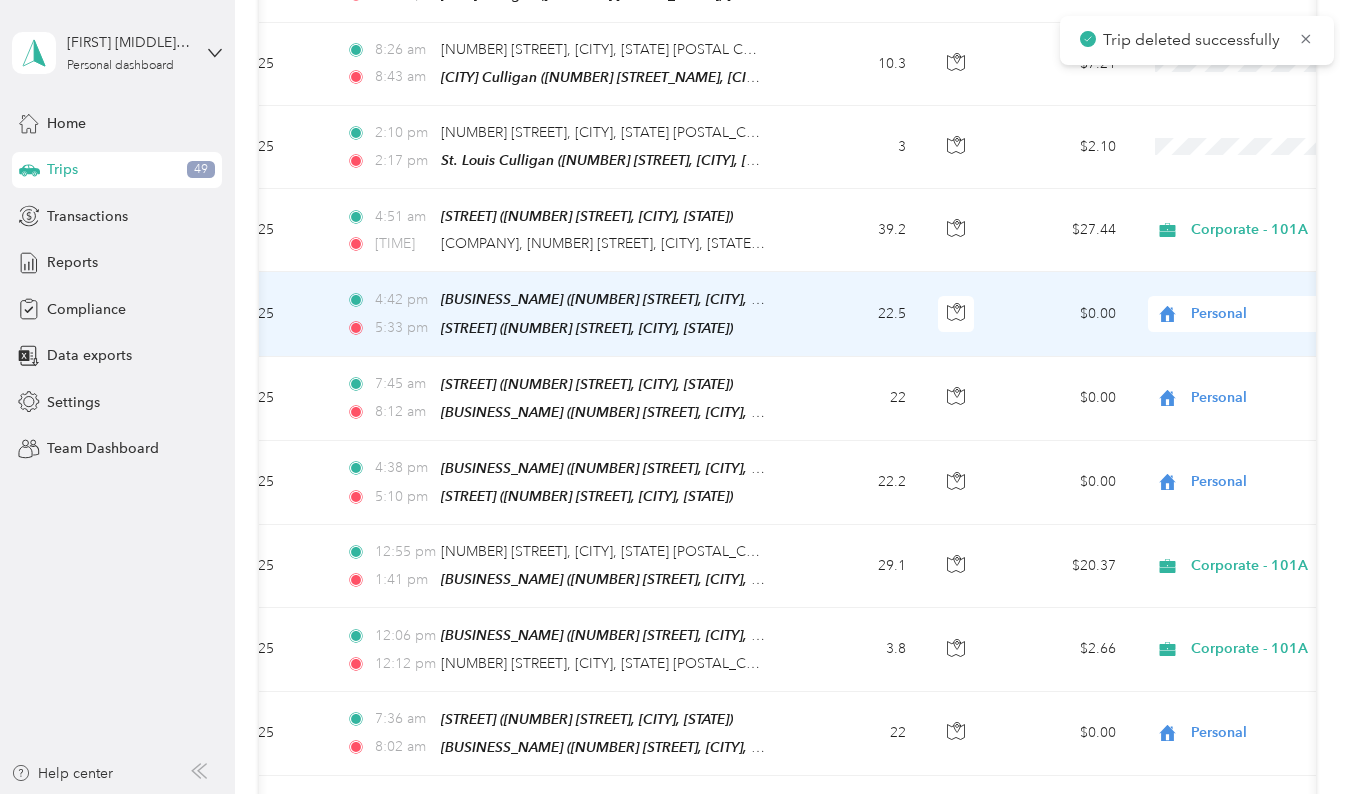 click on "39.2" at bounding box center (856, 230) 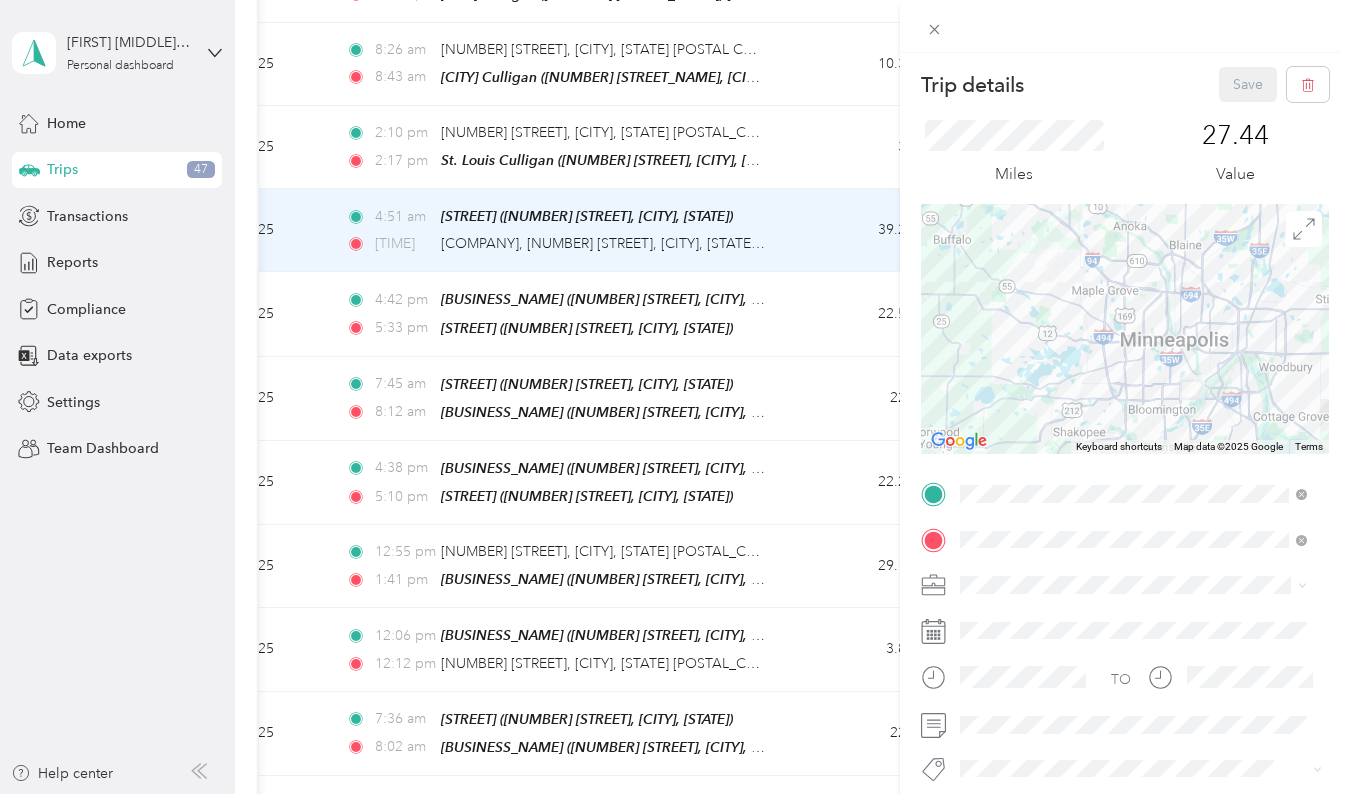 click on "Trip details Save This trip cannot be edited because it is either under review, approved, or paid. Contact your Team Manager to edit it. Miles [NUMBER] Value  To navigate the map with touch gestures double-tap and hold your finger on the map, then drag the map. ← Move left → Move right ↑ Move up ↓ Move down + Zoom in - Zoom out Home Jump left by [NUMBER]% End Jump right by [NUMBER]% Page Up Jump up by [NUMBER]% Page Down Jump down by [NUMBER]% Keyboard shortcuts Map Data Map data ©[YEAR] Google Map data ©[YEAR] Google [NUMBER] km  Click to toggle between metric and imperial units Terms Report a map error TO Add photo" at bounding box center [675, 397] 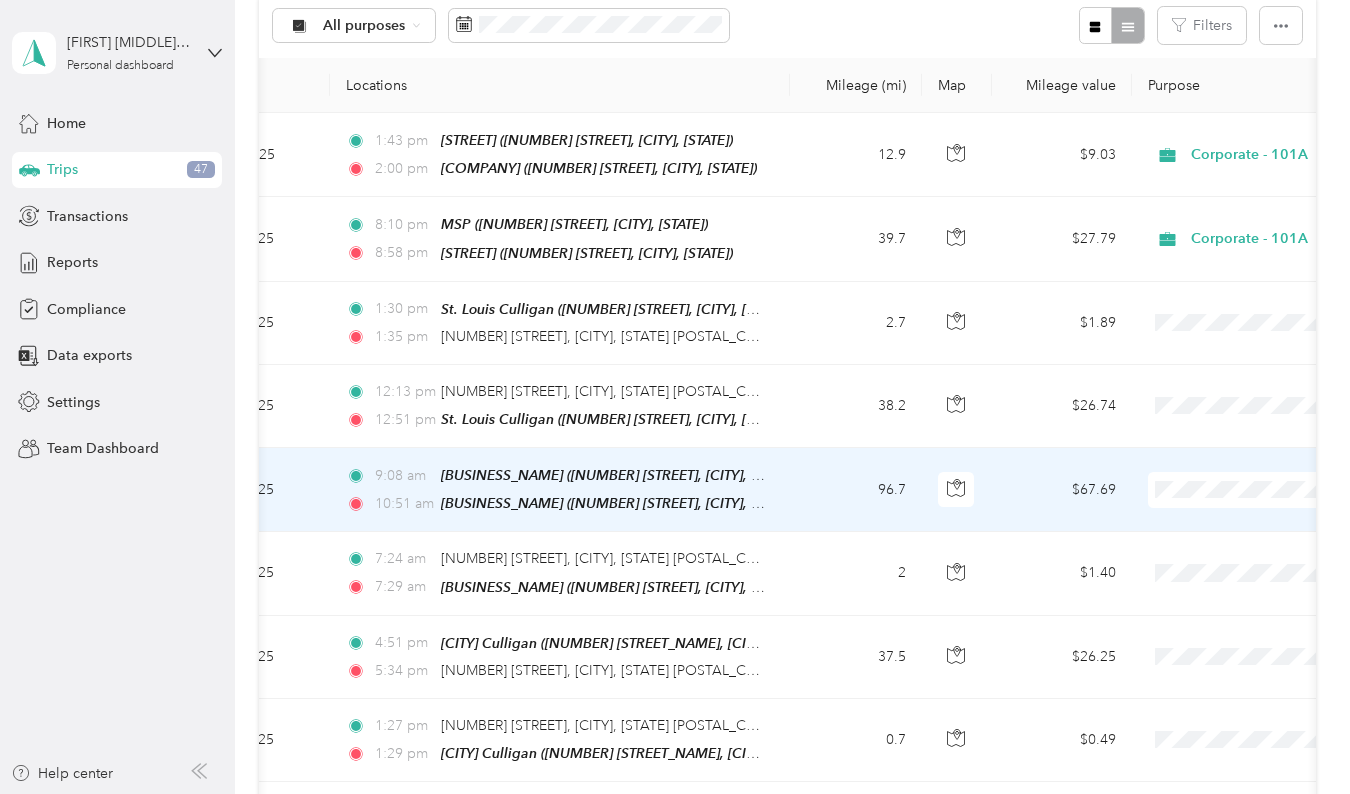 scroll, scrollTop: 225, scrollLeft: 0, axis: vertical 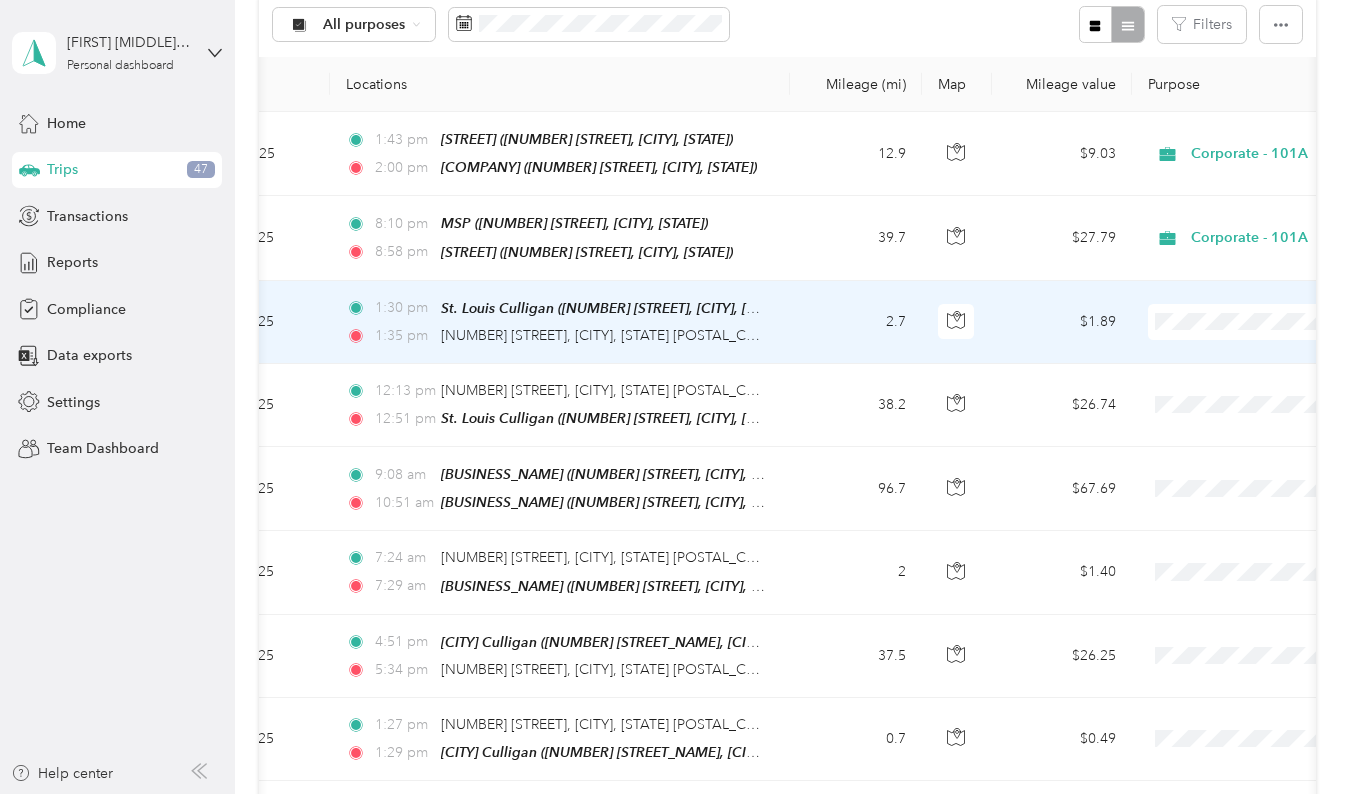 click on "2.7" at bounding box center (856, 322) 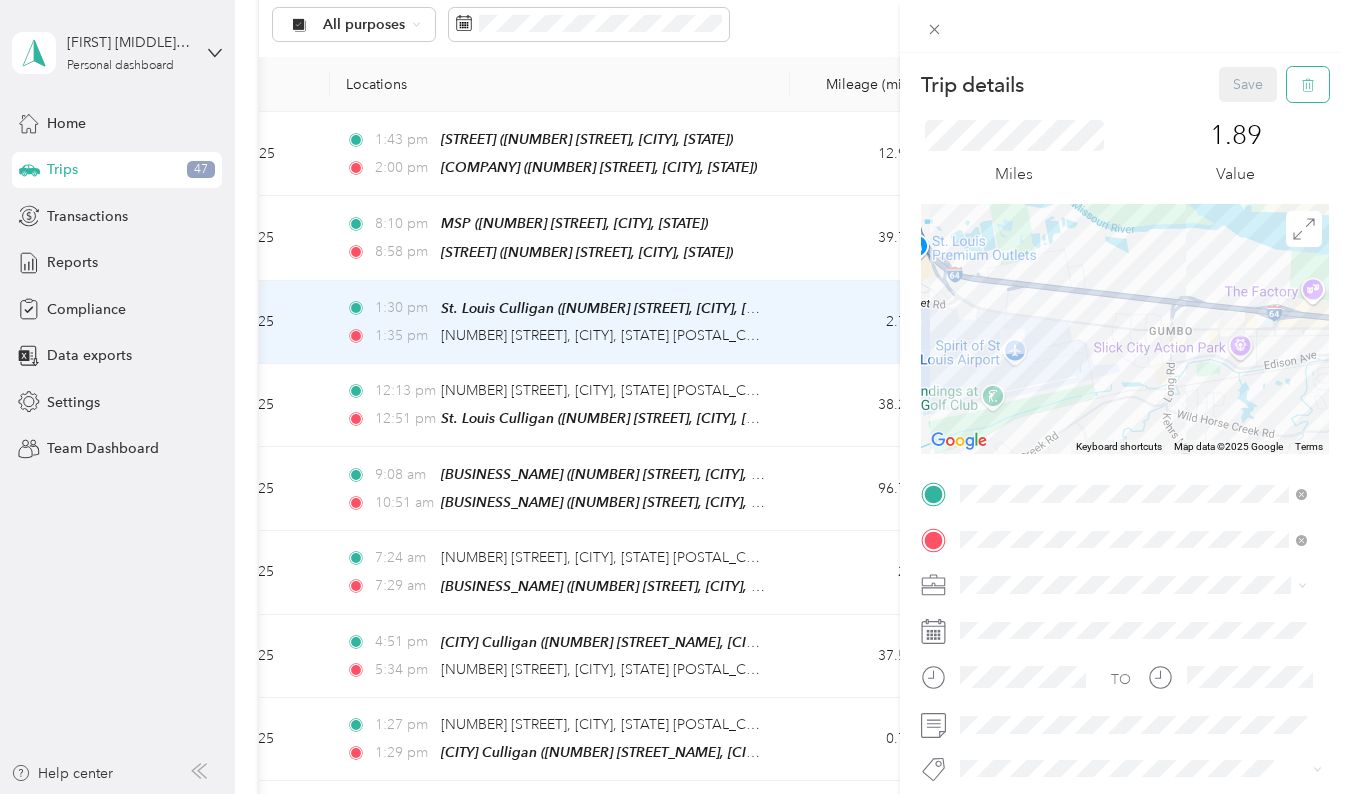 click 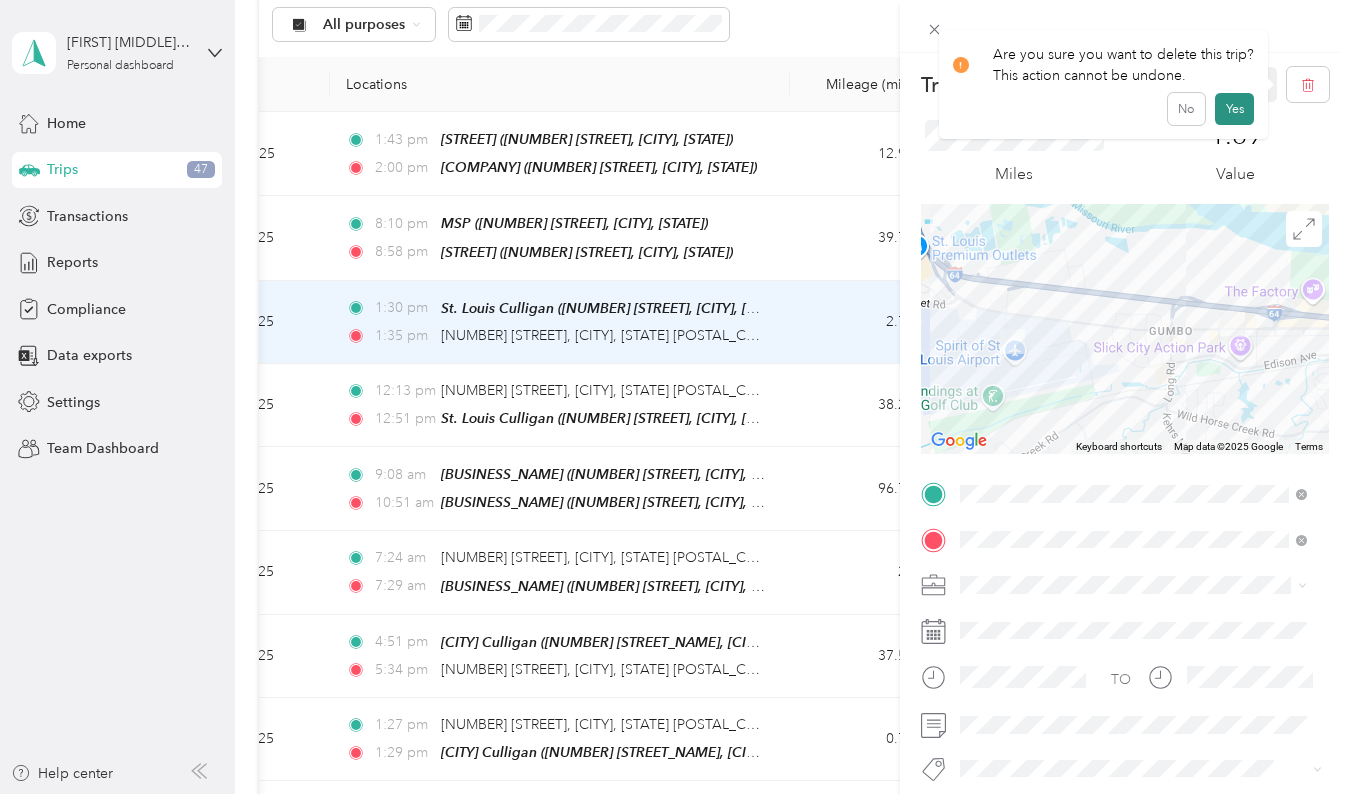 click on "Yes" at bounding box center (1234, 109) 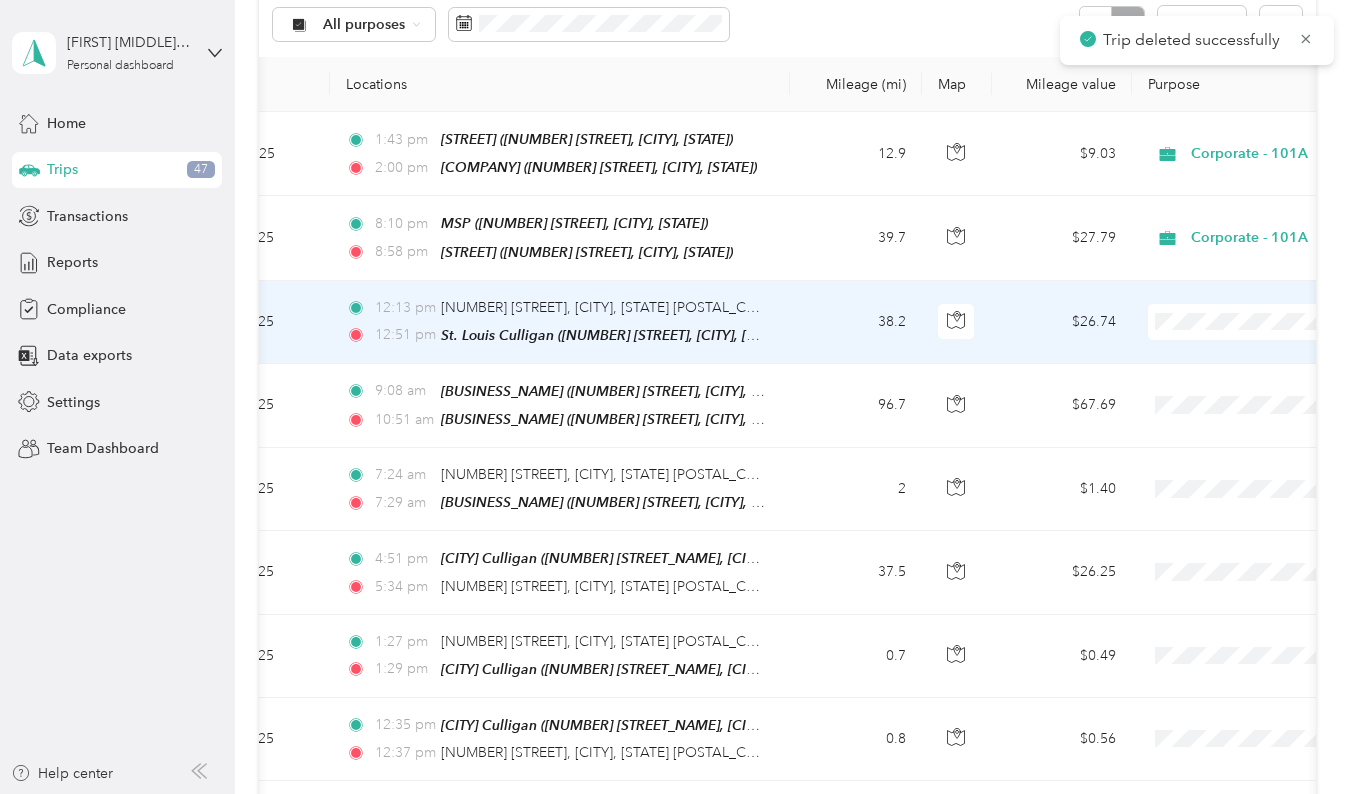 click on "38.2" at bounding box center [856, 322] 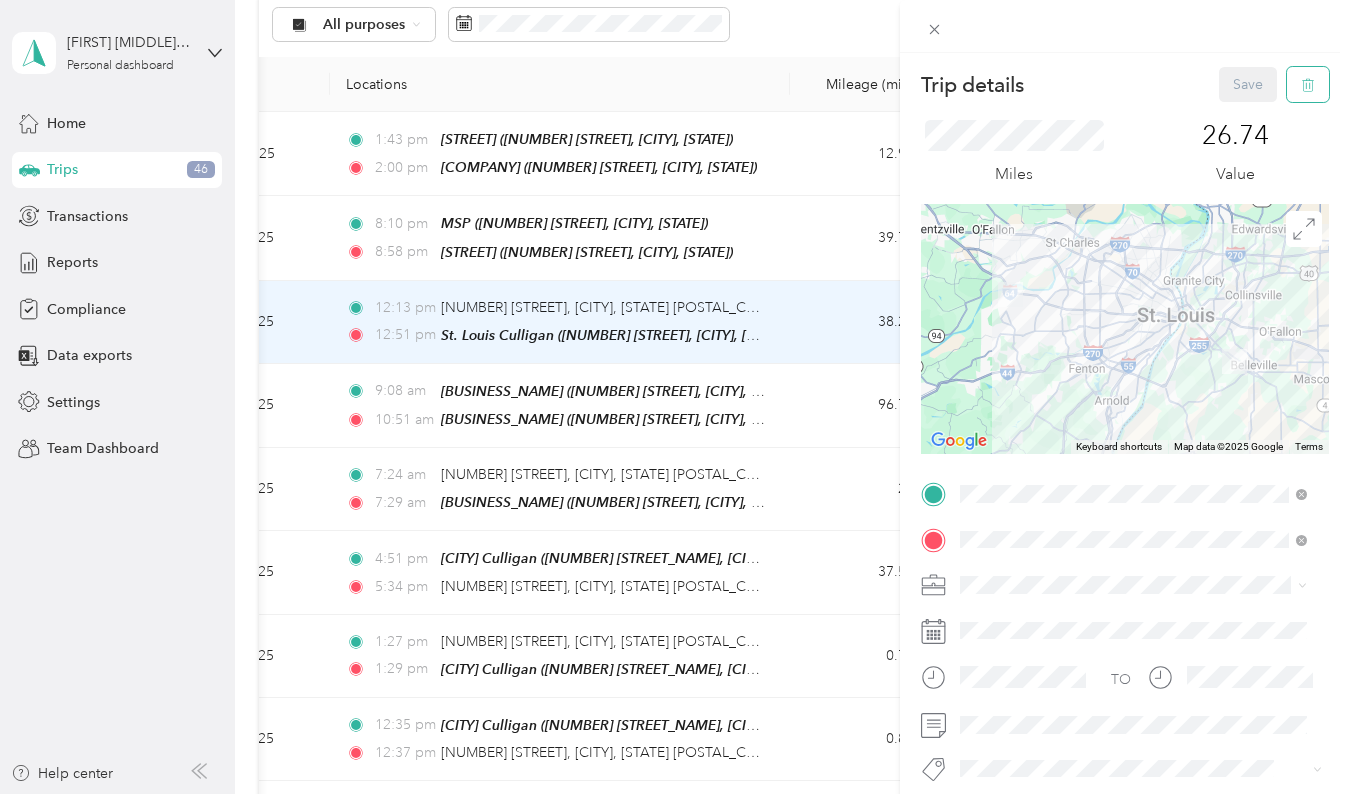 click at bounding box center [1308, 84] 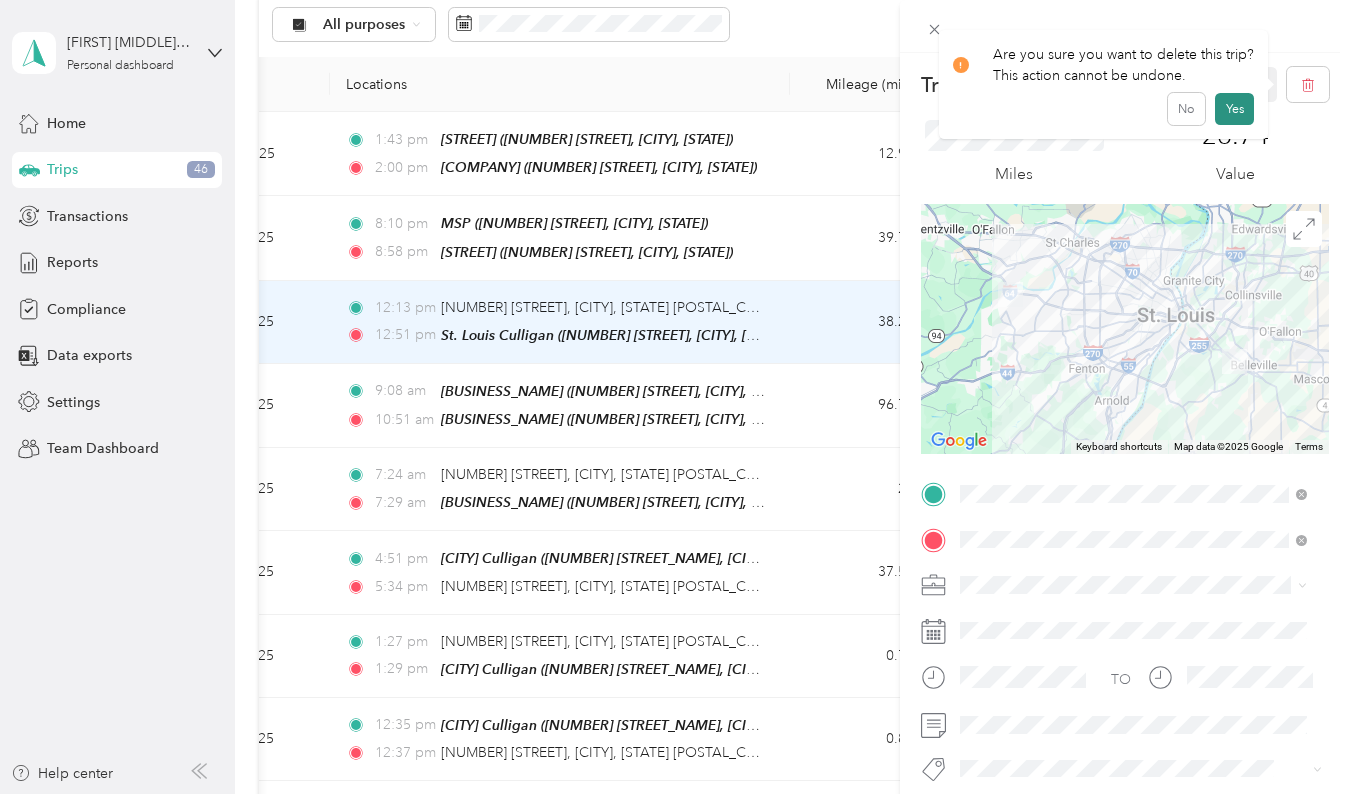 click on "Yes" at bounding box center [1234, 109] 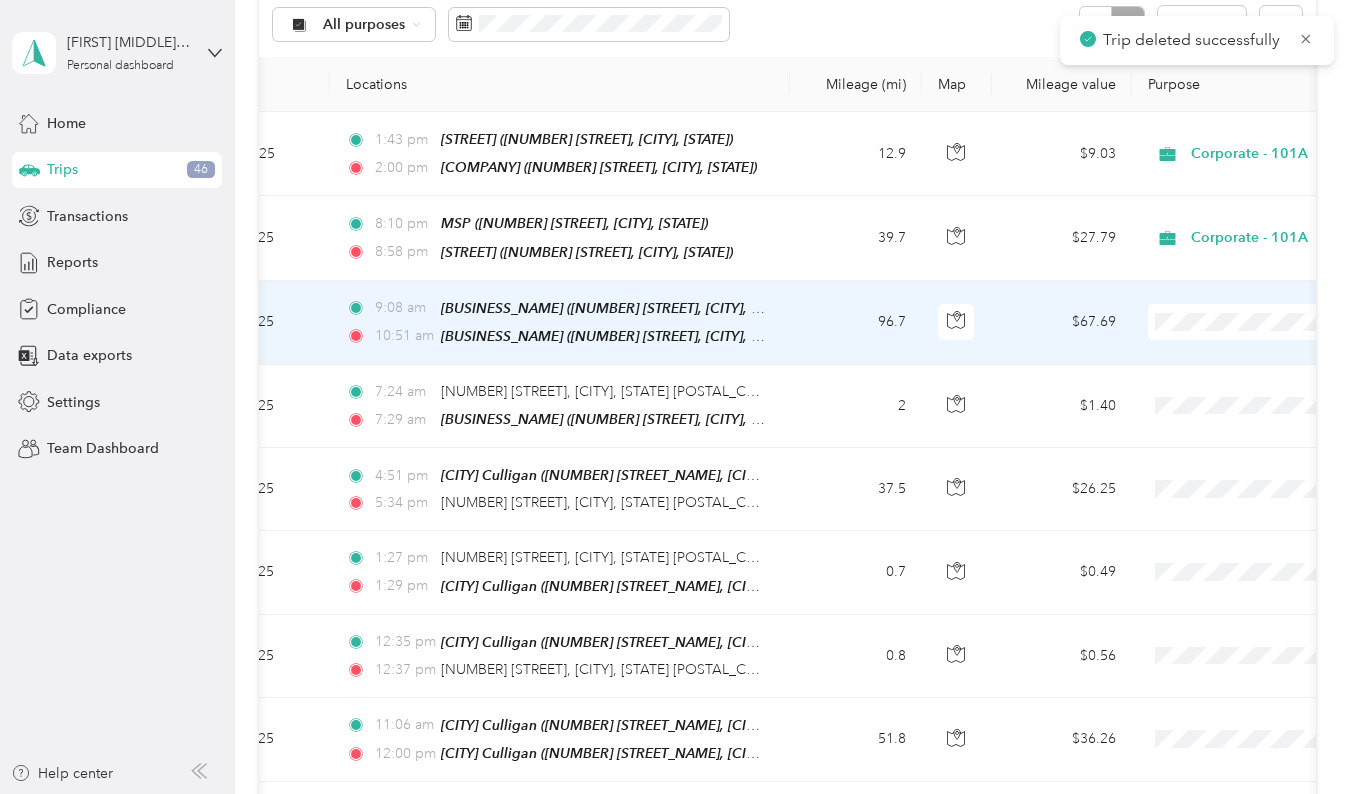click on "96.7" at bounding box center [856, 323] 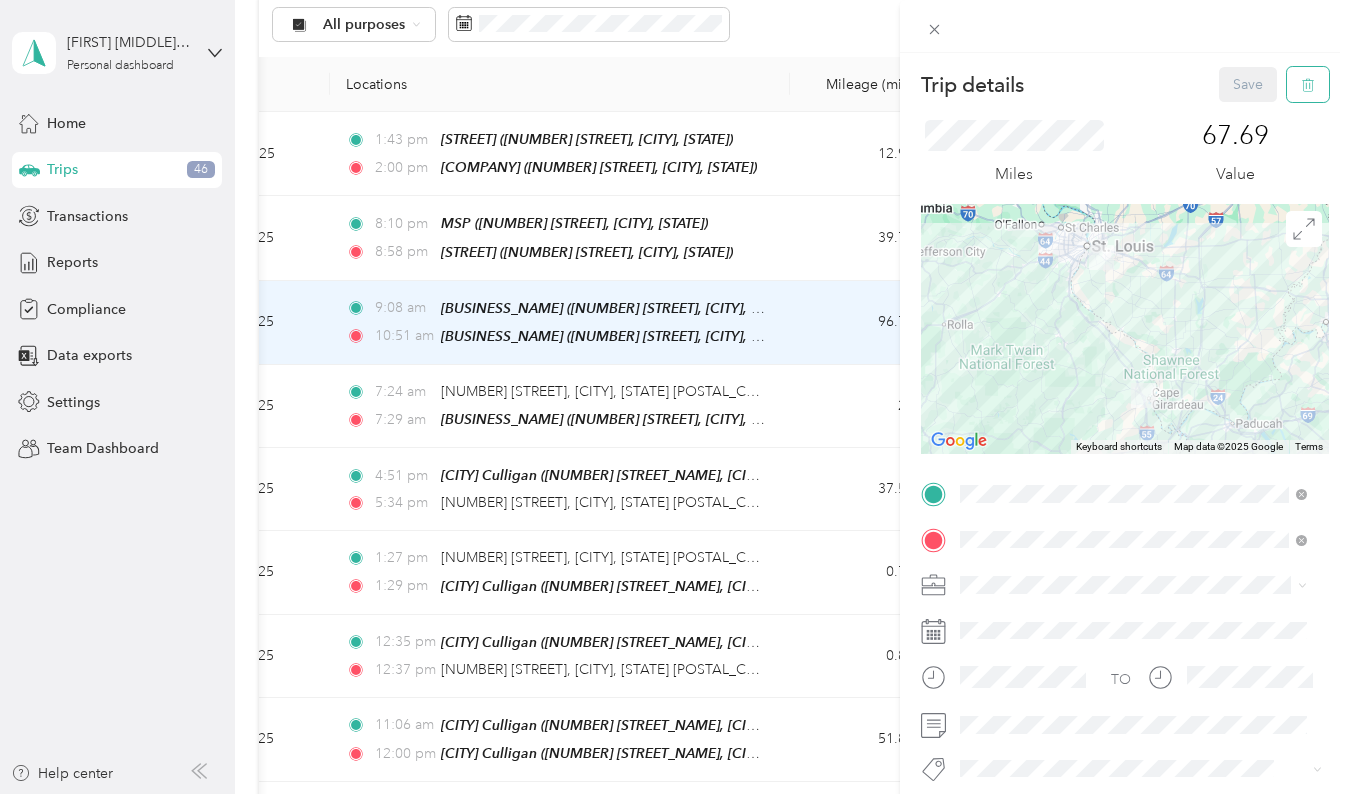 click 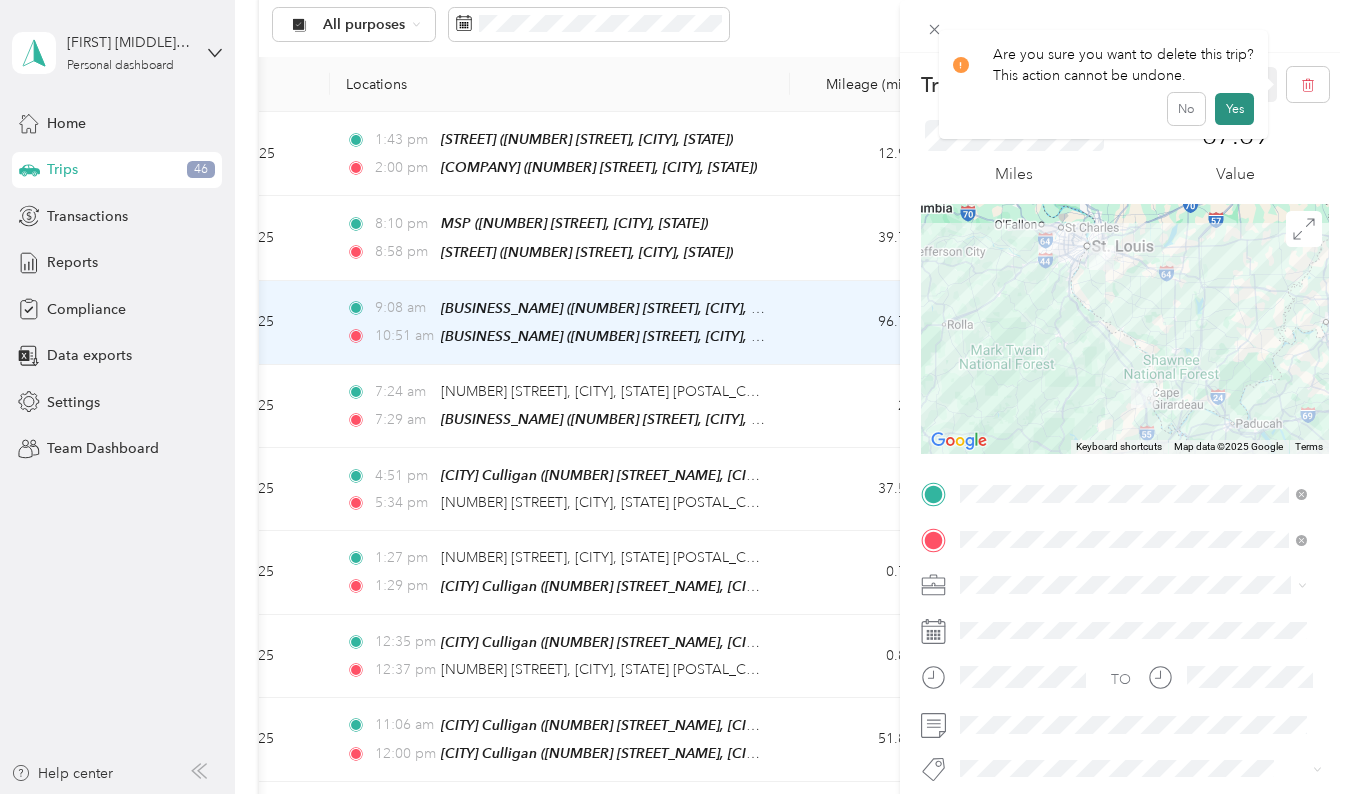 click on "Yes" at bounding box center (1234, 109) 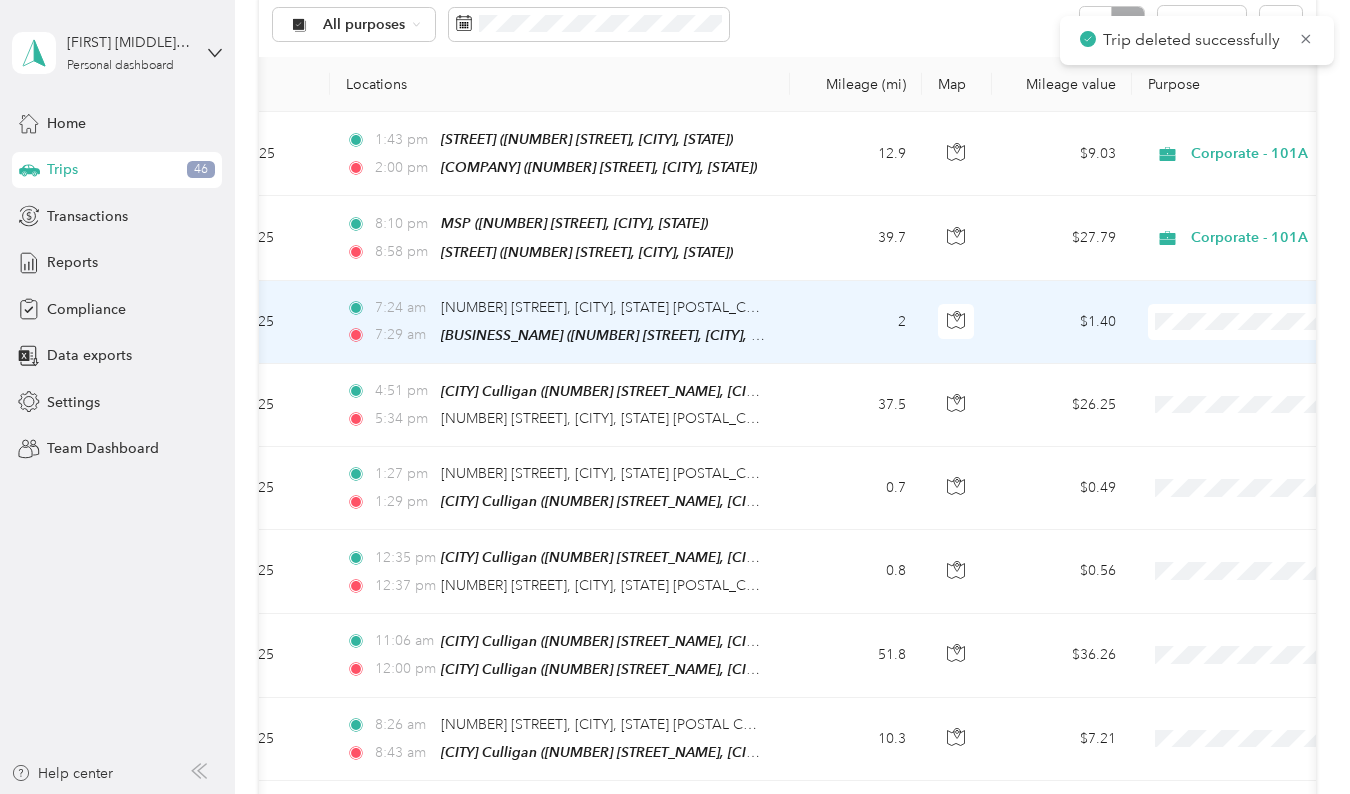 click on "[NUMBER] [STREET], [CITY], [STATE] [POSTAL CODE], [COUNTRY] [TIME] [CITY] Culligan ([NUMBER] [STREET], [CITY], [STATE])" at bounding box center [560, 322] 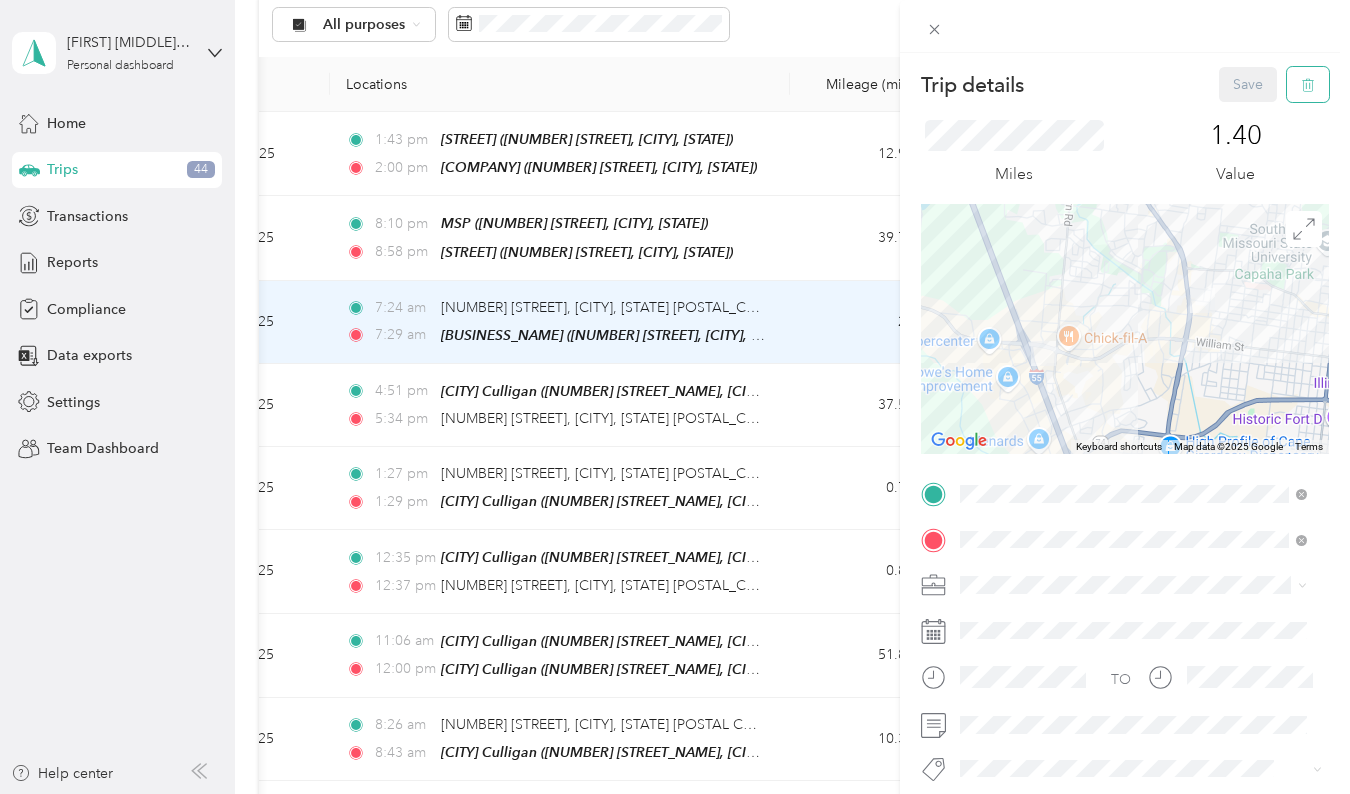 click at bounding box center (1308, 84) 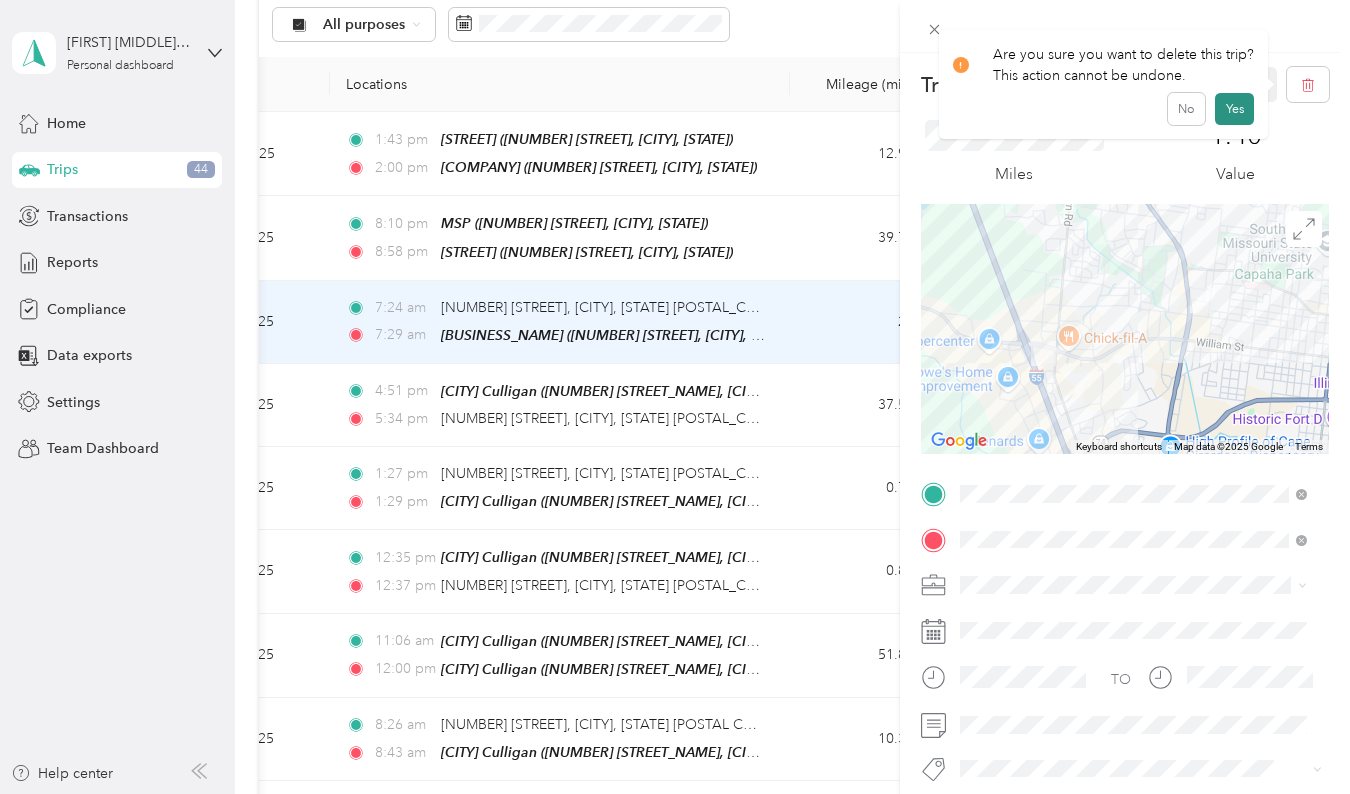 click on "Yes" at bounding box center [1234, 109] 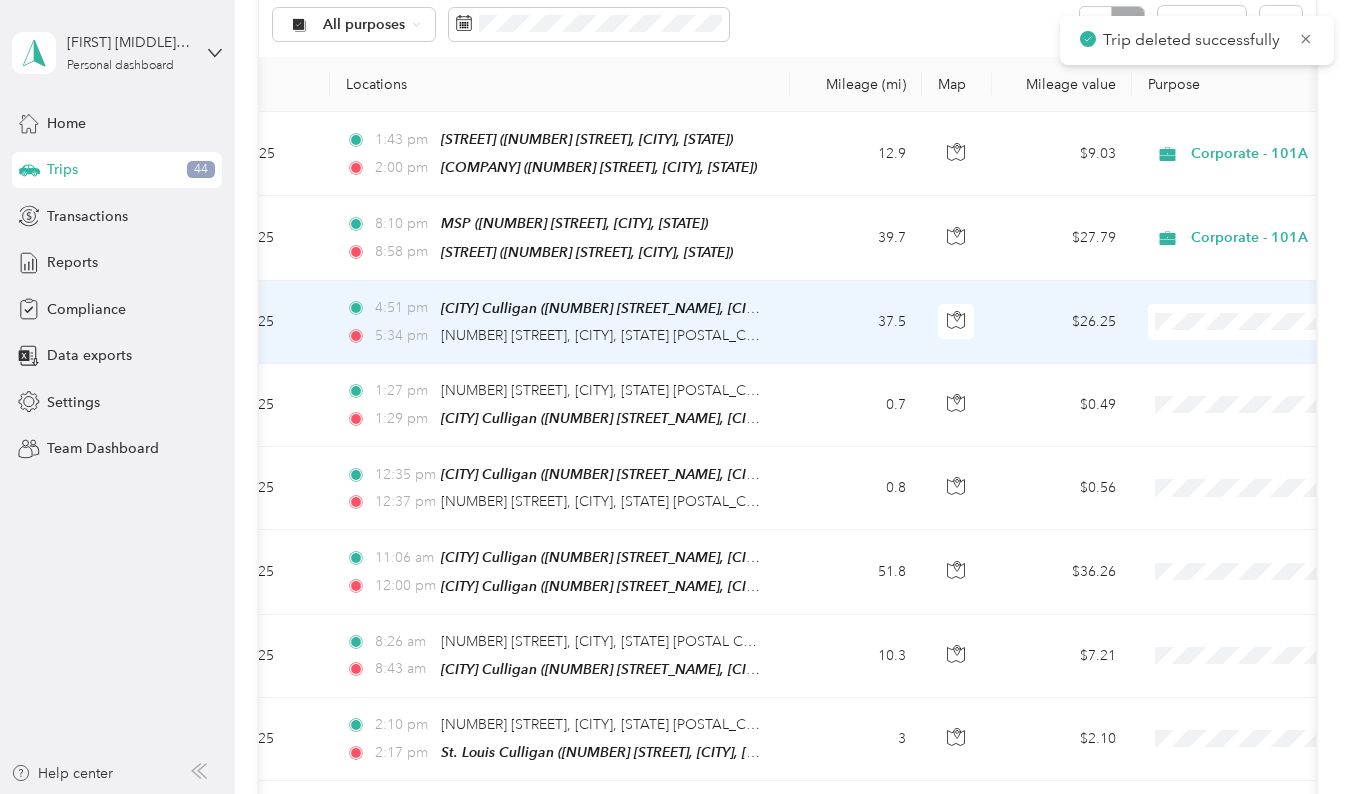 click on "37.5" at bounding box center [856, 322] 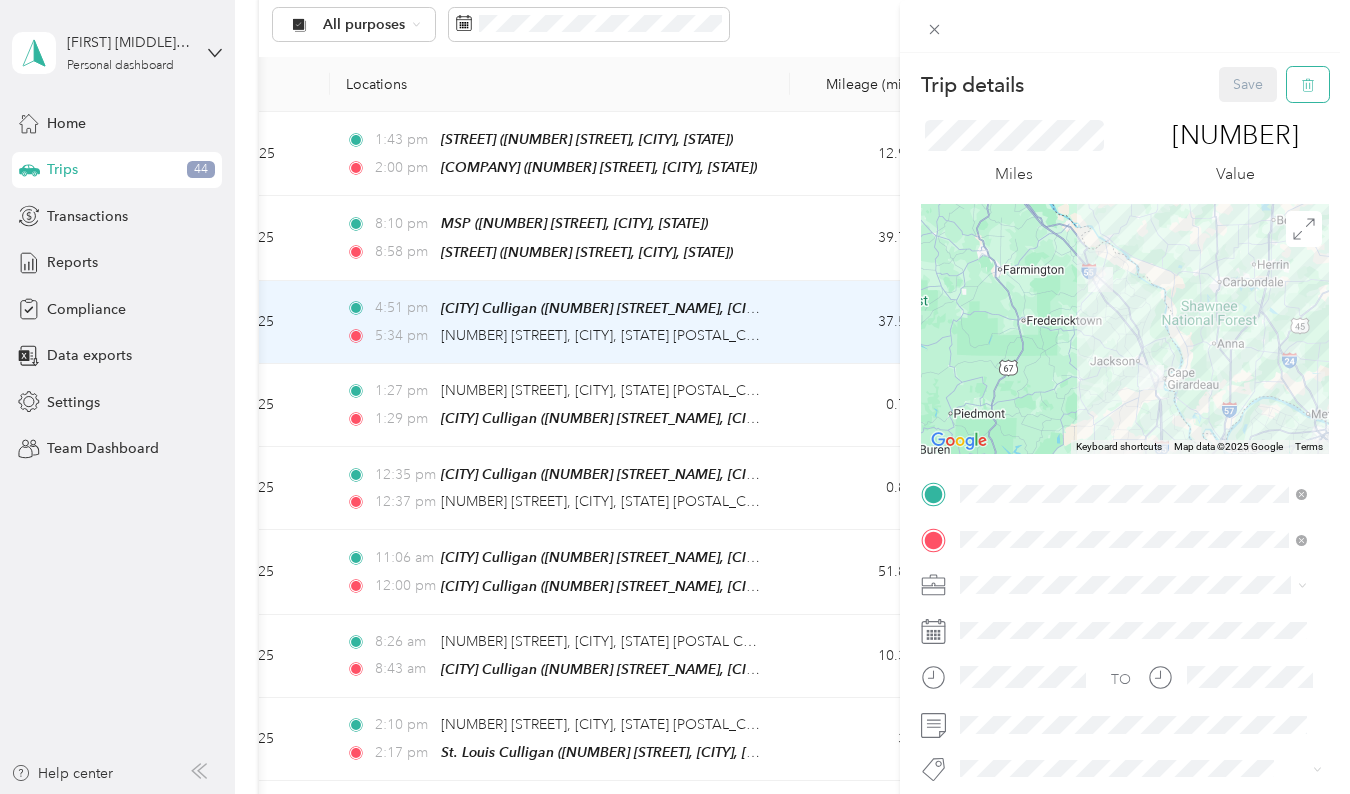 click 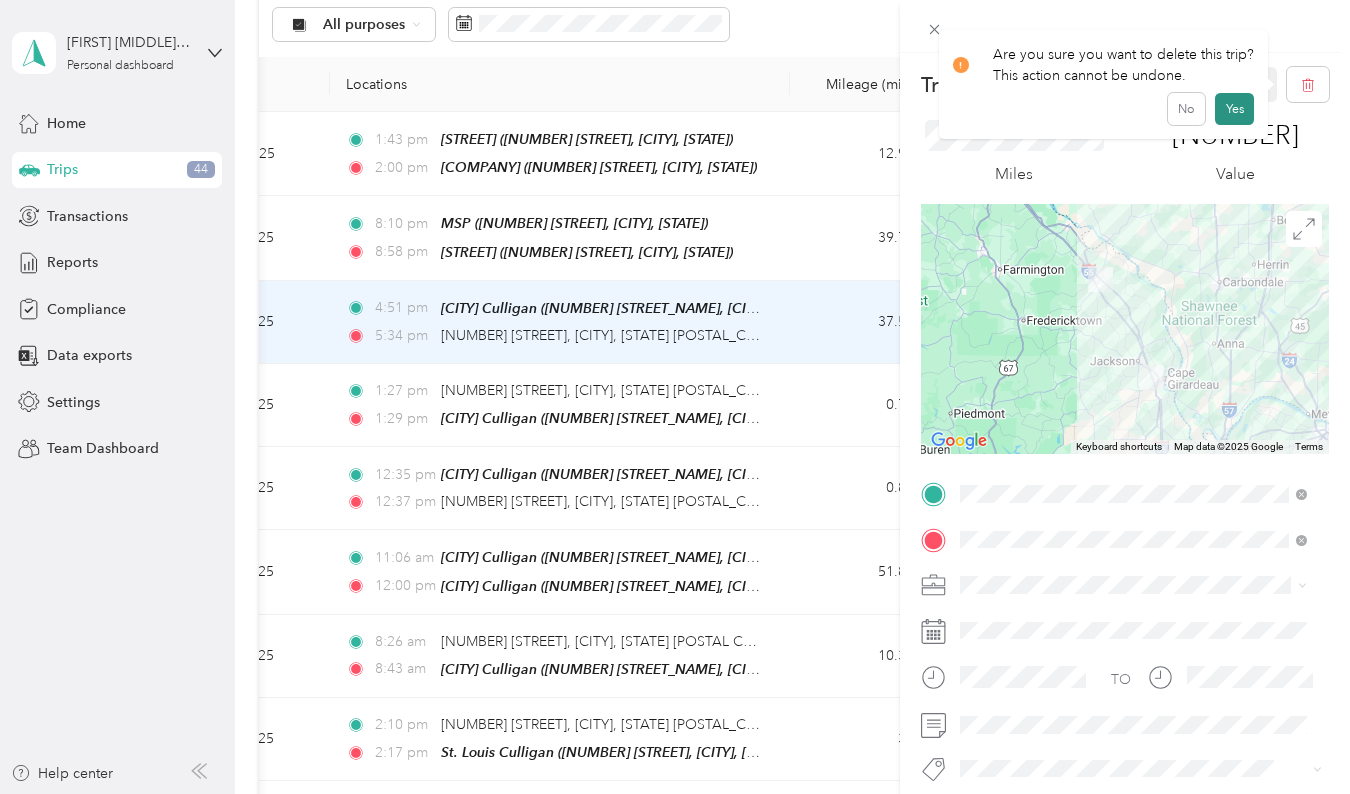 click on "Yes" at bounding box center [1234, 109] 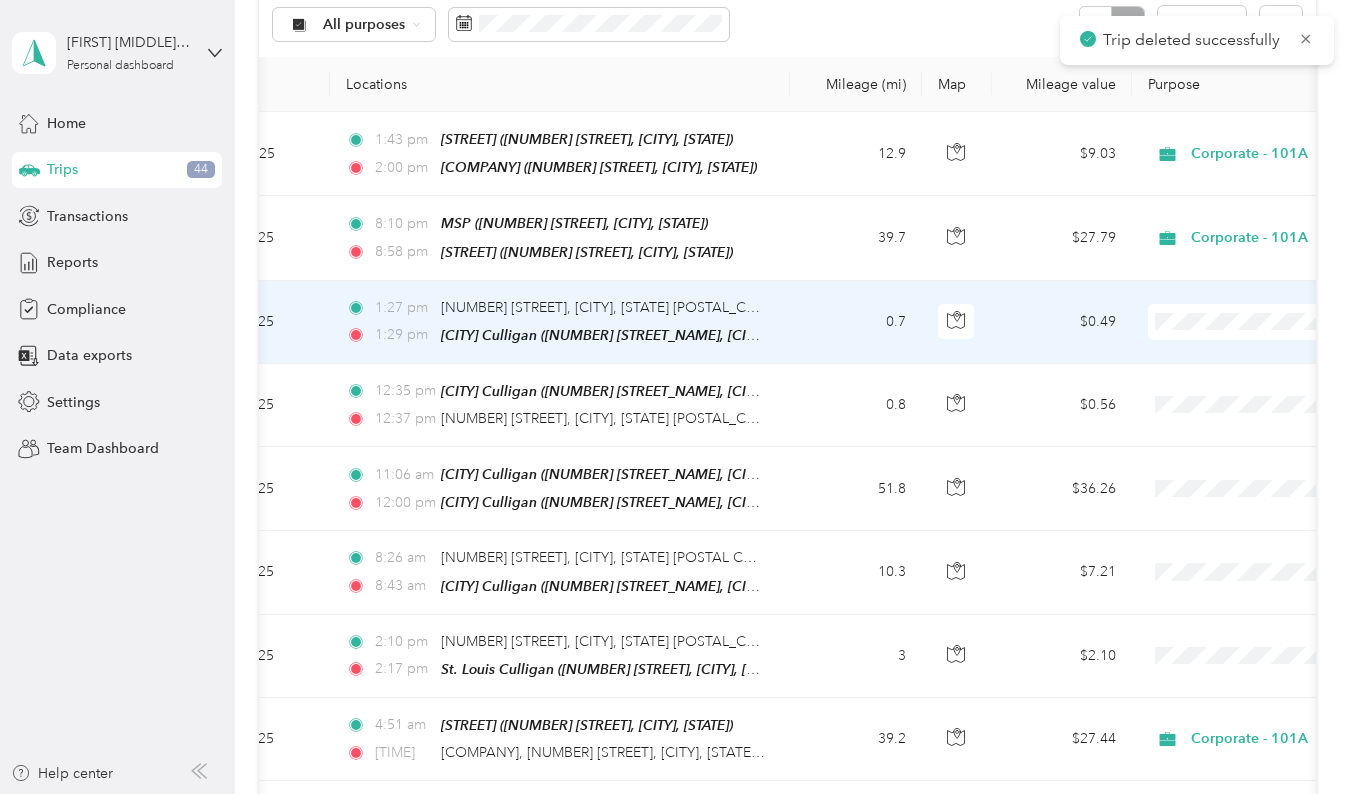 click on "0.7" at bounding box center [856, 322] 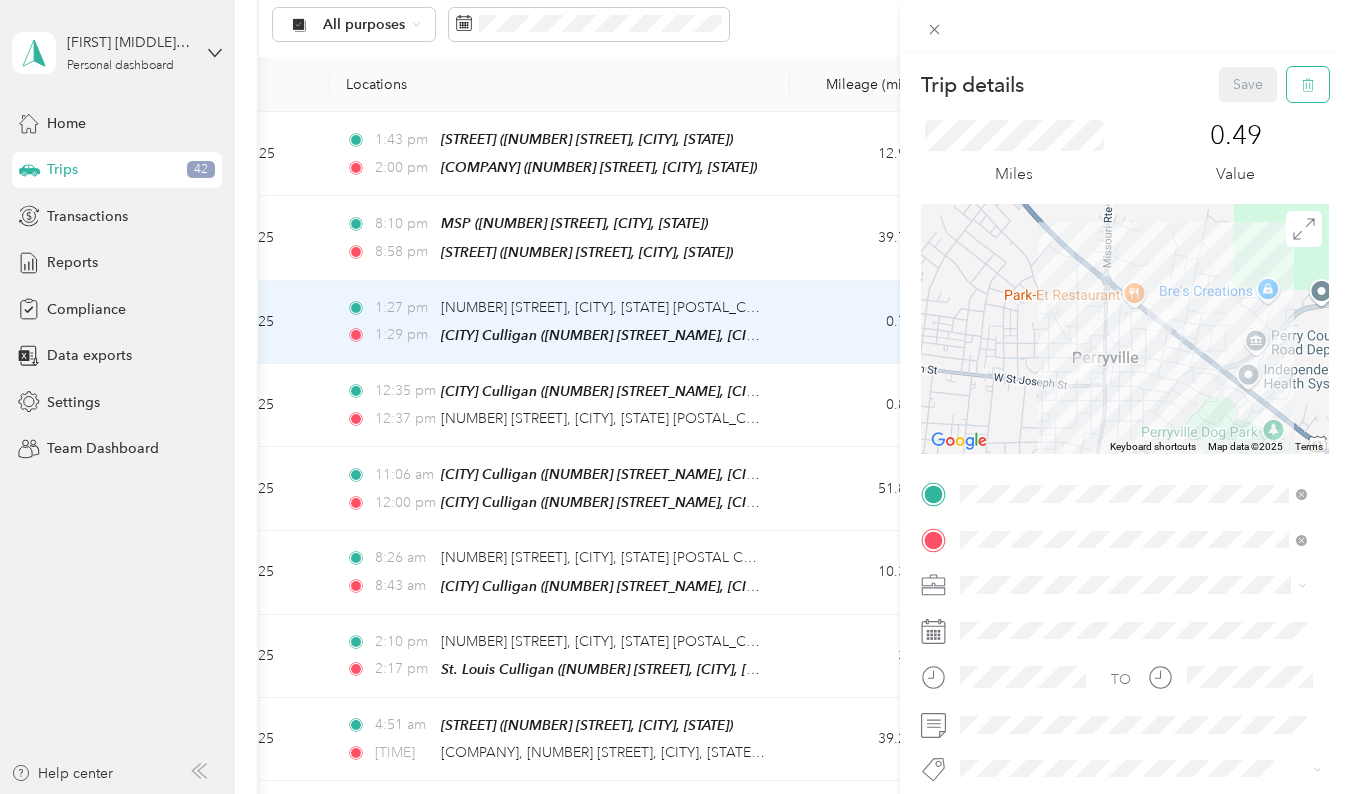 click 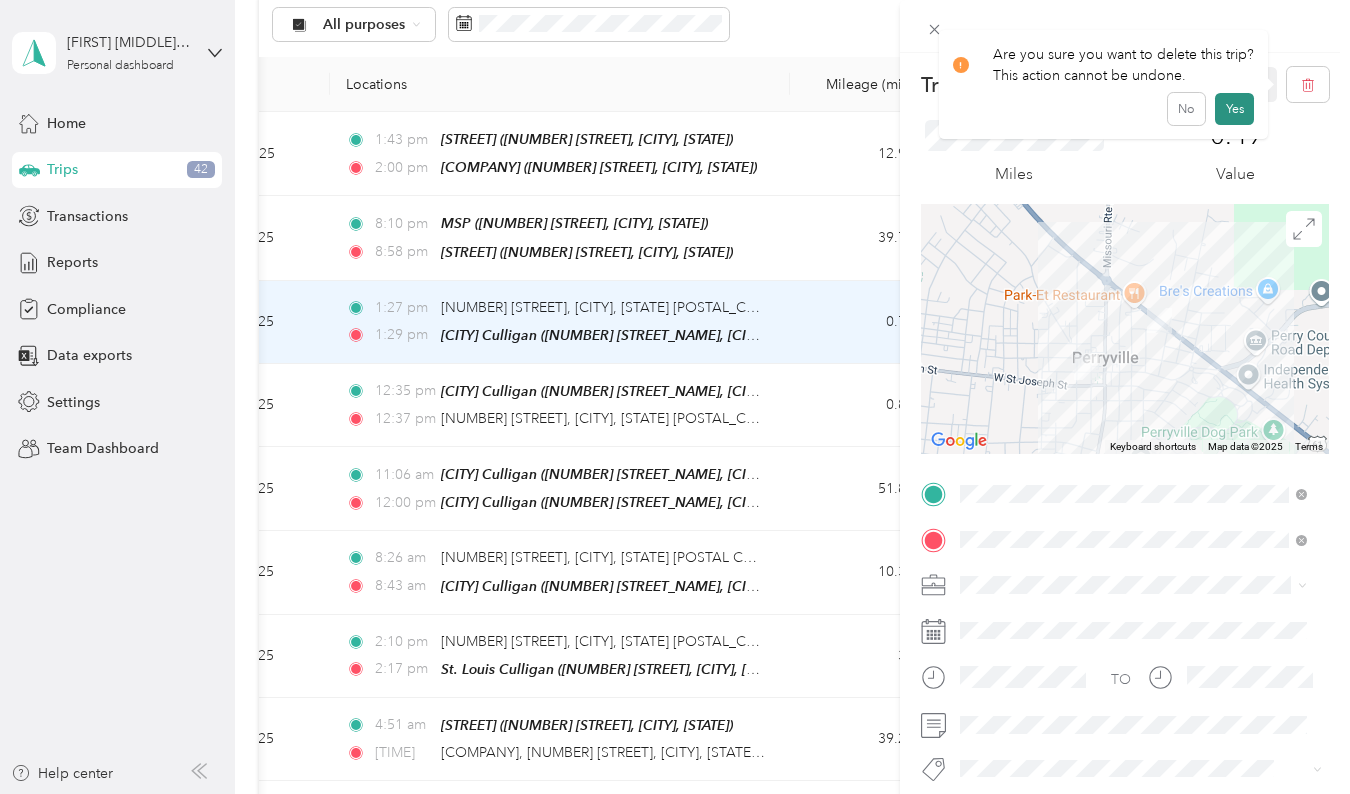 click on "Yes" at bounding box center (1234, 109) 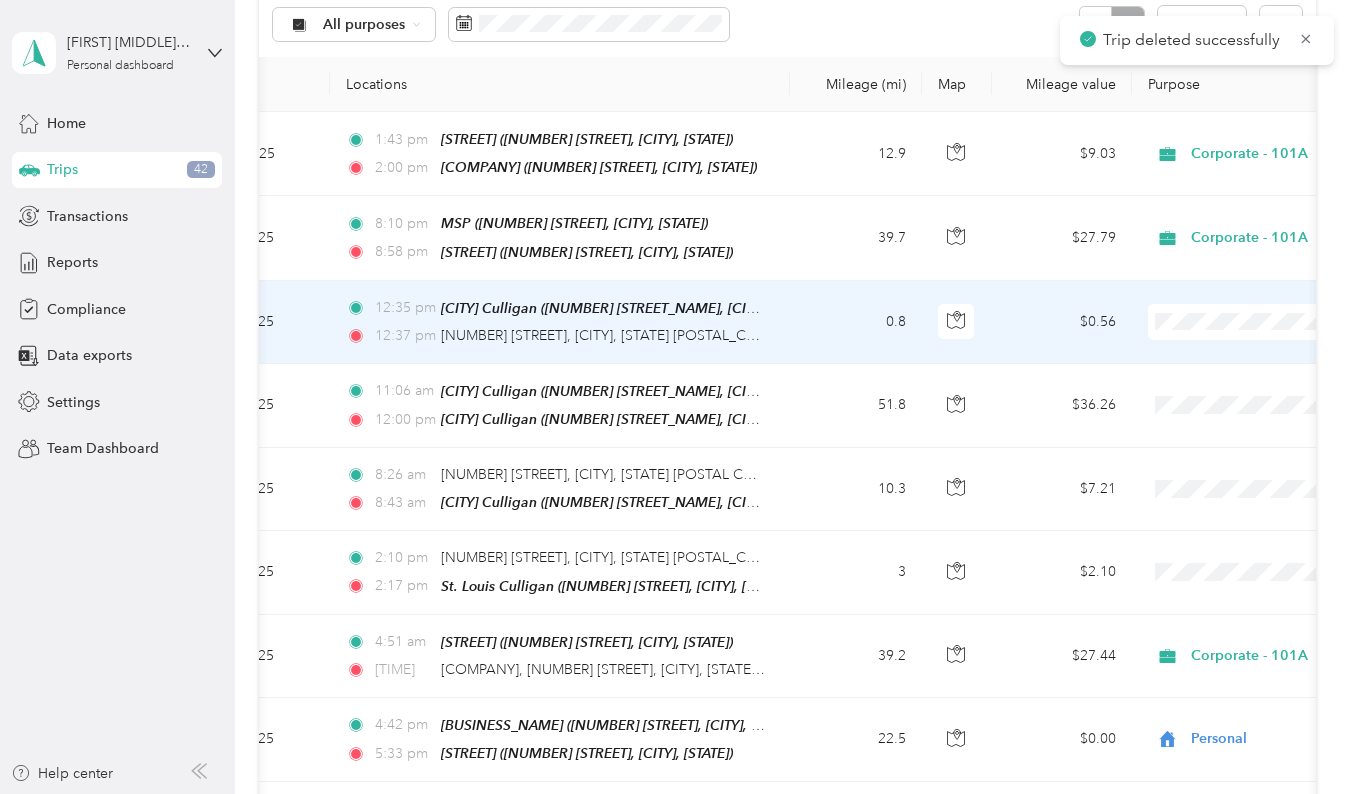 click on "0.8" at bounding box center [856, 322] 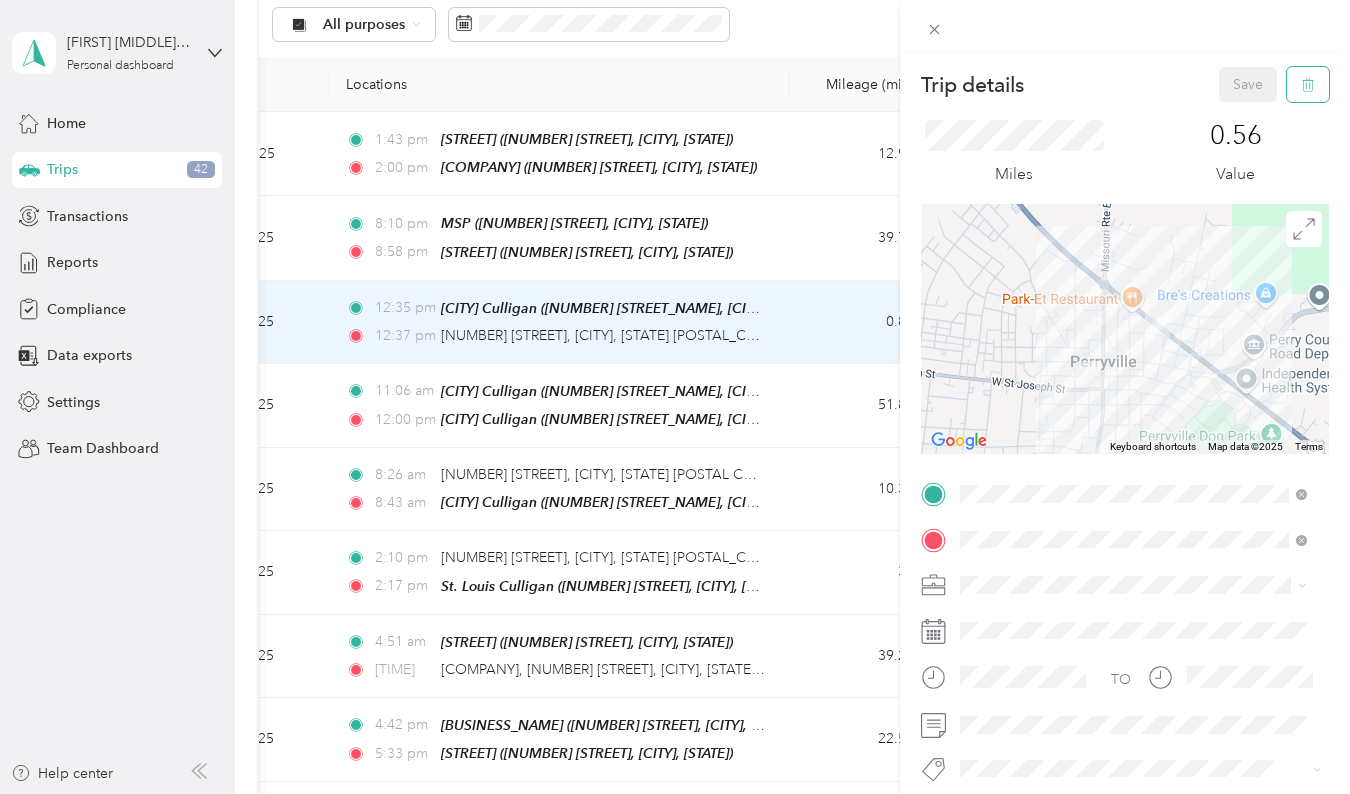 click at bounding box center (1308, 84) 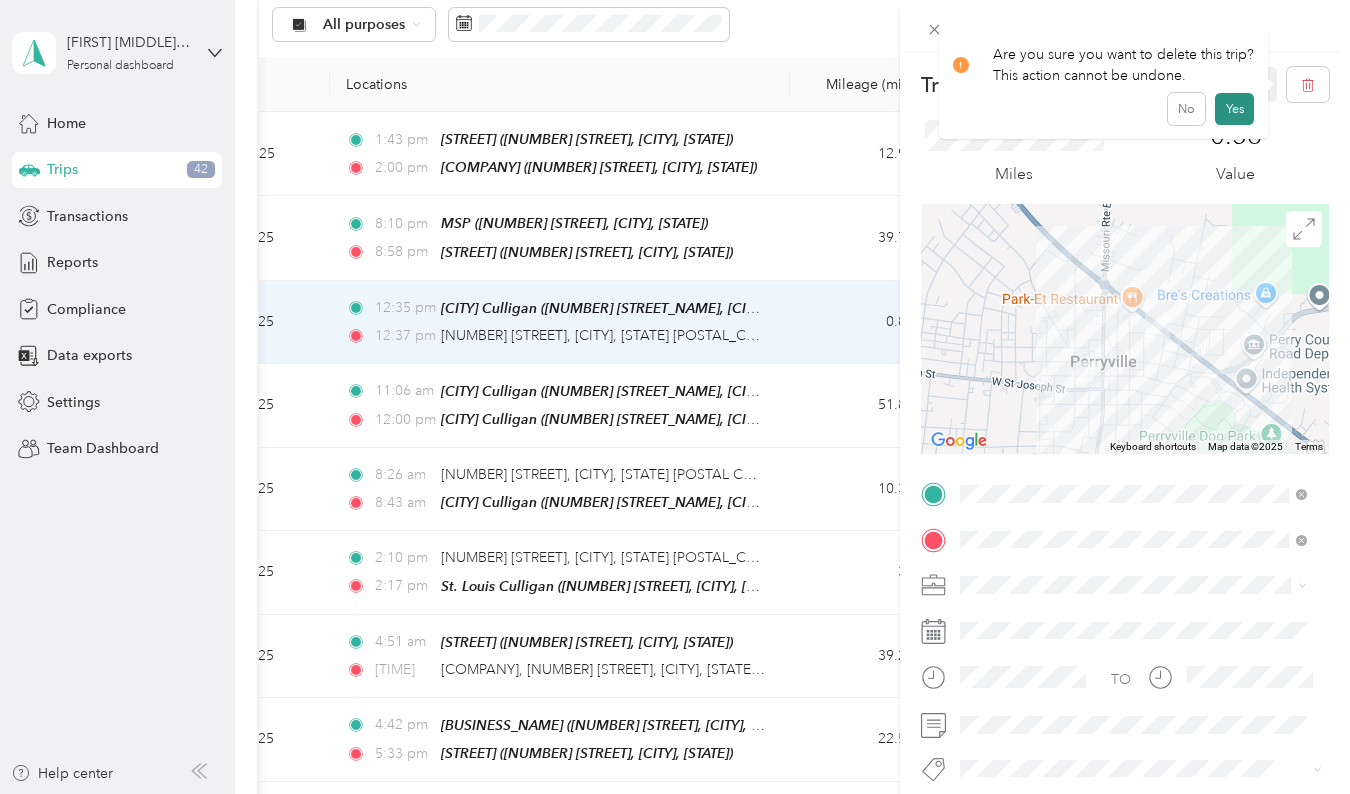 click on "Yes" at bounding box center [1234, 109] 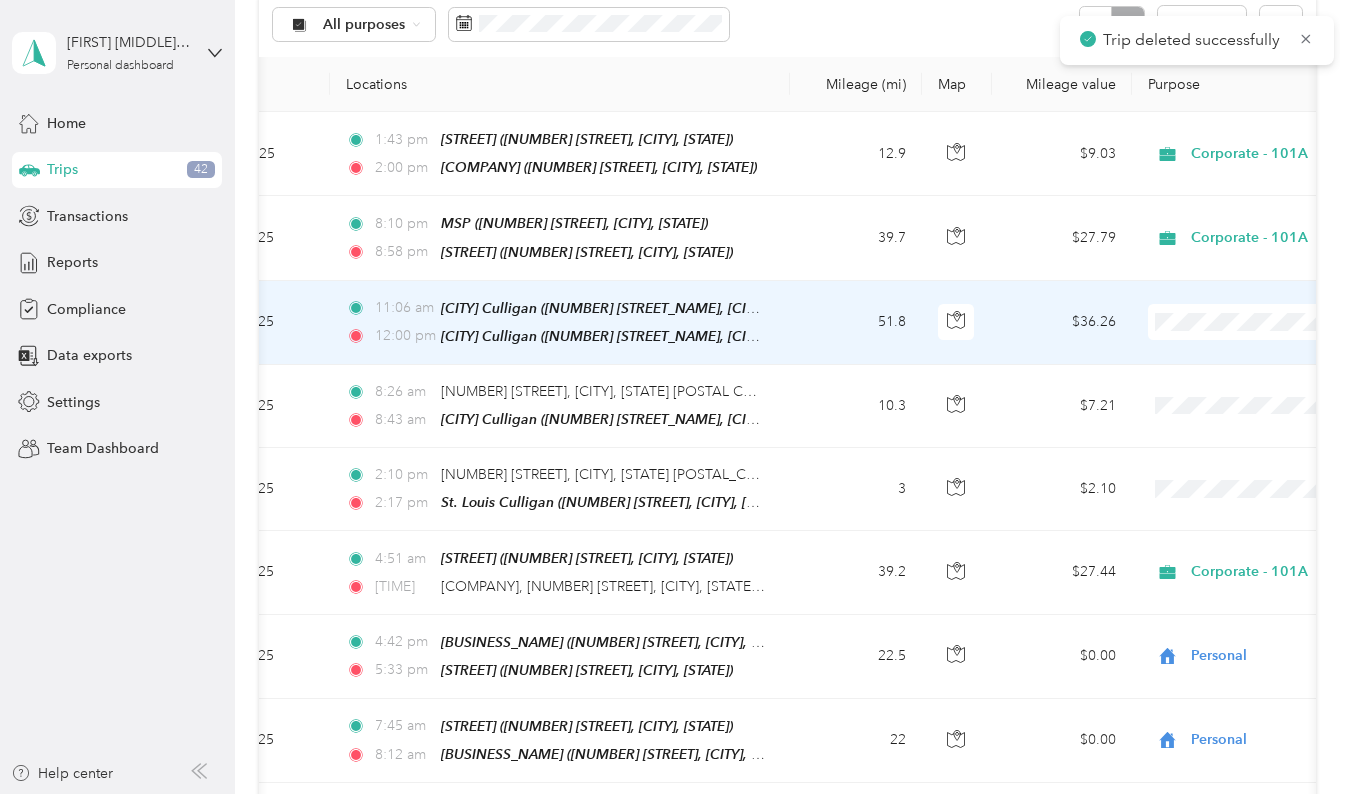 click on "51.8" at bounding box center (856, 323) 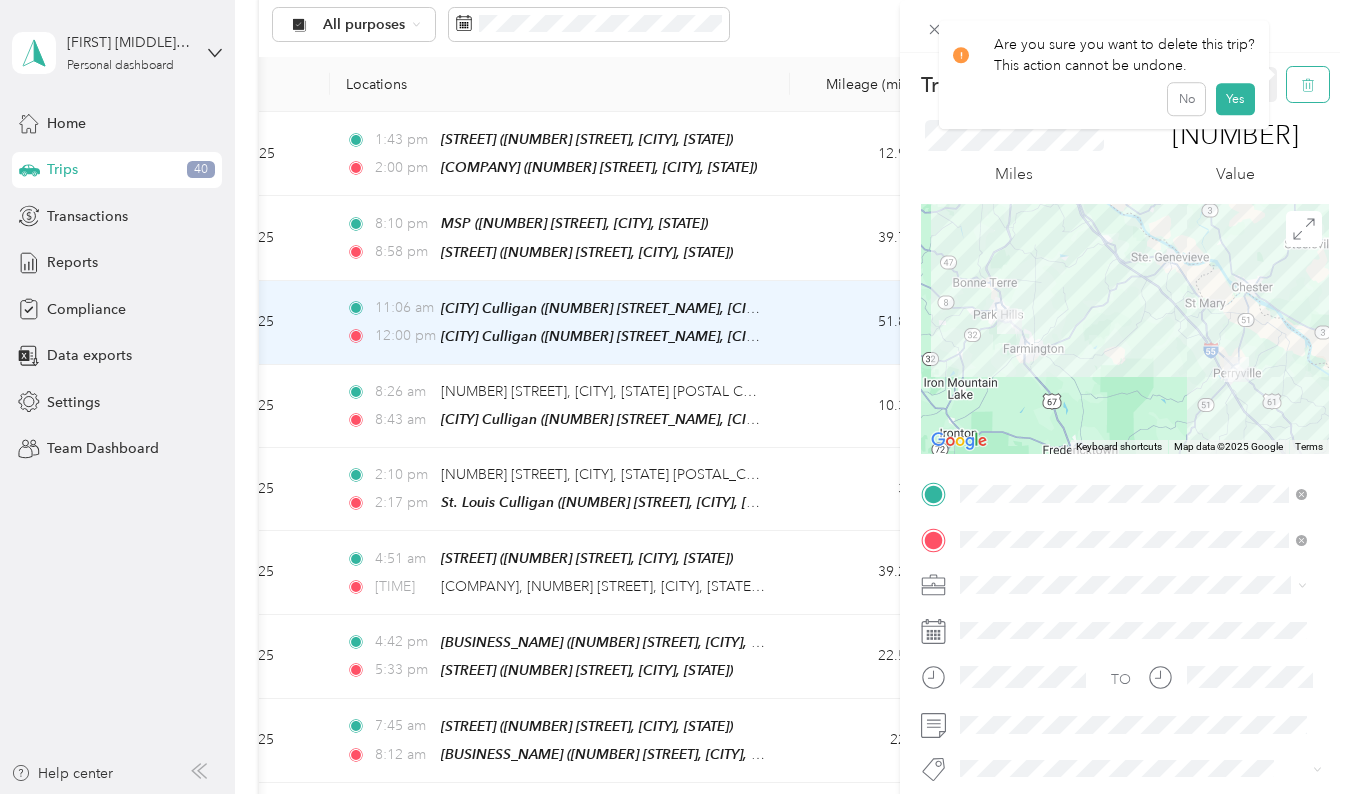 click 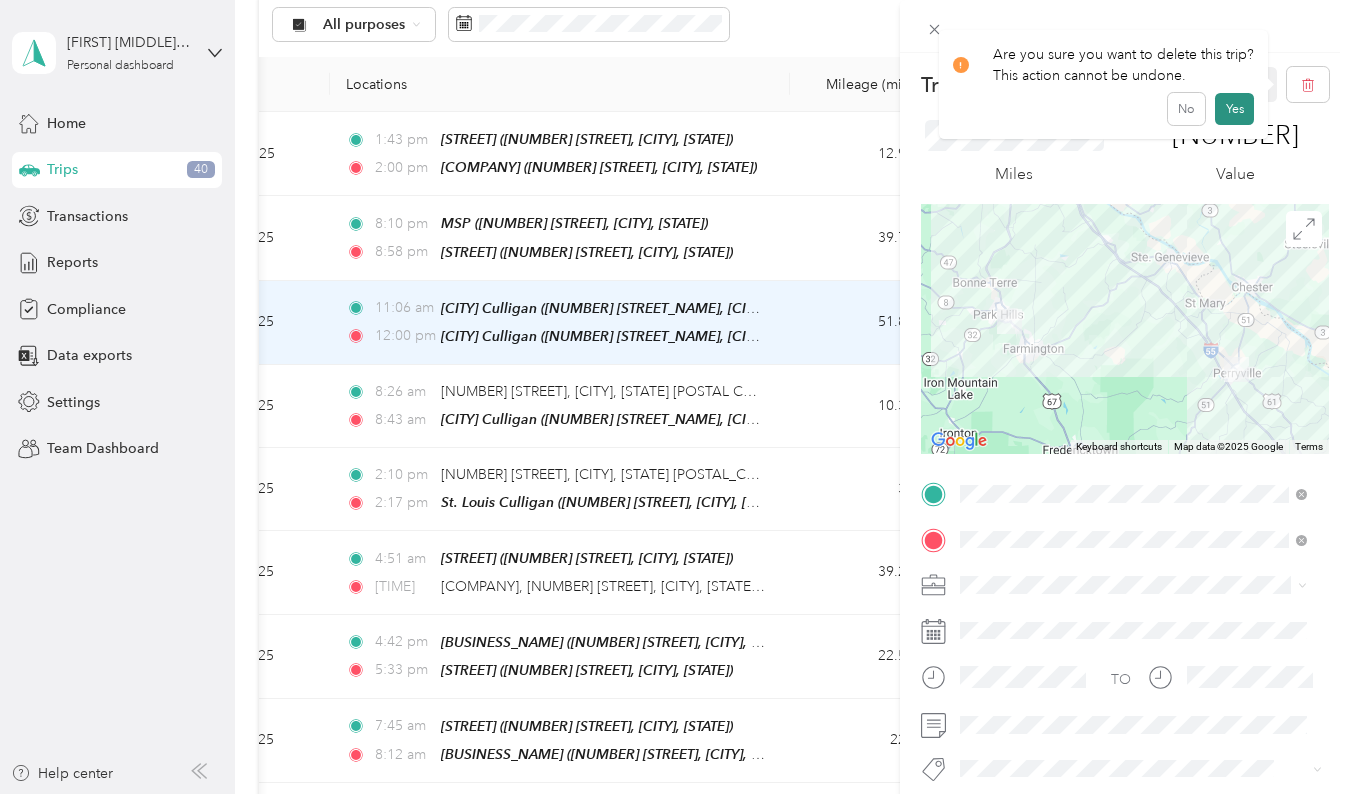 click on "Yes" at bounding box center [1234, 109] 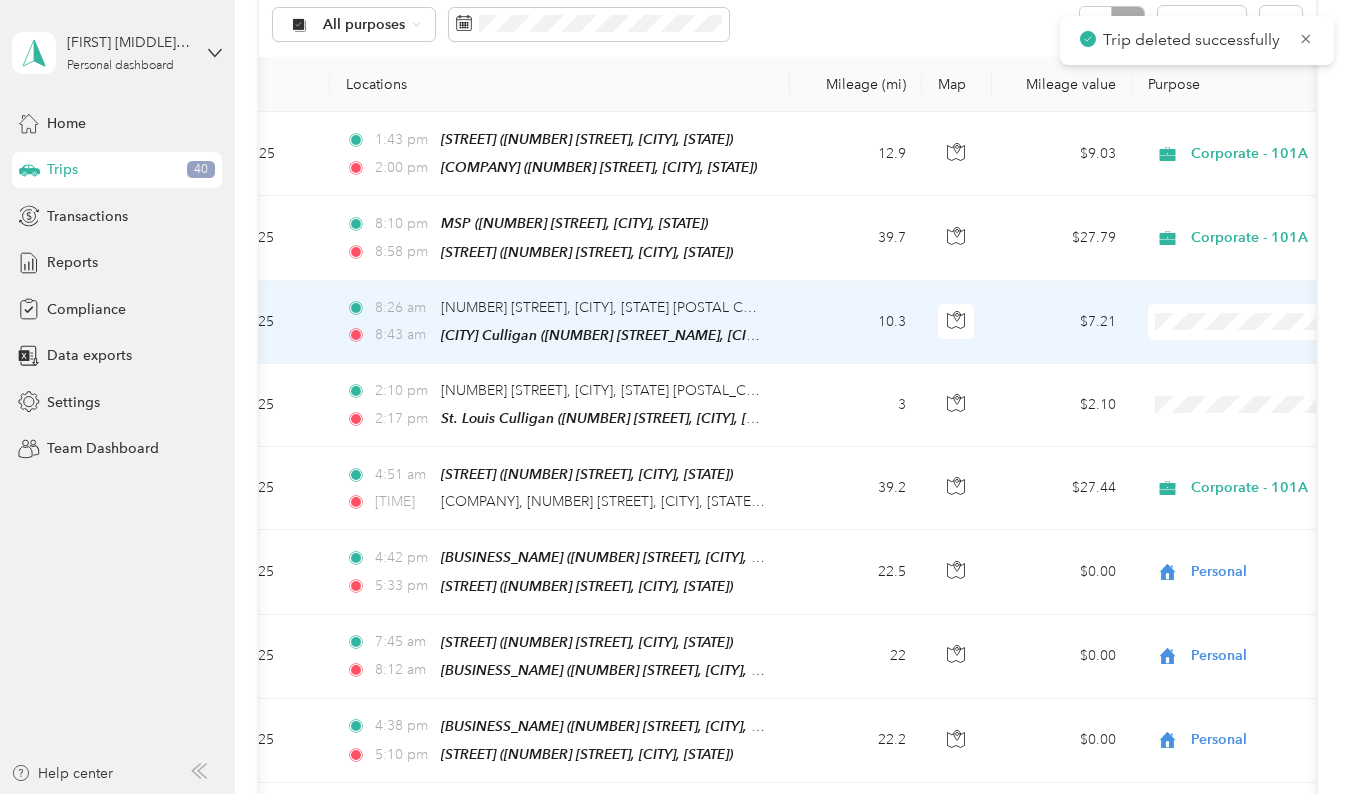 click on "10.3" at bounding box center [856, 322] 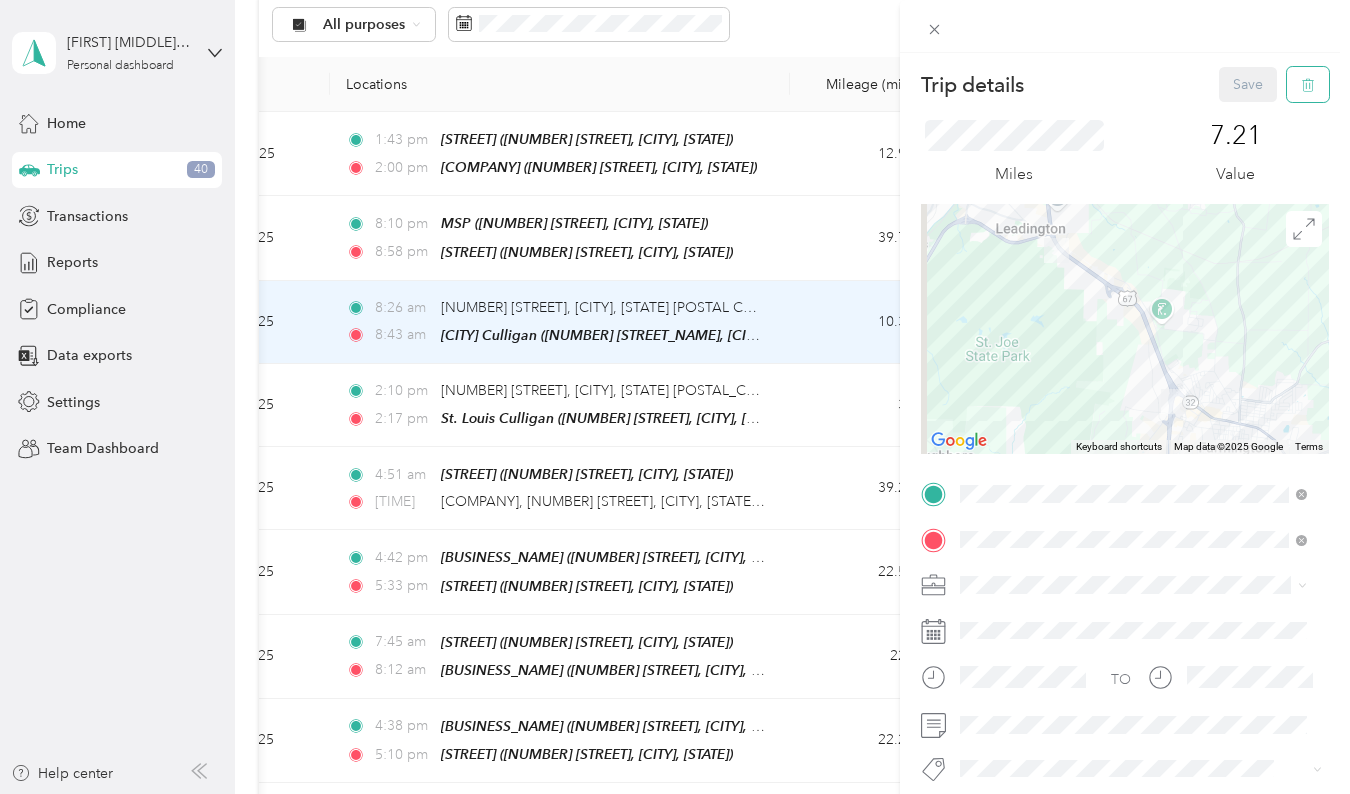 click 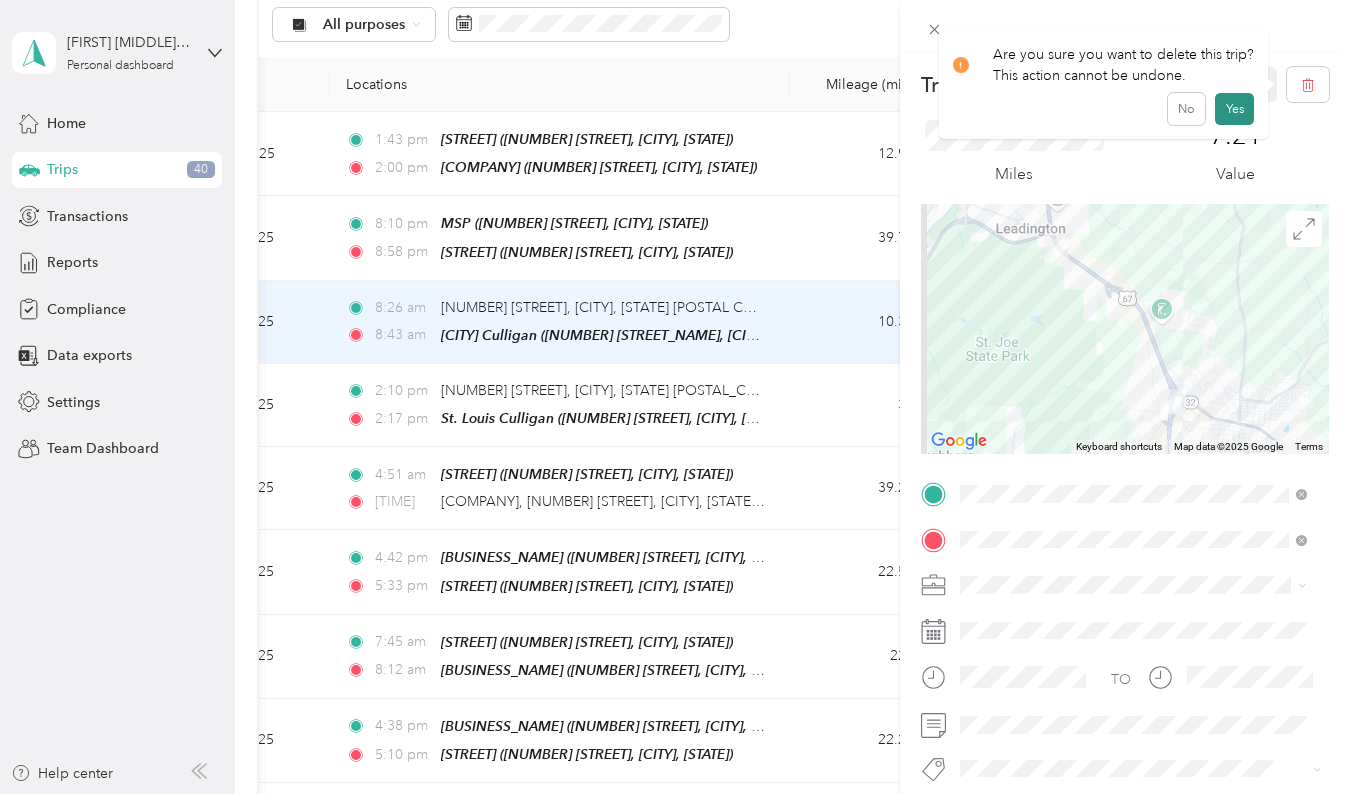 click on "Yes" at bounding box center (1234, 109) 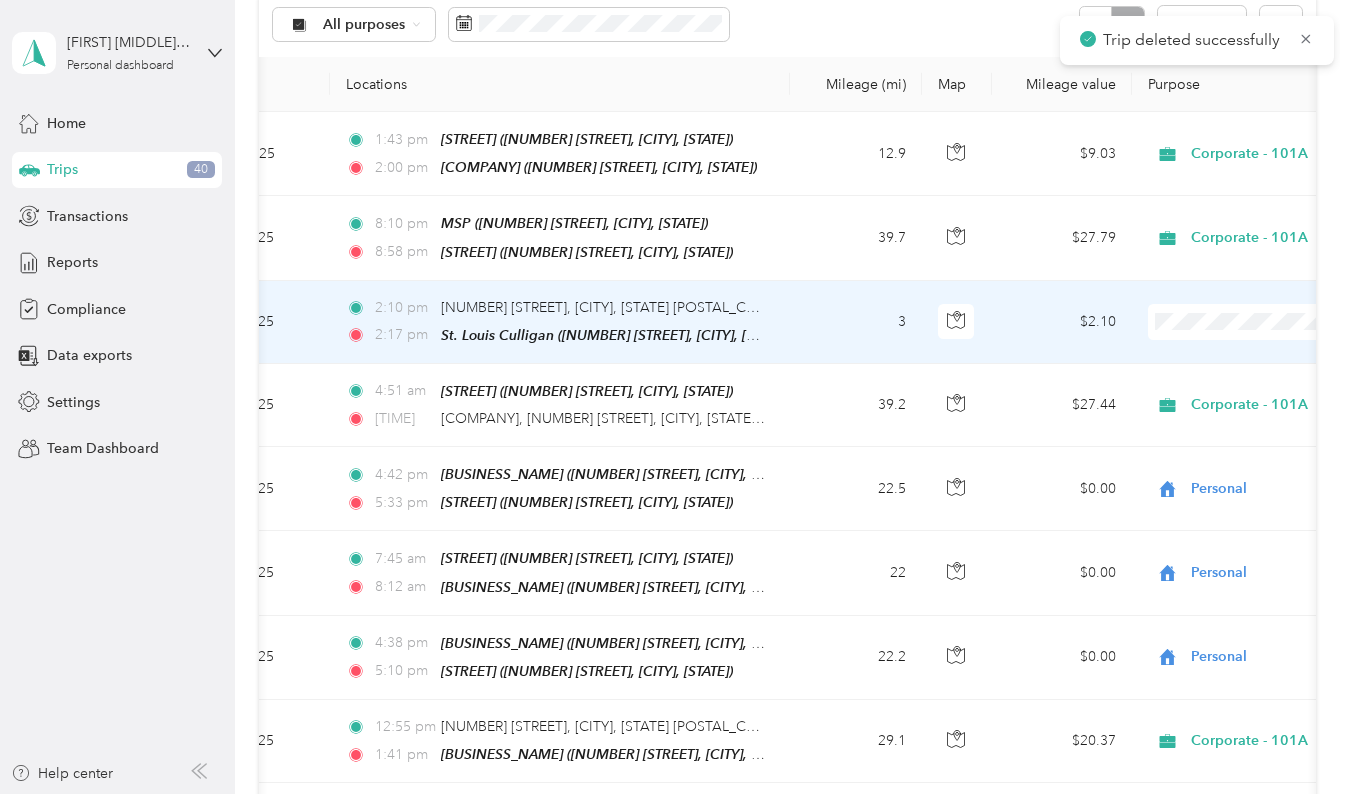 click on "3" at bounding box center [856, 322] 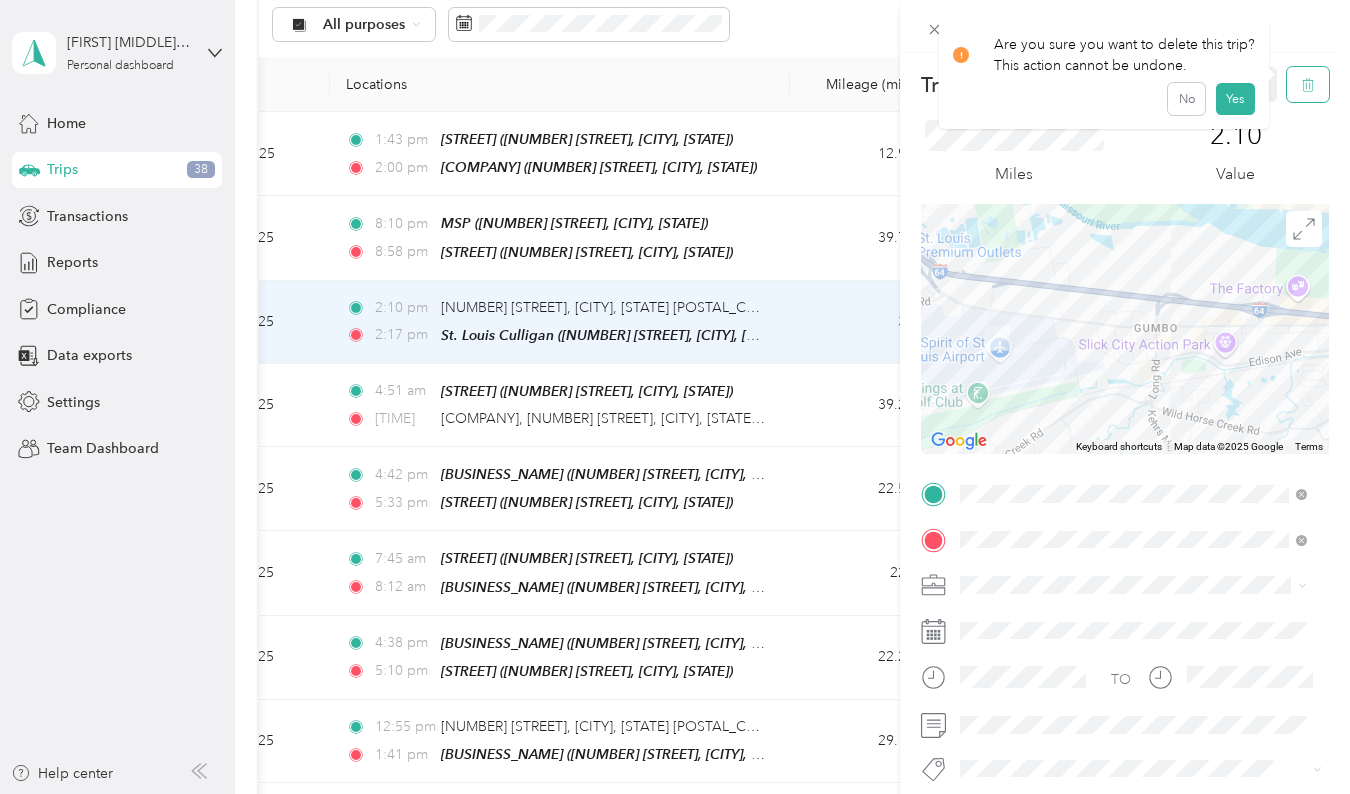 click at bounding box center [1308, 84] 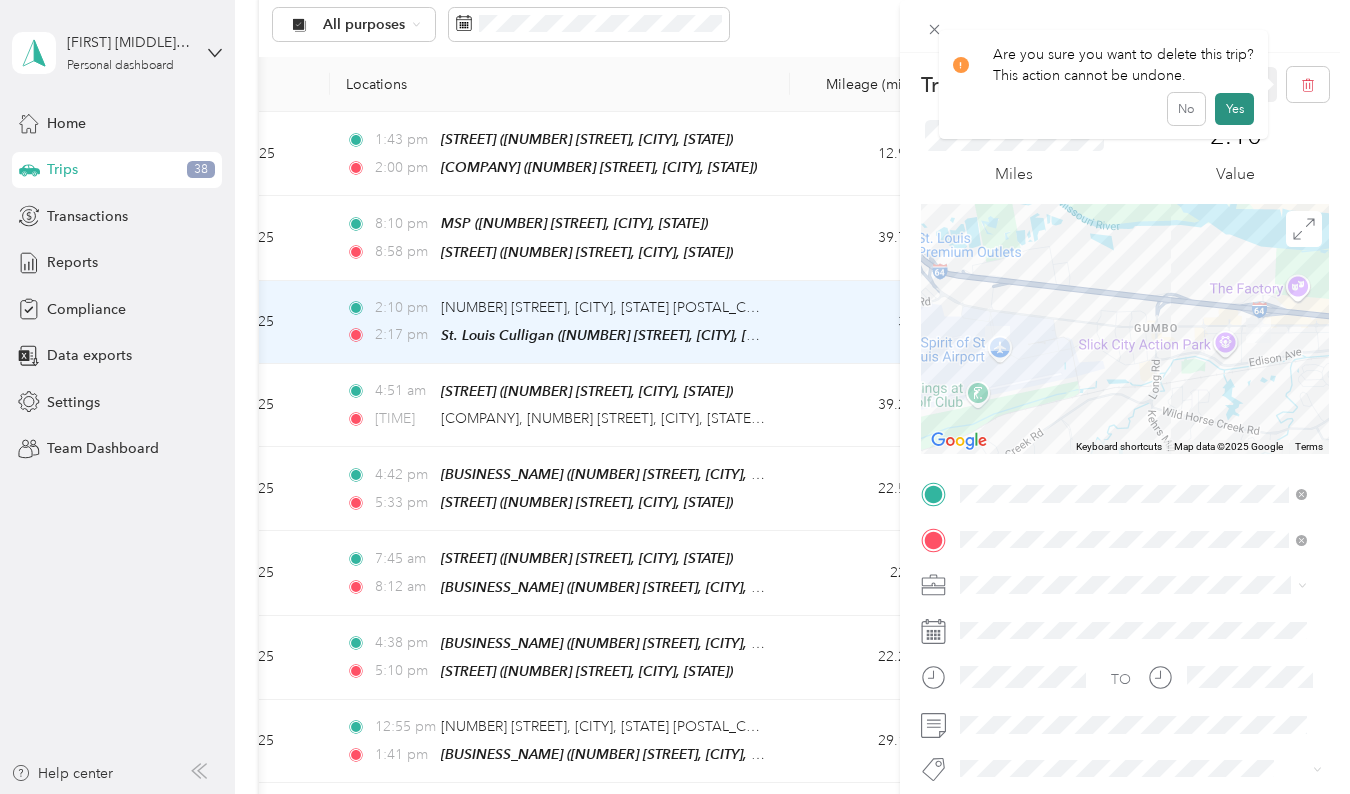 click on "Yes" at bounding box center [1234, 109] 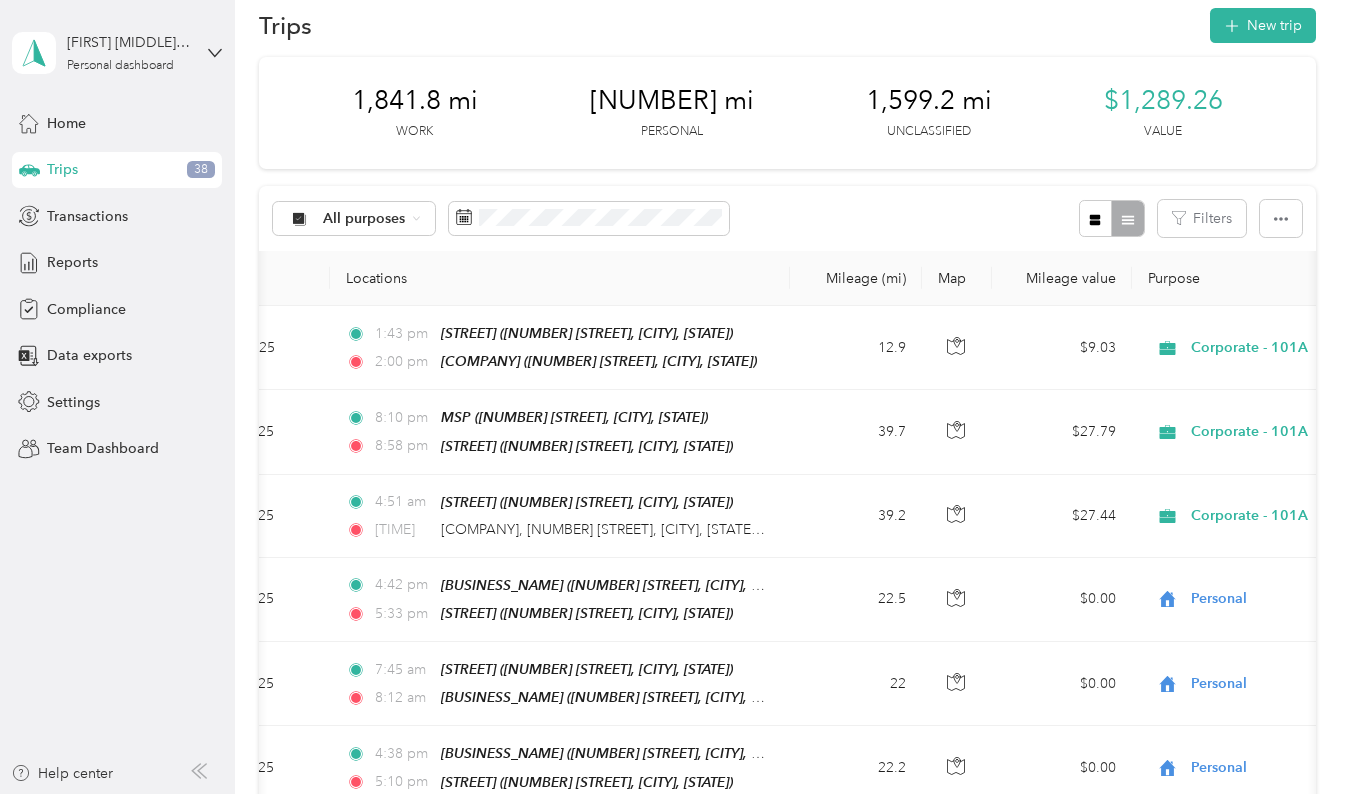 scroll, scrollTop: 0, scrollLeft: 0, axis: both 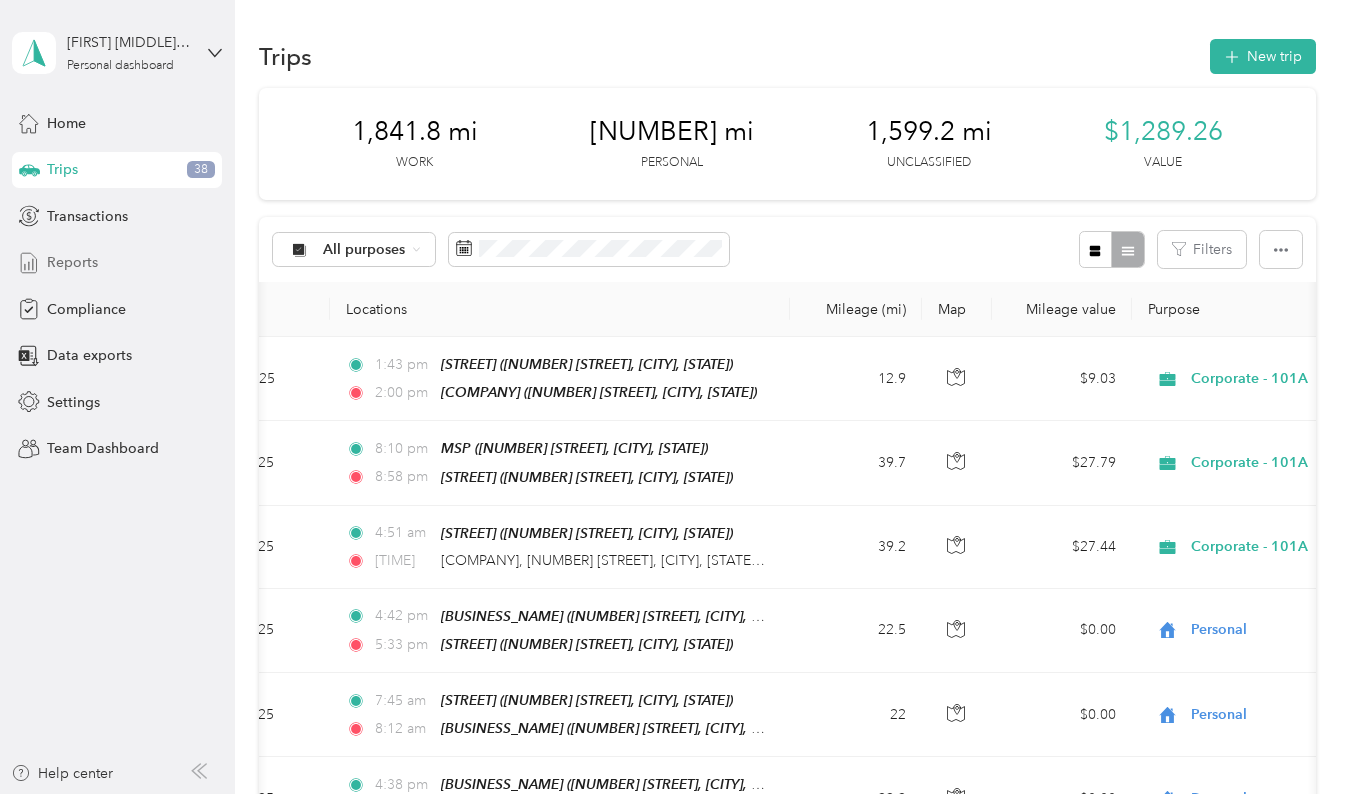 click on "Reports" at bounding box center (72, 262) 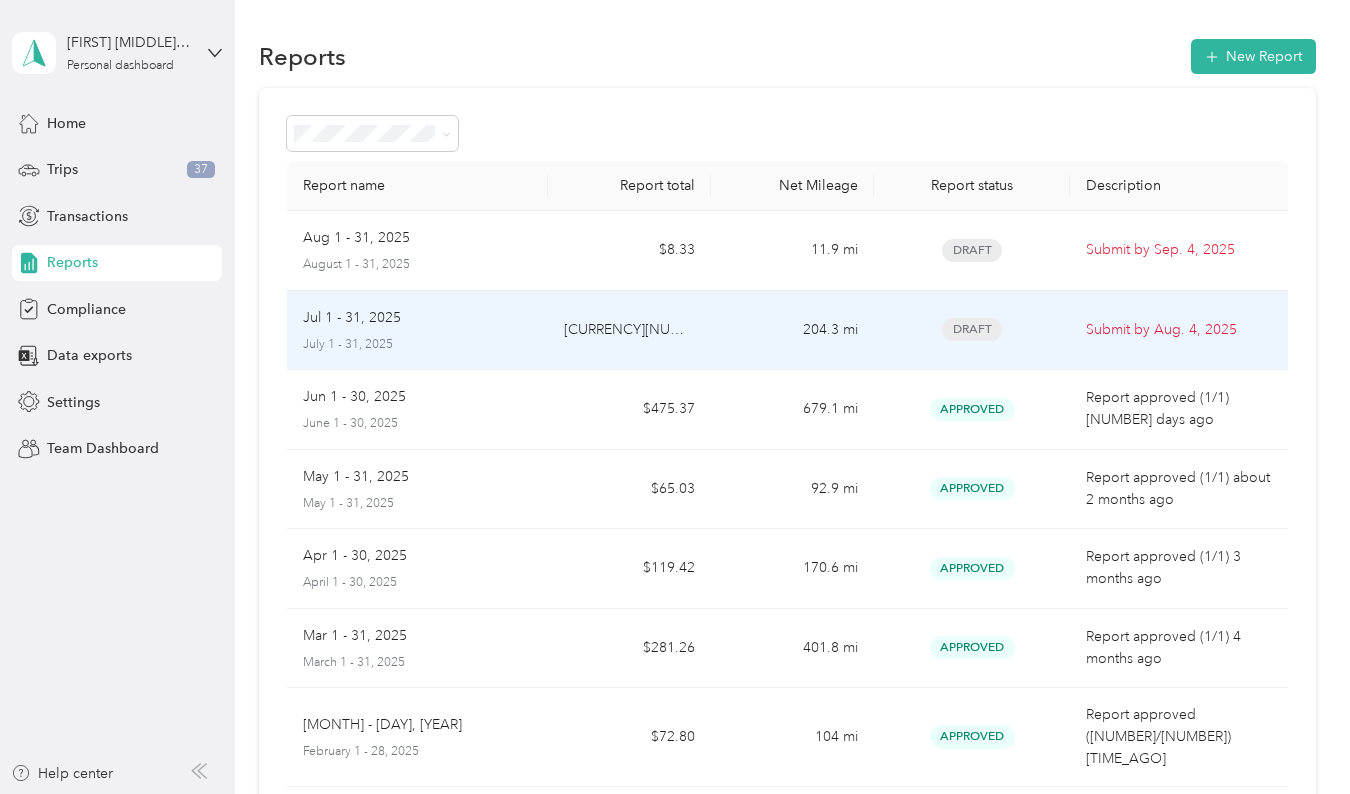 click on "Submit  by   Aug. 4, 2025" at bounding box center (1179, 331) 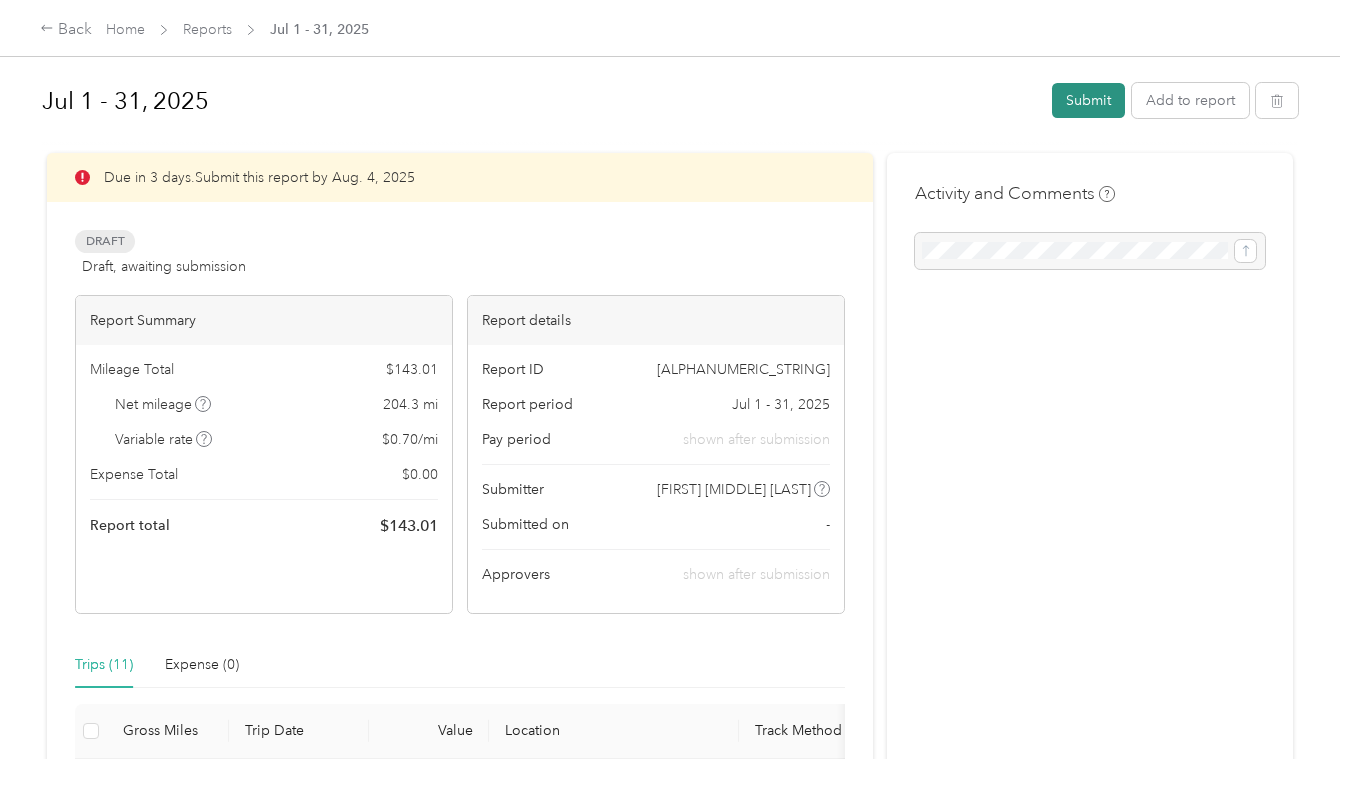 click on "Submit" at bounding box center [1088, 100] 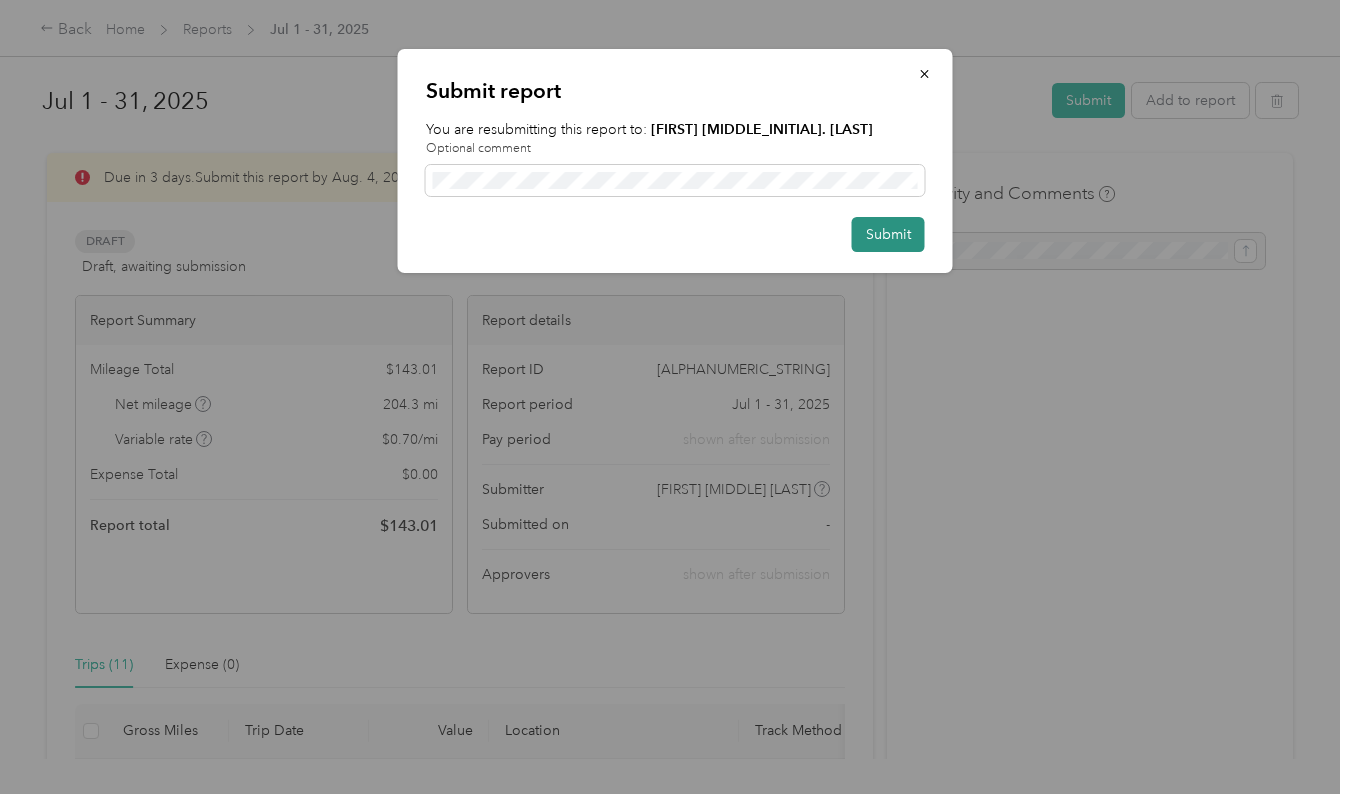 click on "Submit" at bounding box center [888, 234] 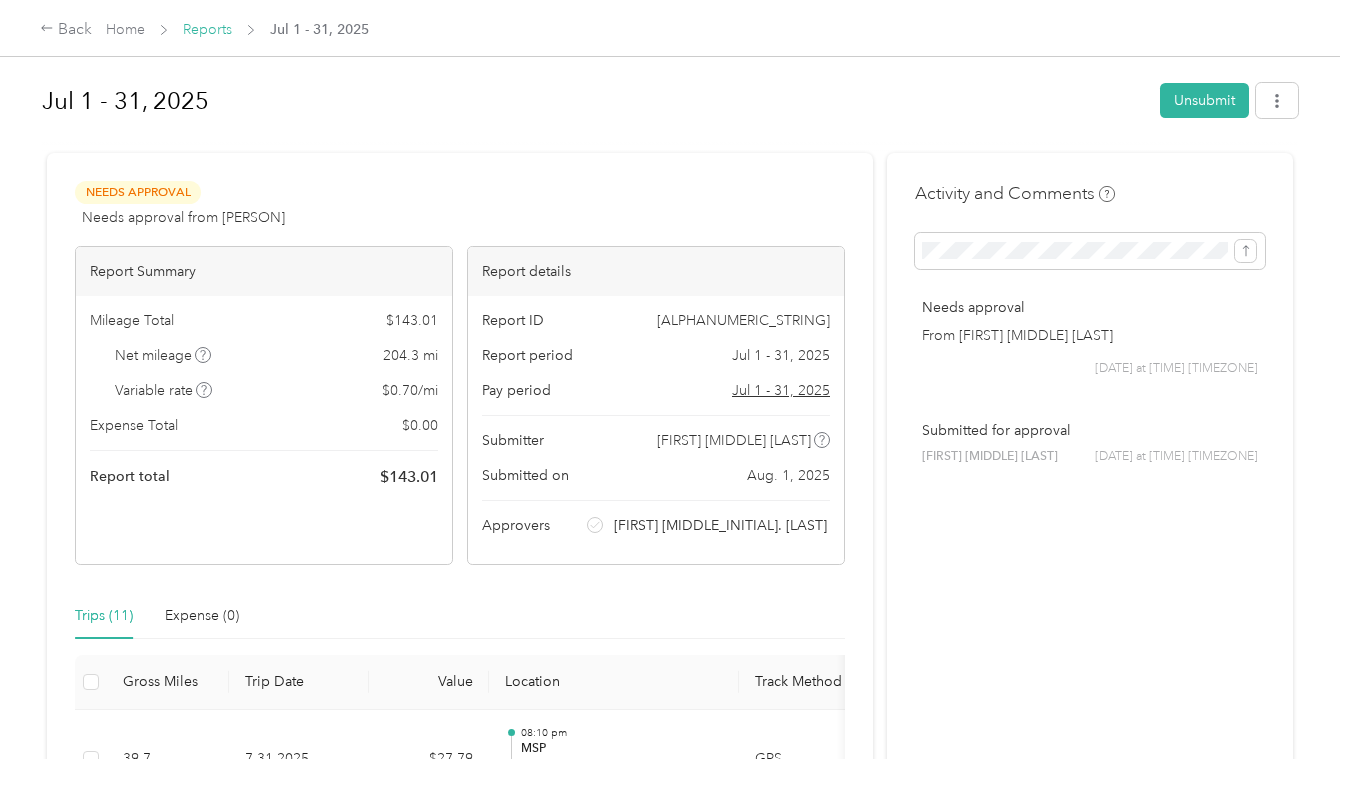 click on "Reports" at bounding box center (207, 29) 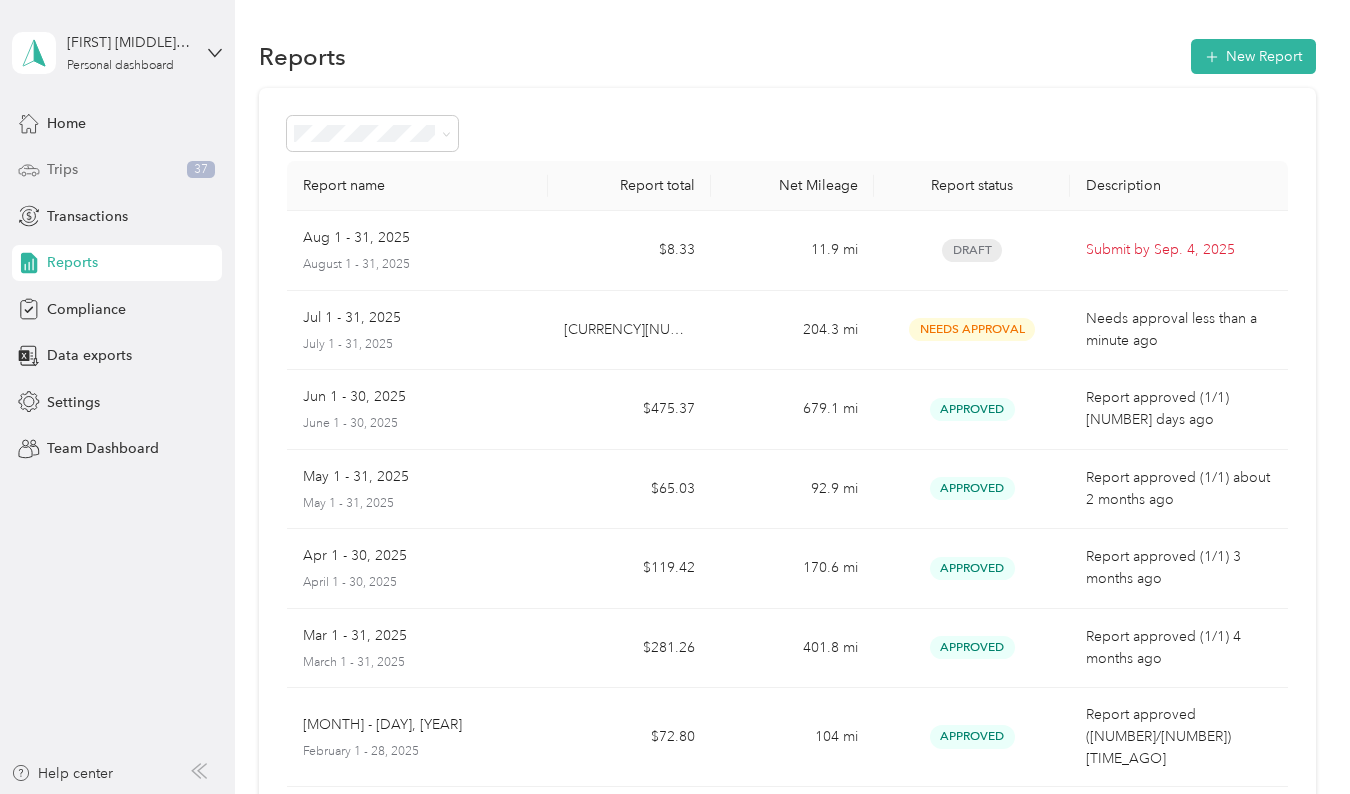 click on "Trips" at bounding box center (62, 169) 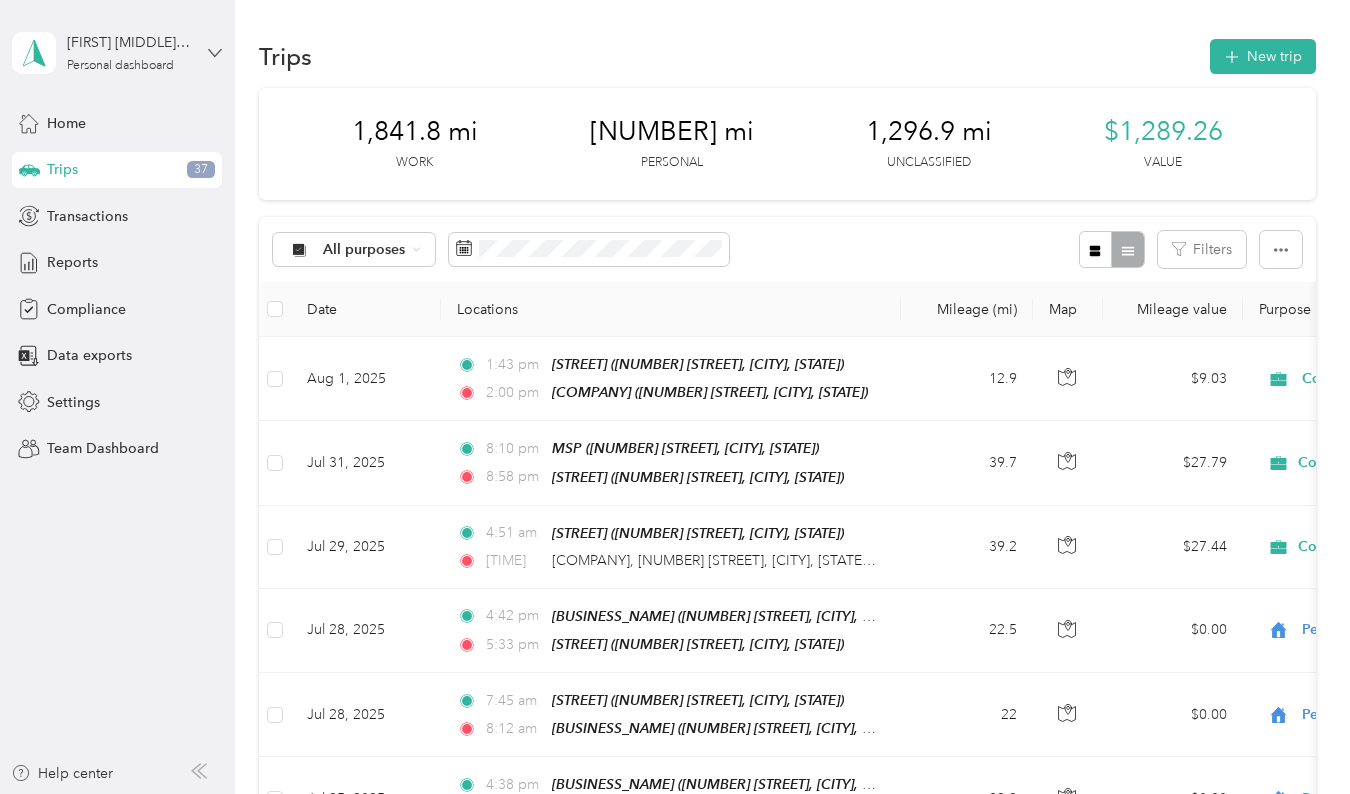 click 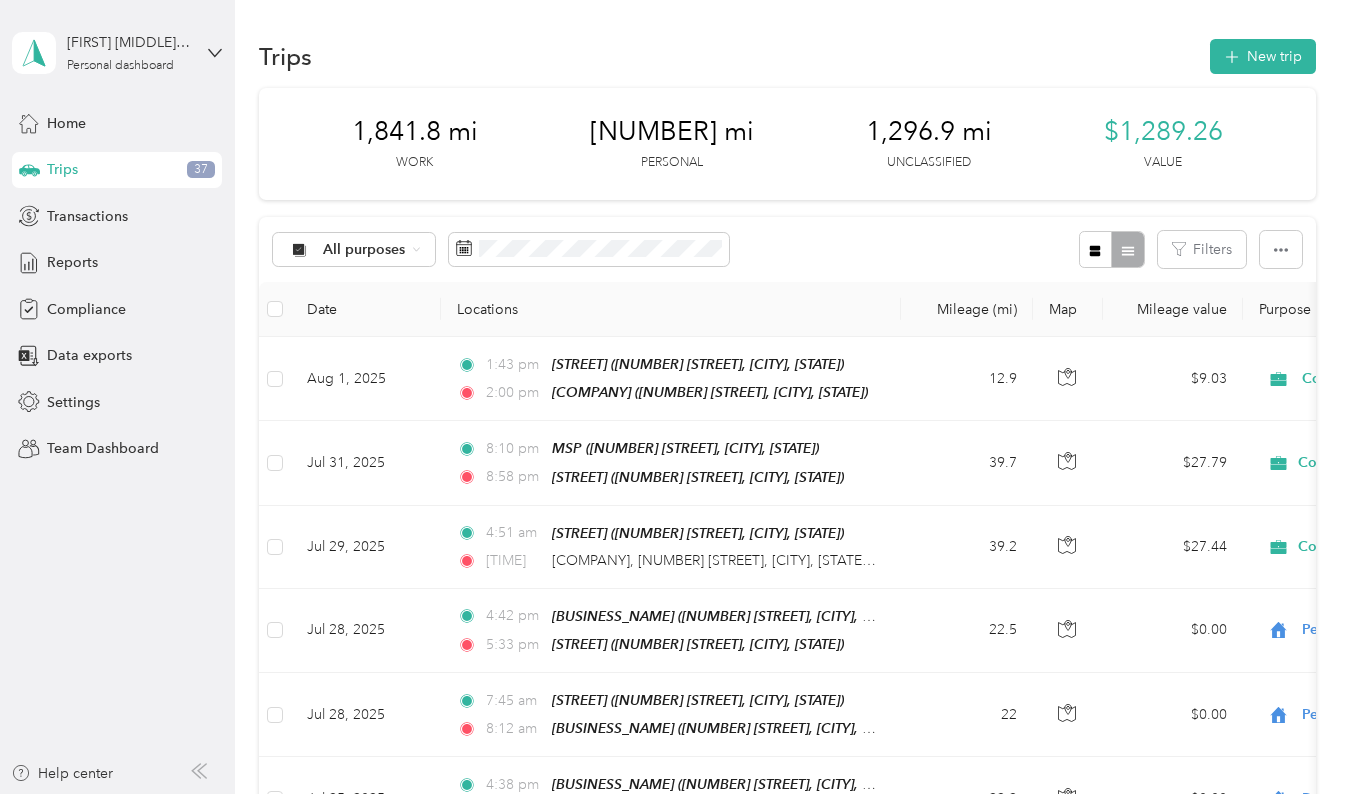 click on "Team dashboard" at bounding box center [83, 164] 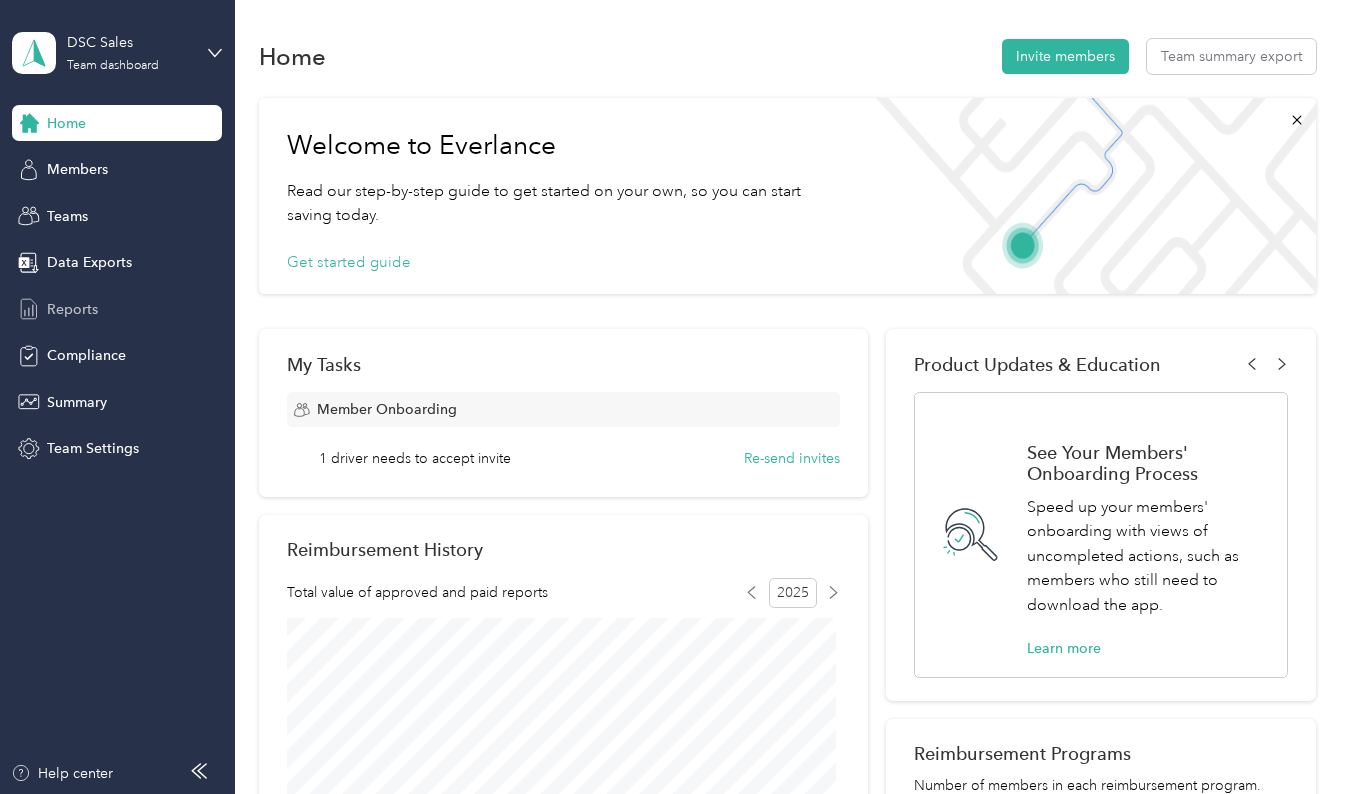 click on "Reports" at bounding box center [72, 309] 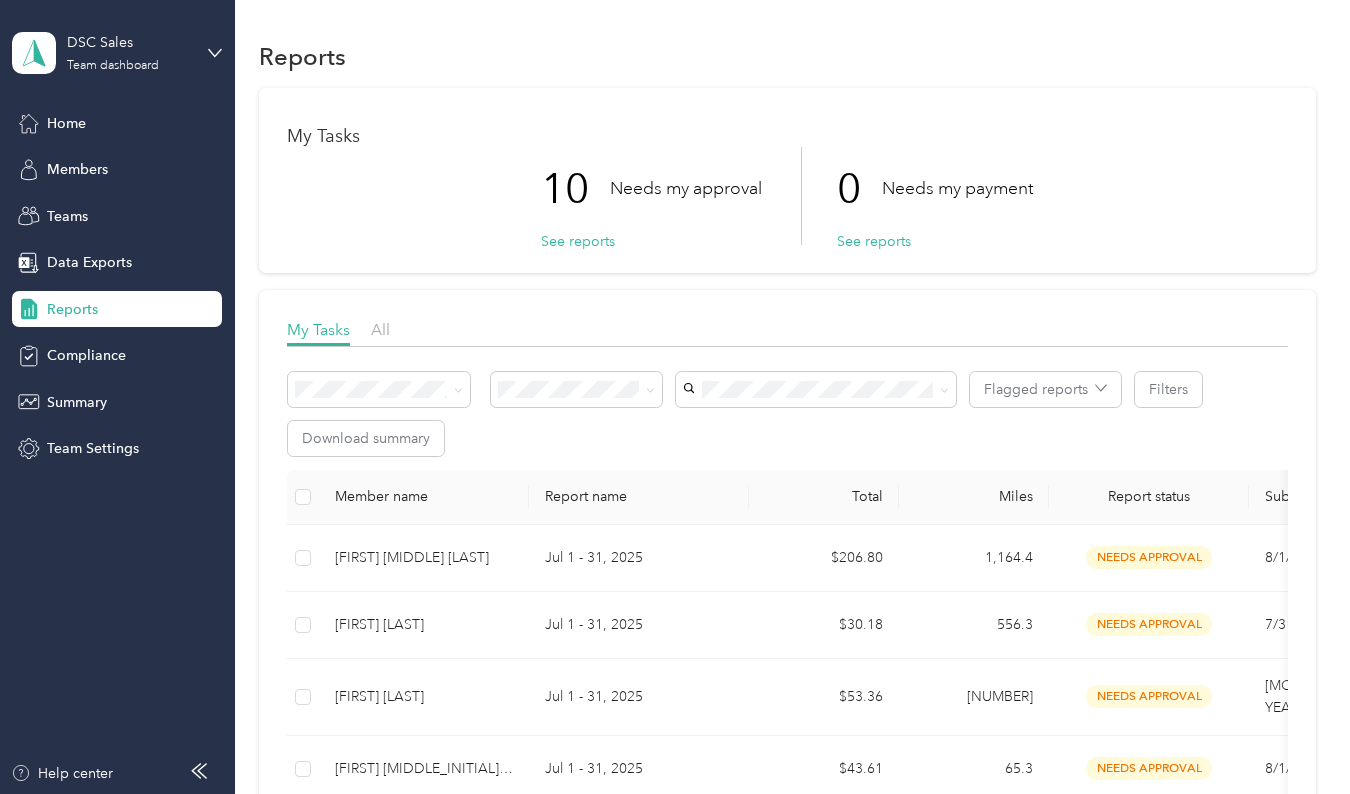 click on "10" at bounding box center (575, 189) 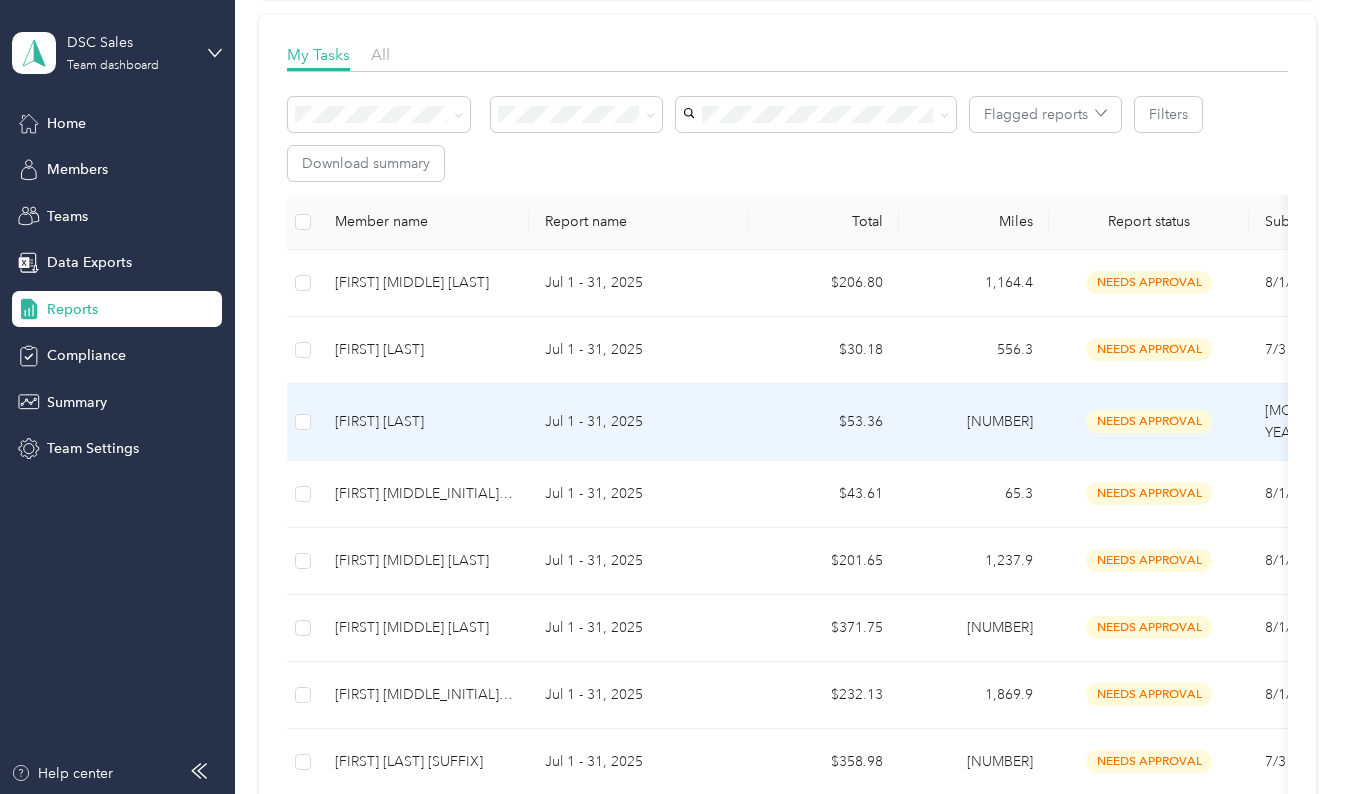 scroll, scrollTop: 256, scrollLeft: 0, axis: vertical 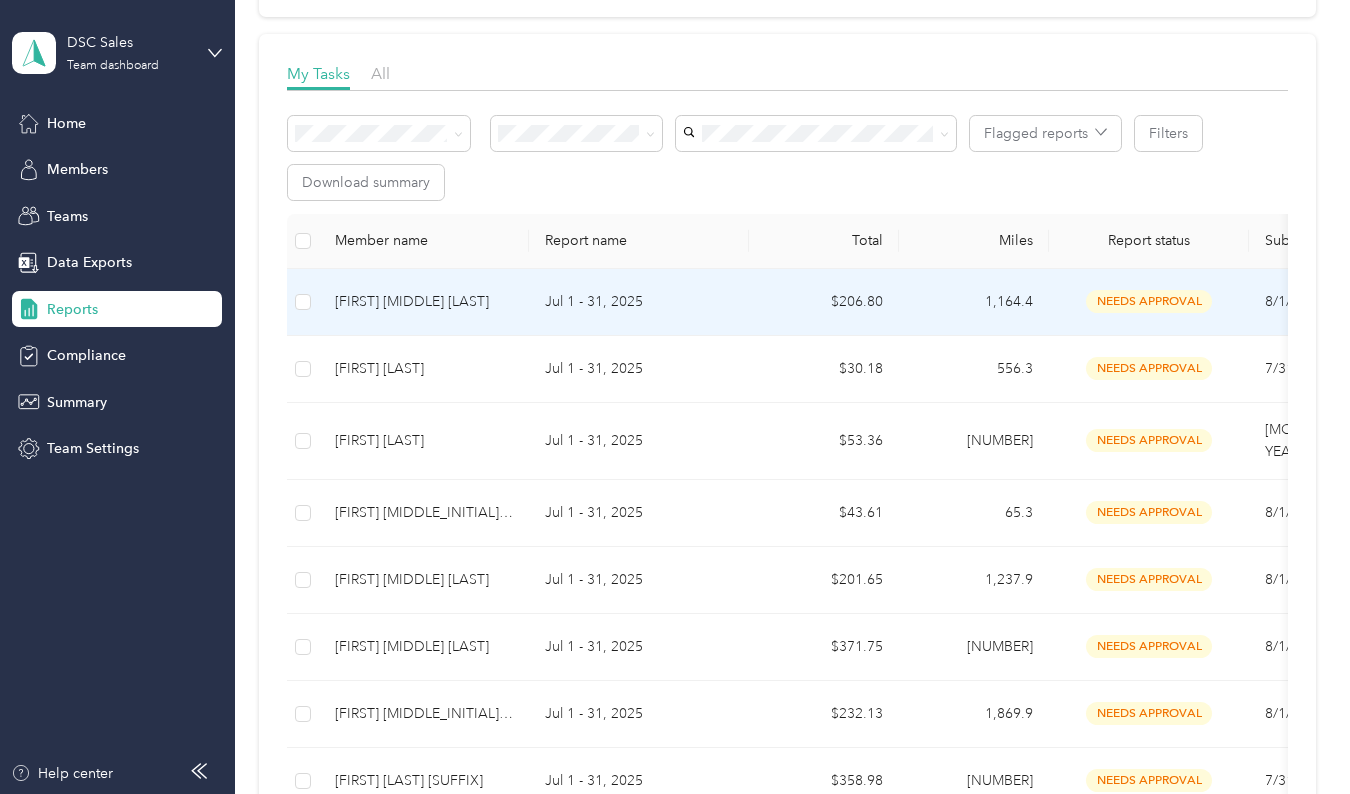 click on "[FIRST] [MIDDLE] [LAST]" at bounding box center (424, 302) 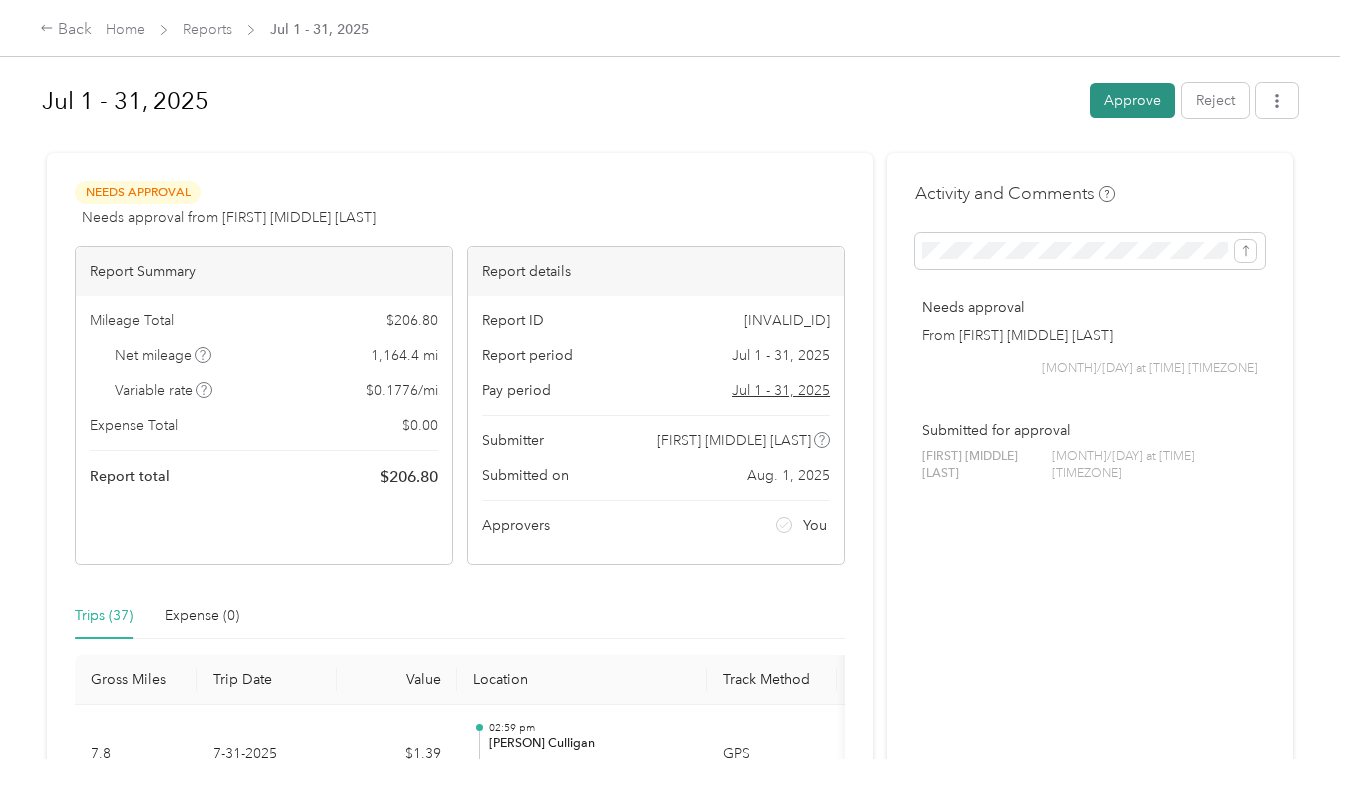click on "Approve" at bounding box center [1132, 100] 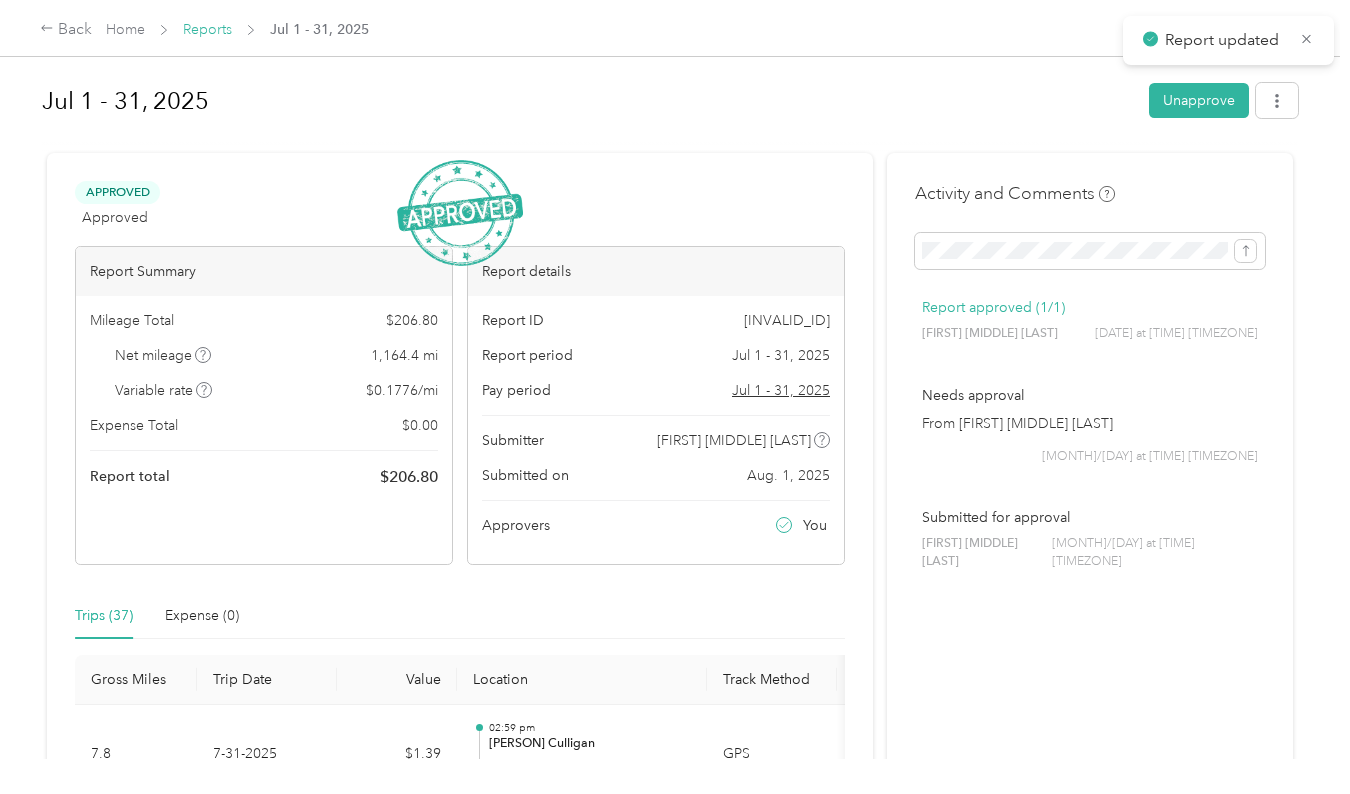 click on "Reports" at bounding box center [207, 29] 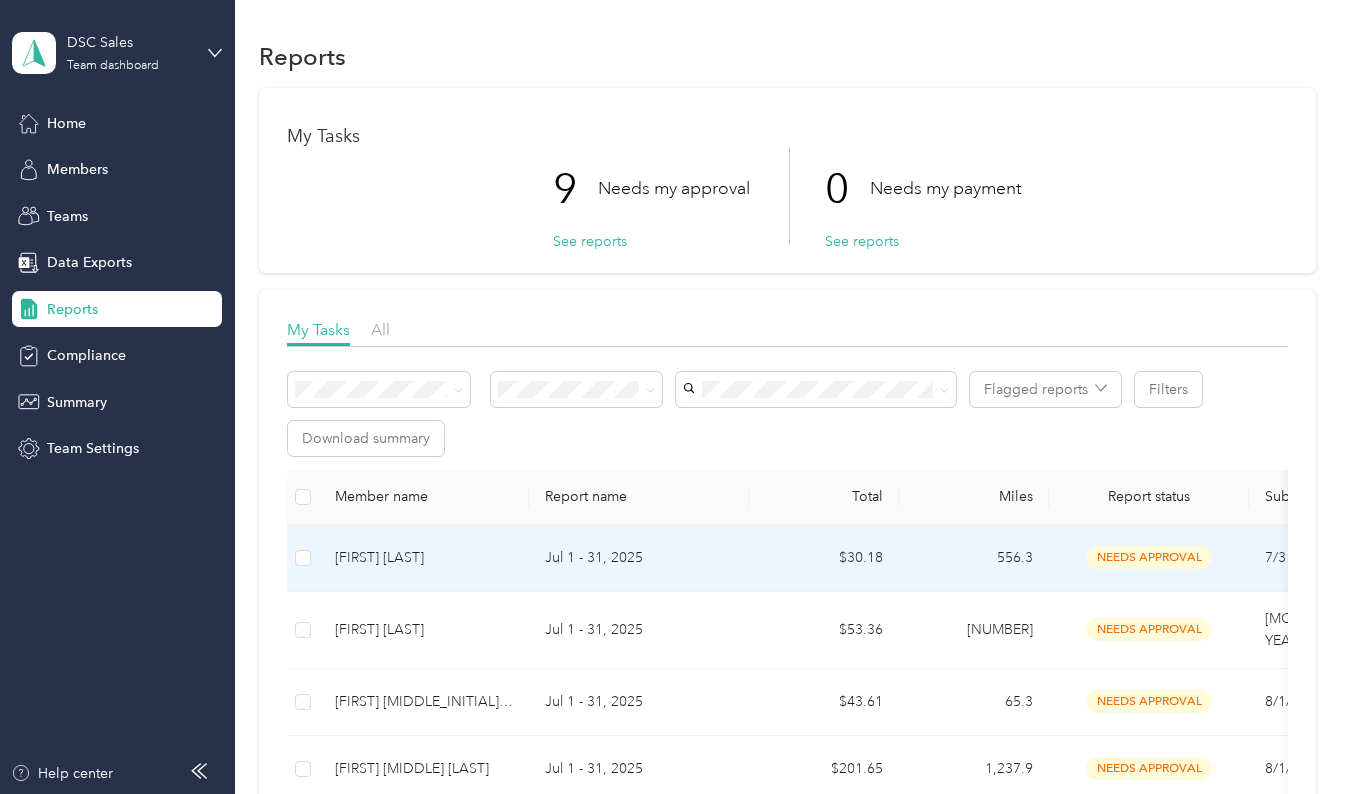 click on "[FIRST] [LAST]" at bounding box center (424, 558) 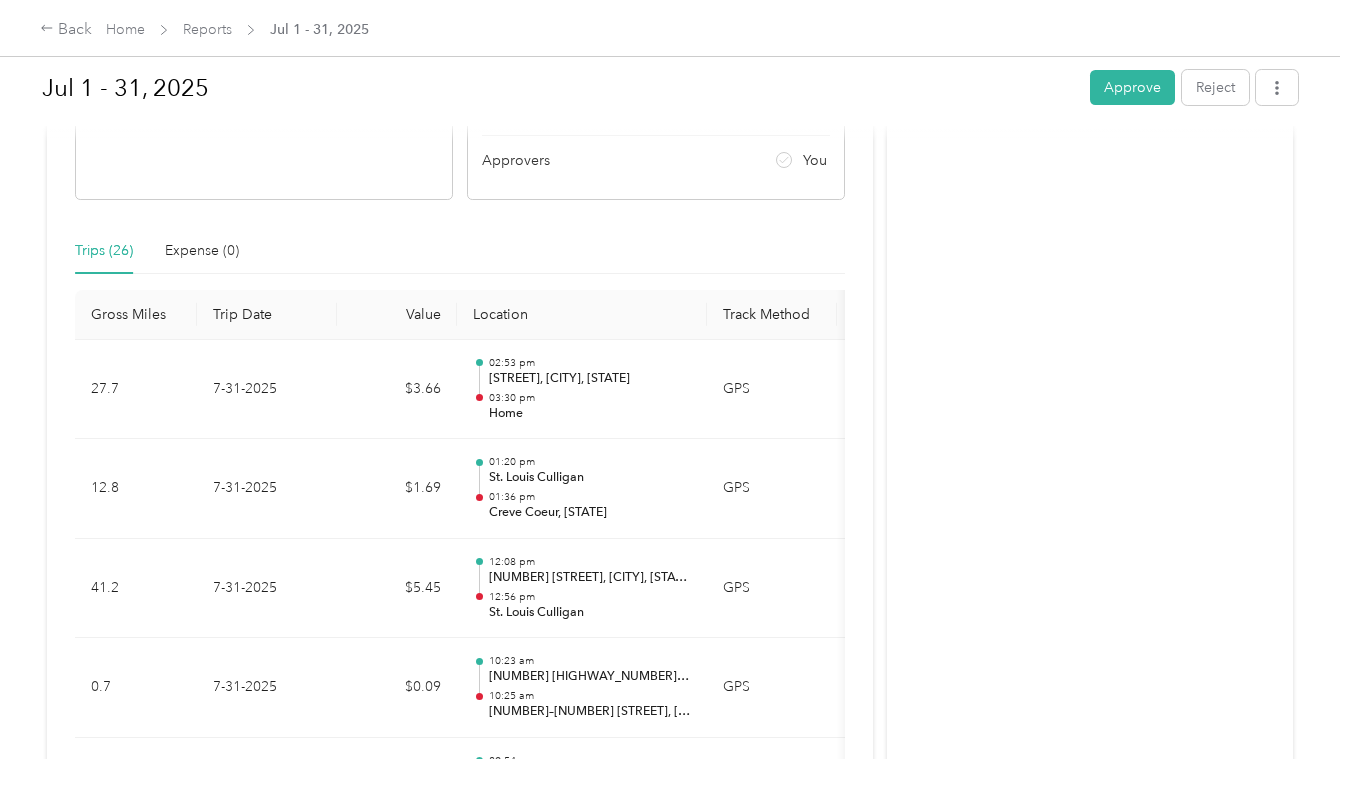 scroll, scrollTop: 391, scrollLeft: 0, axis: vertical 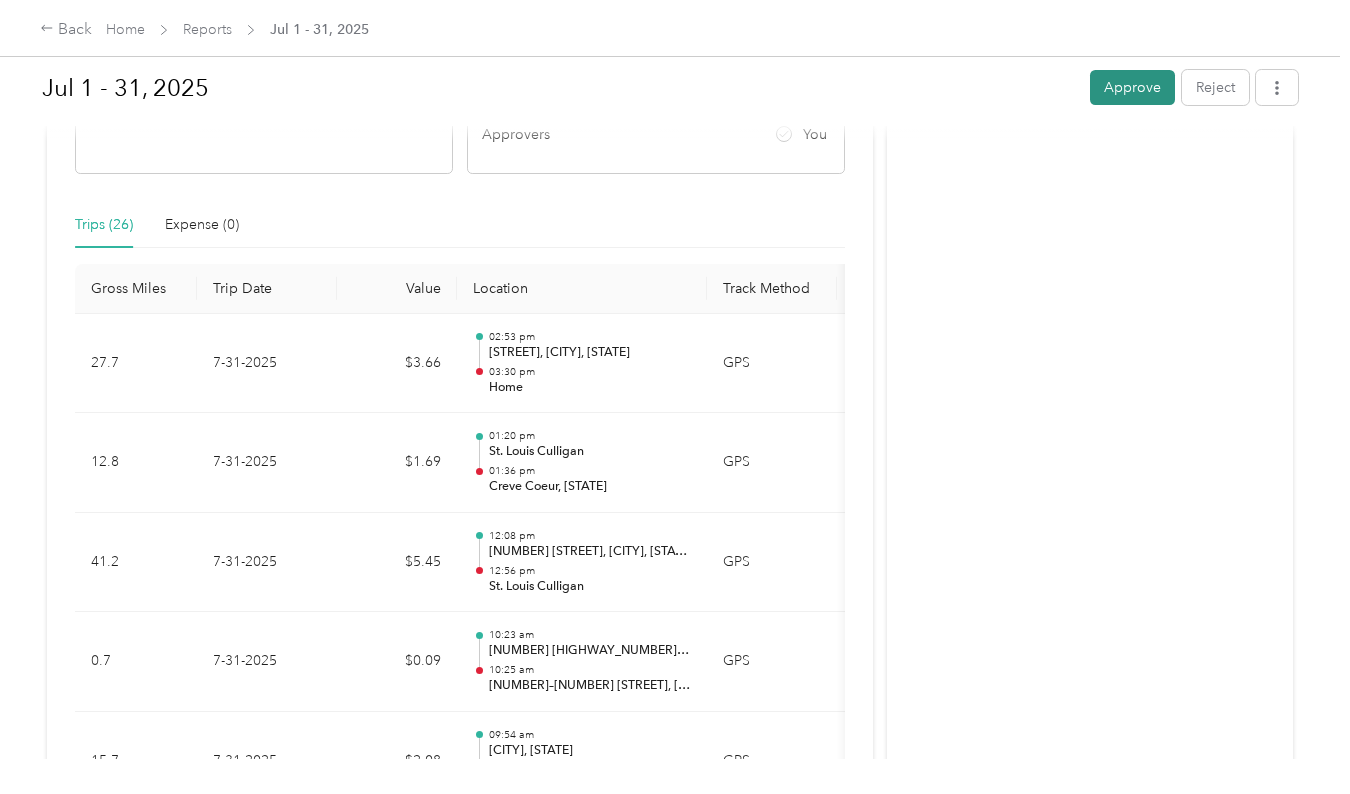 click on "Approve" at bounding box center [1132, 87] 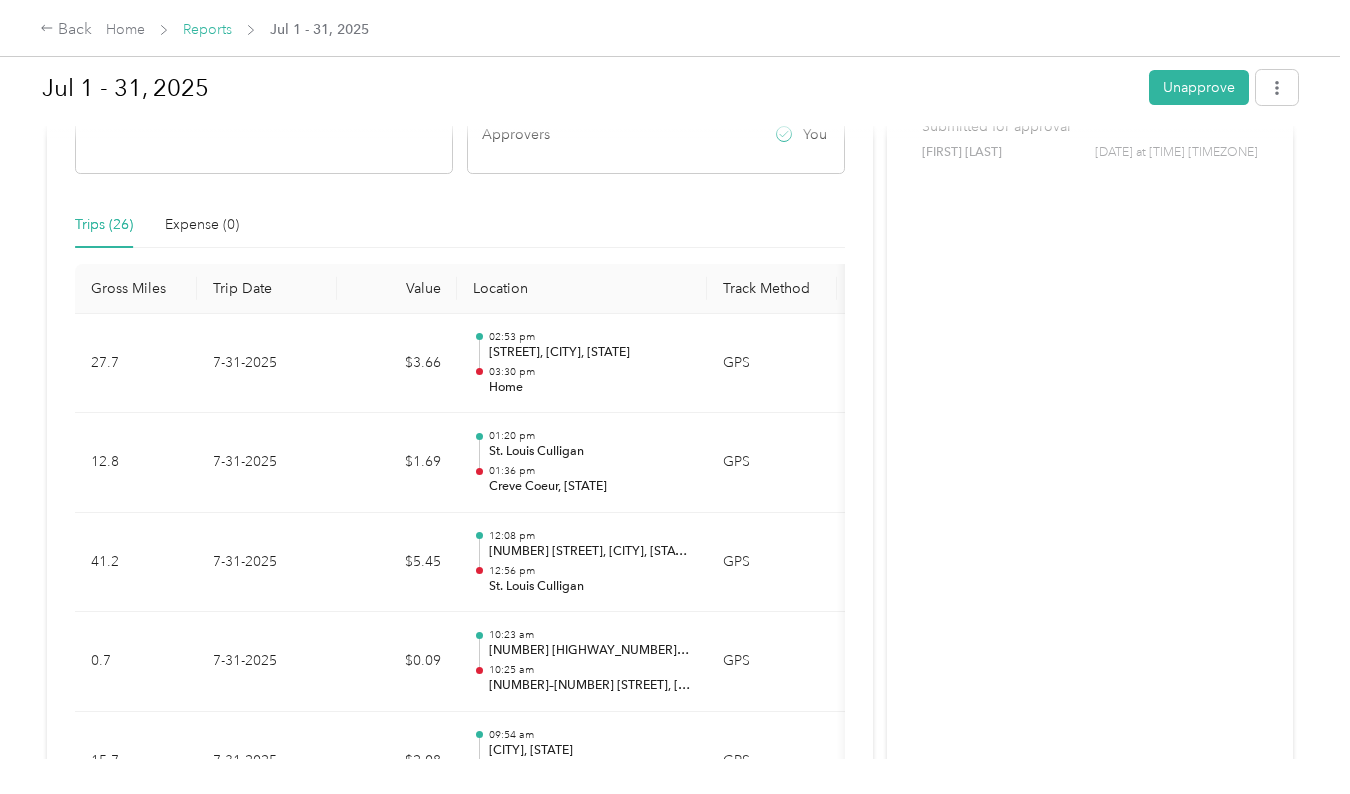 click on "Reports" at bounding box center (207, 29) 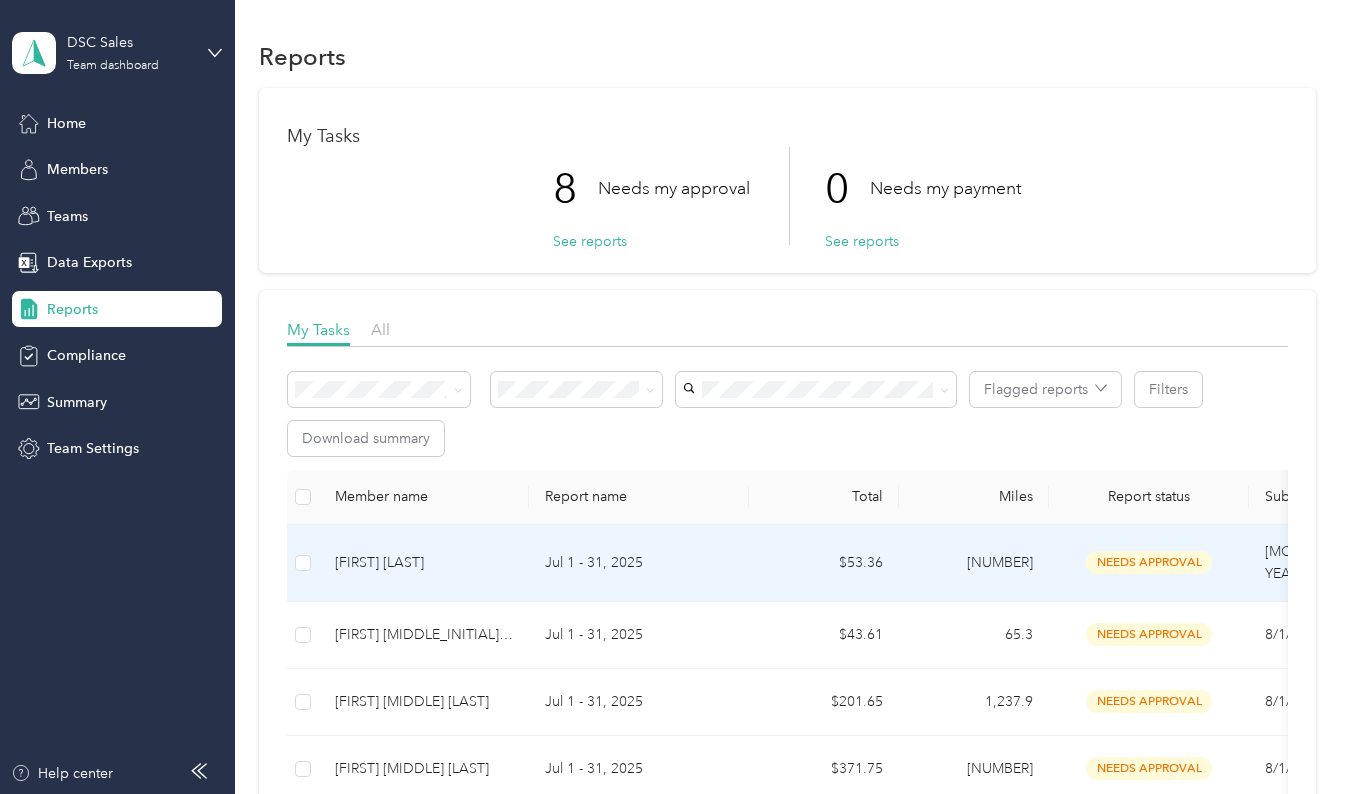 click on "[FIRST] [LAST]" at bounding box center (424, 563) 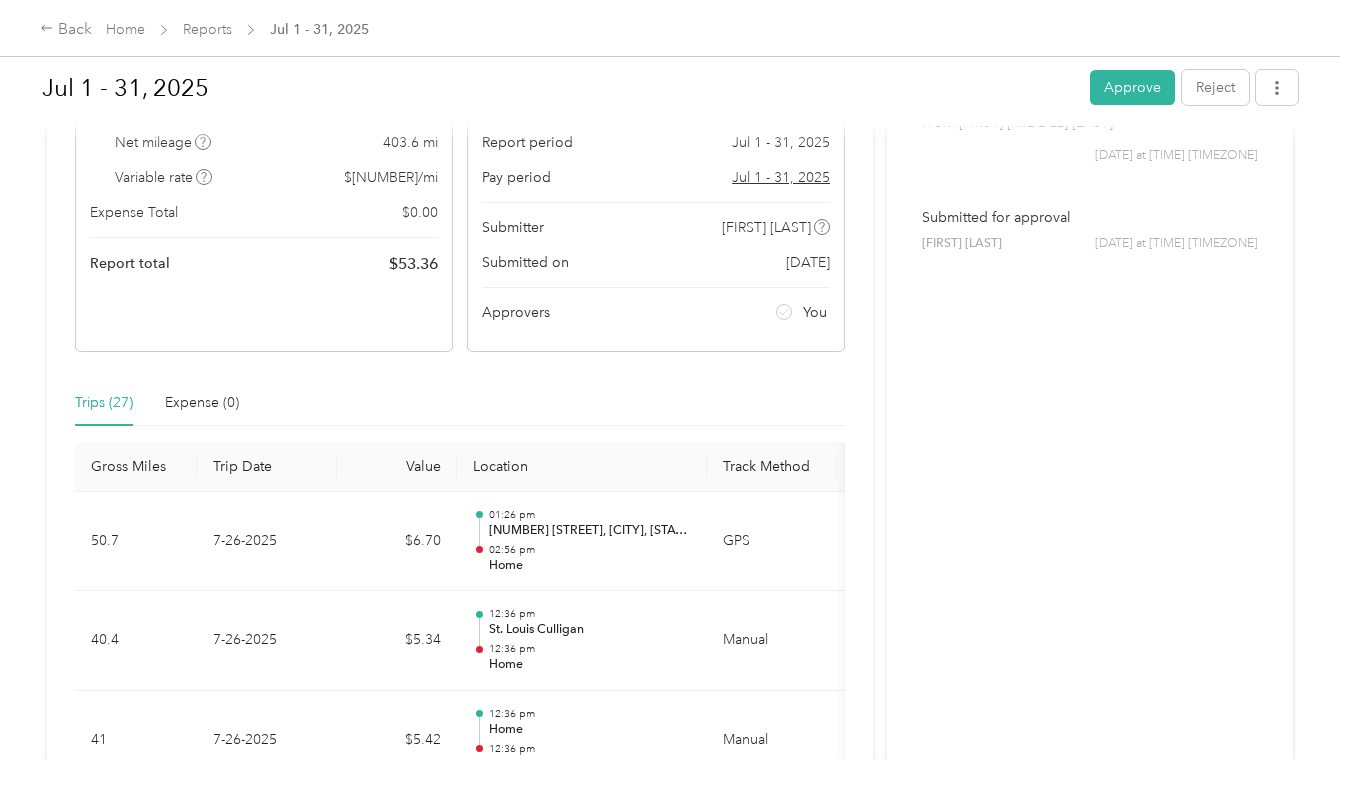 scroll, scrollTop: 0, scrollLeft: 0, axis: both 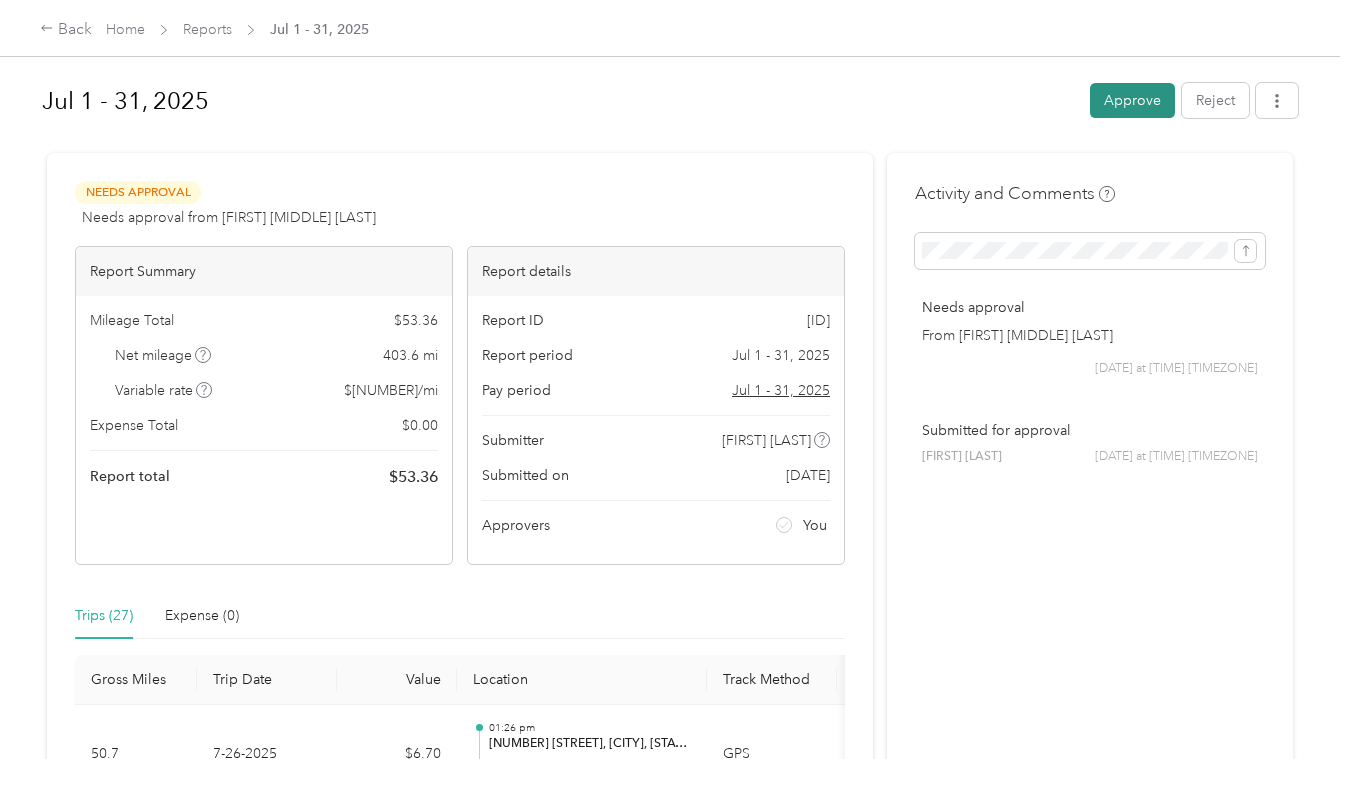 click on "Approve" at bounding box center [1132, 100] 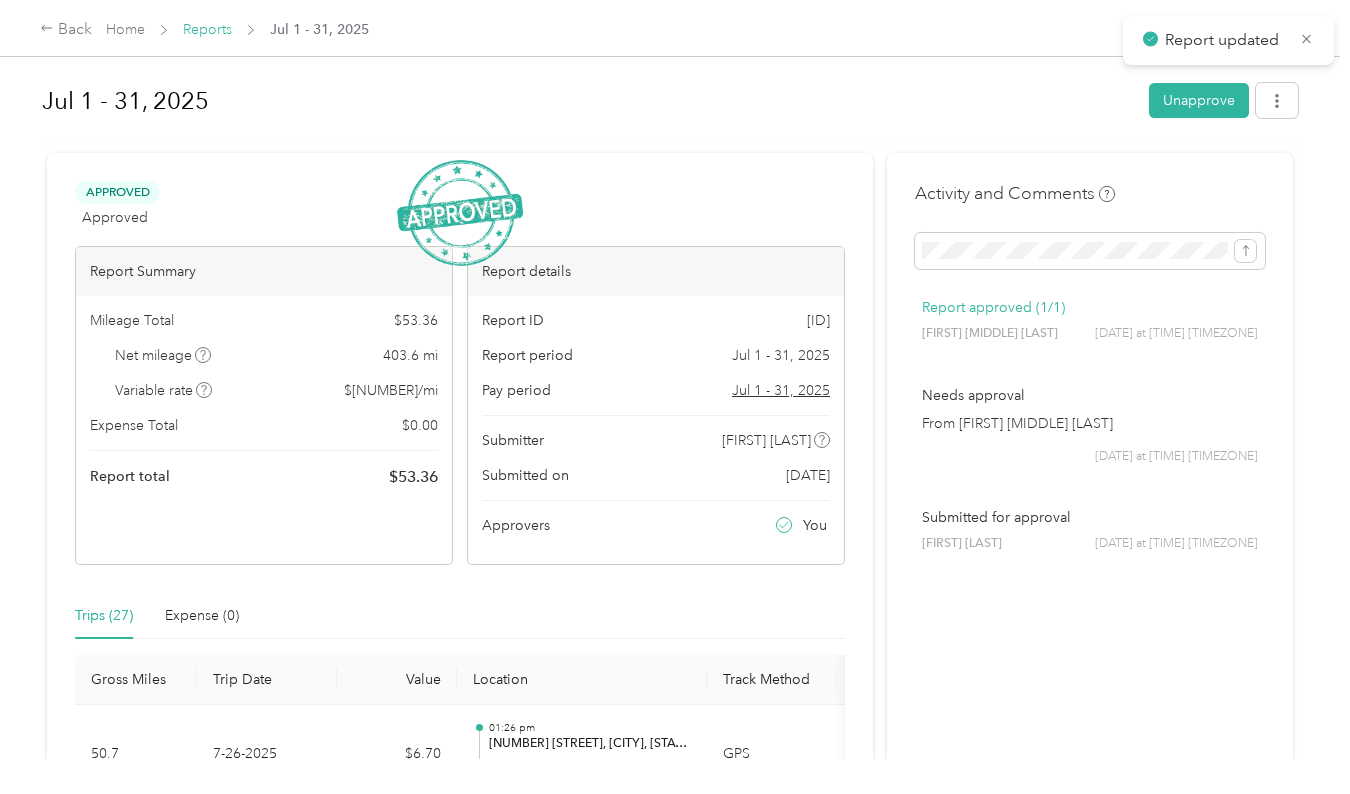 click on "Reports" at bounding box center (207, 29) 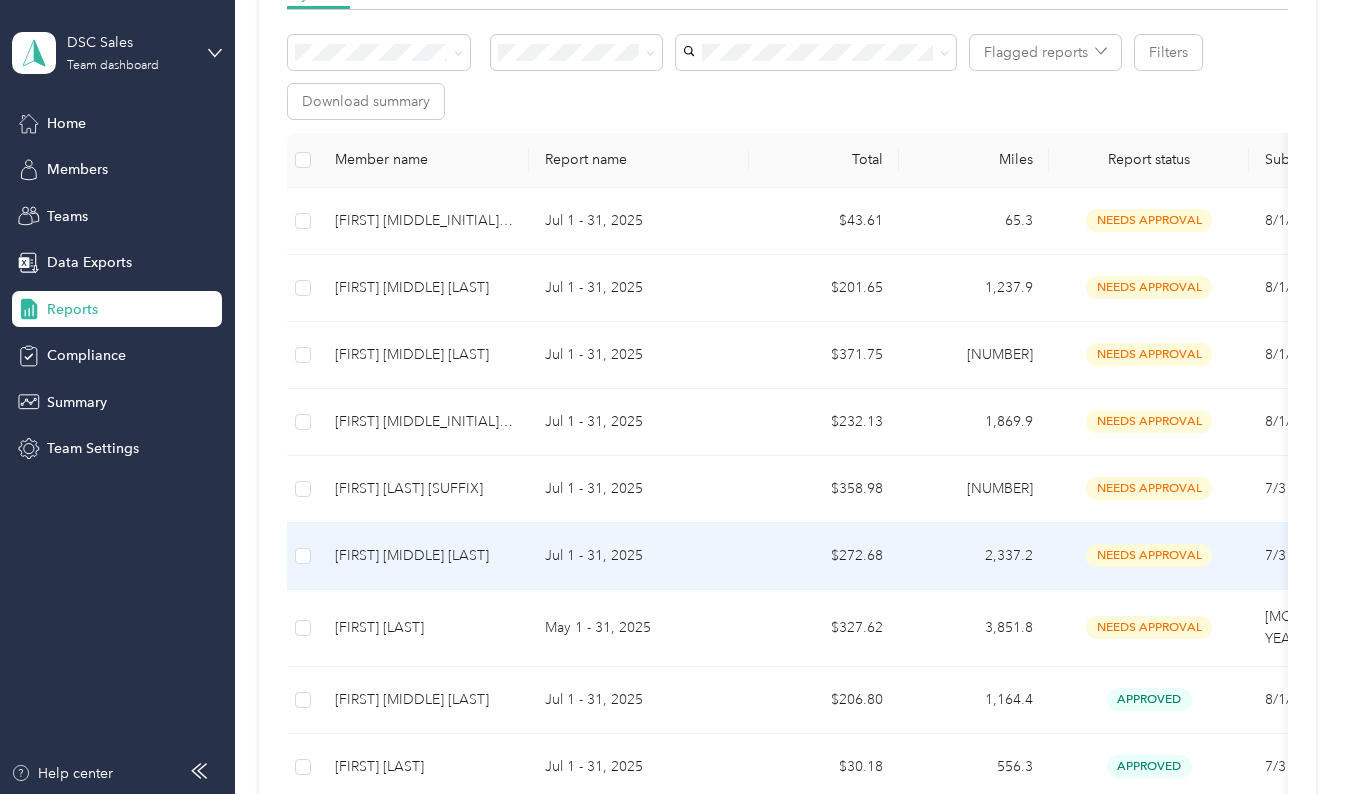 scroll, scrollTop: 332, scrollLeft: 0, axis: vertical 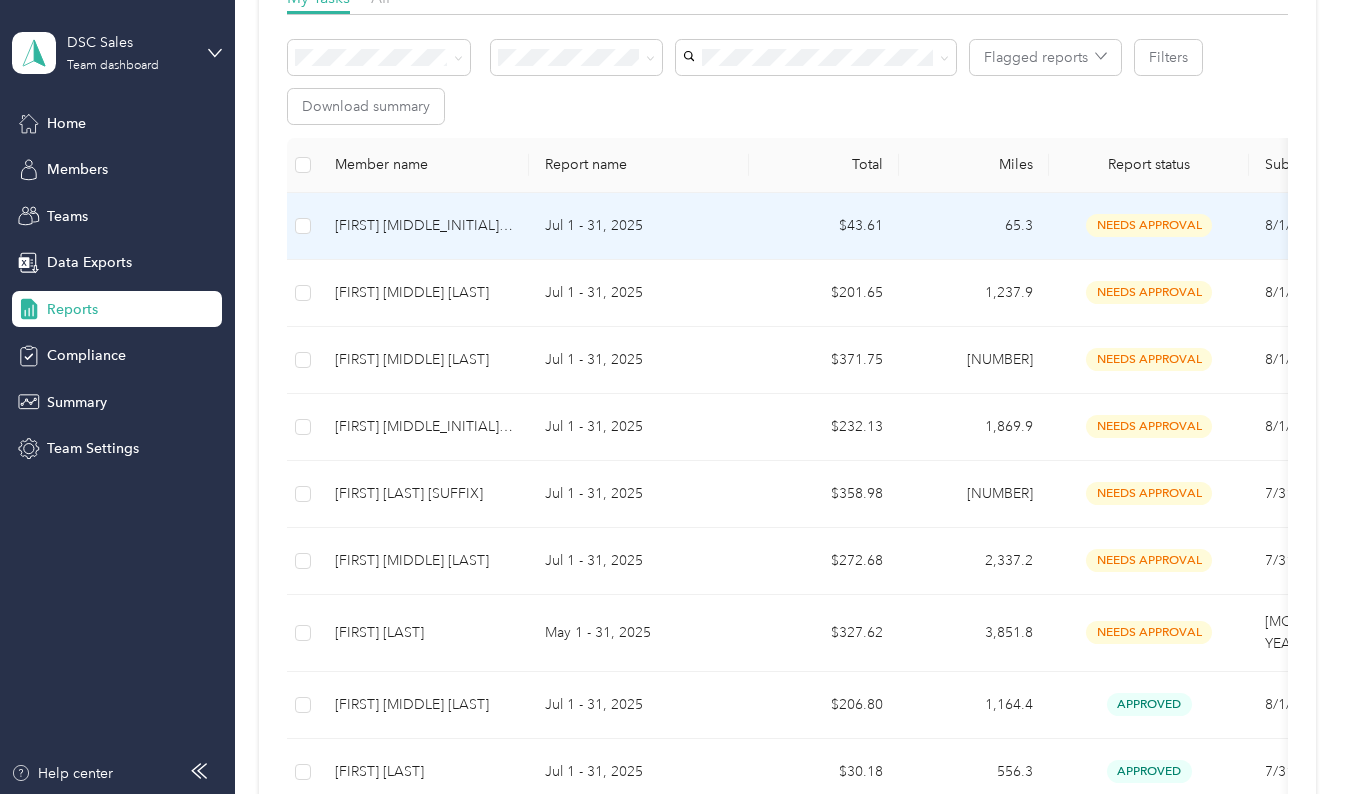 click on "[FIRST] [MIDDLE_INITIAL]. [LAST]" at bounding box center (424, 226) 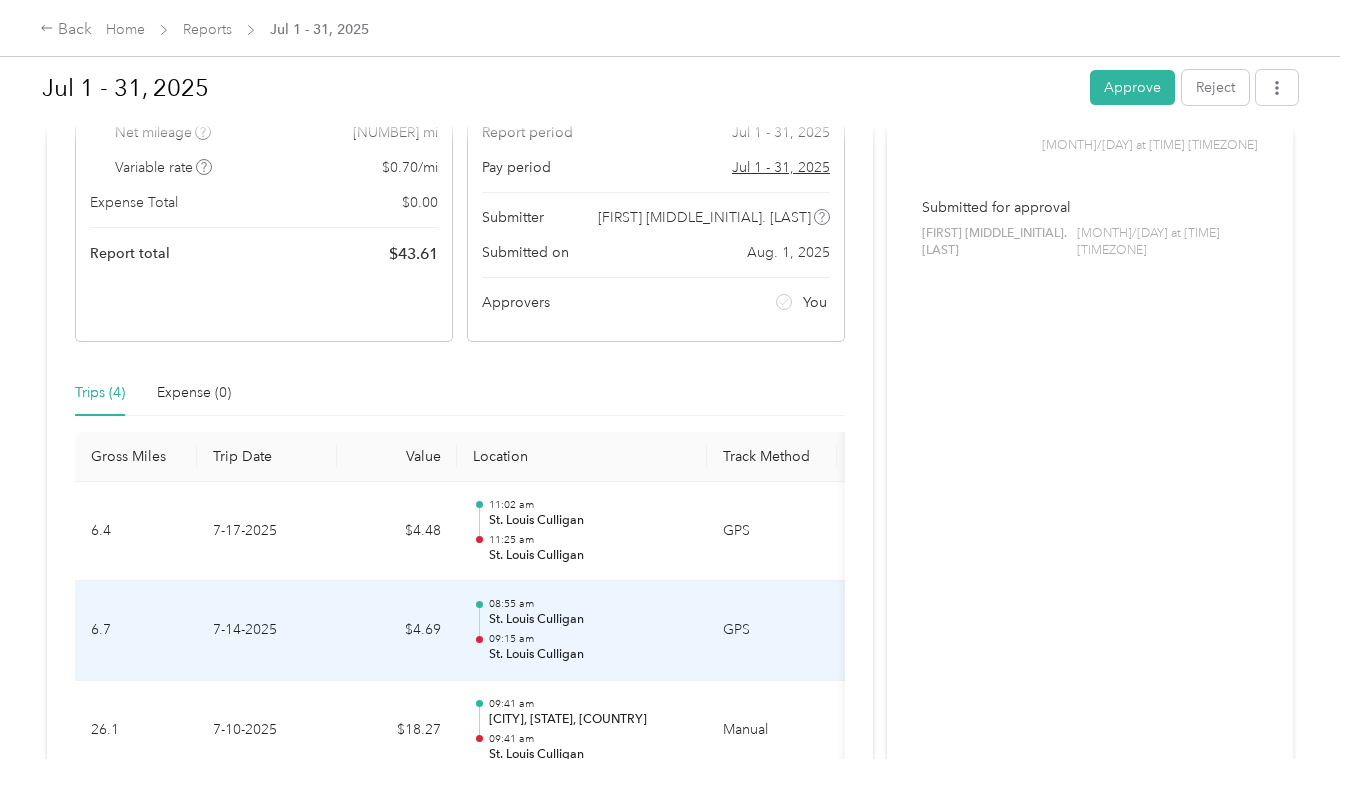 scroll, scrollTop: 0, scrollLeft: 0, axis: both 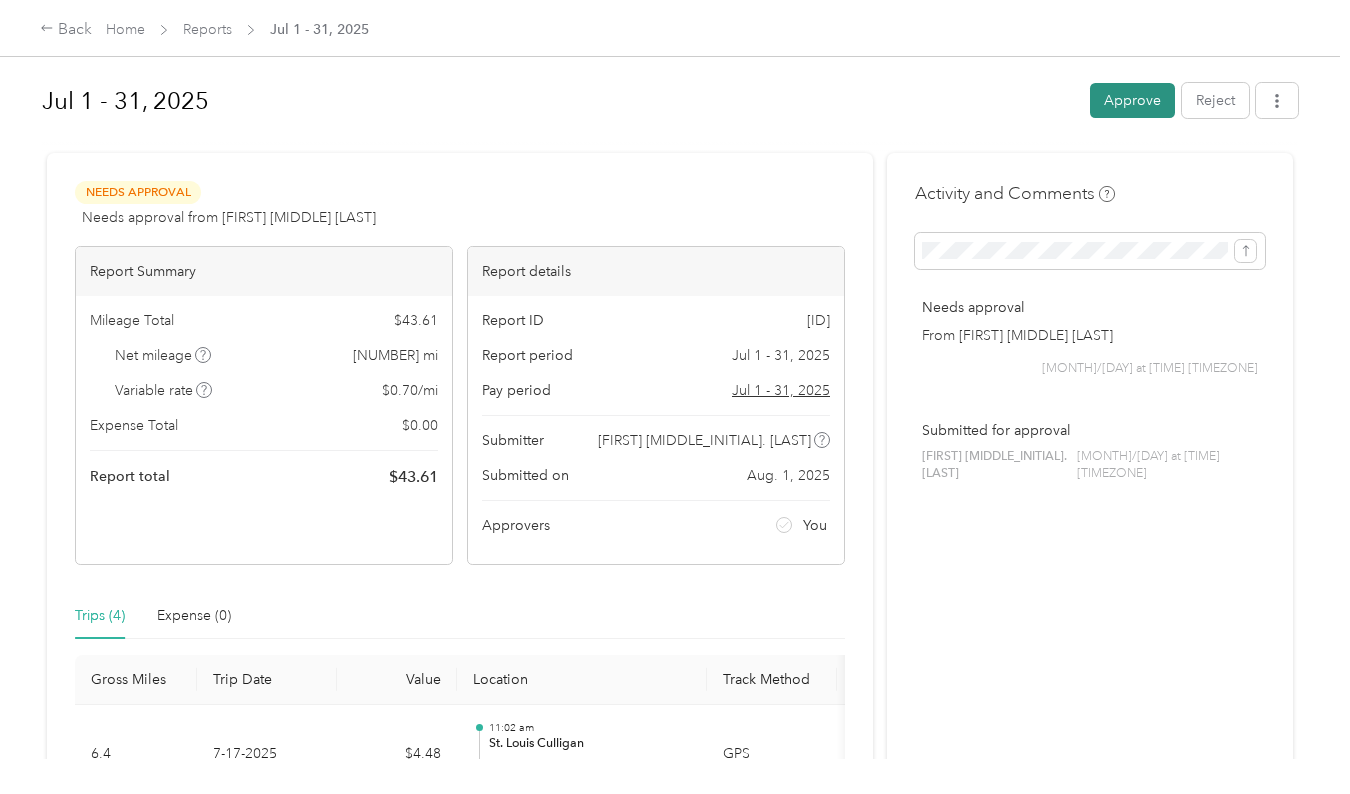 click on "Approve" at bounding box center [1132, 100] 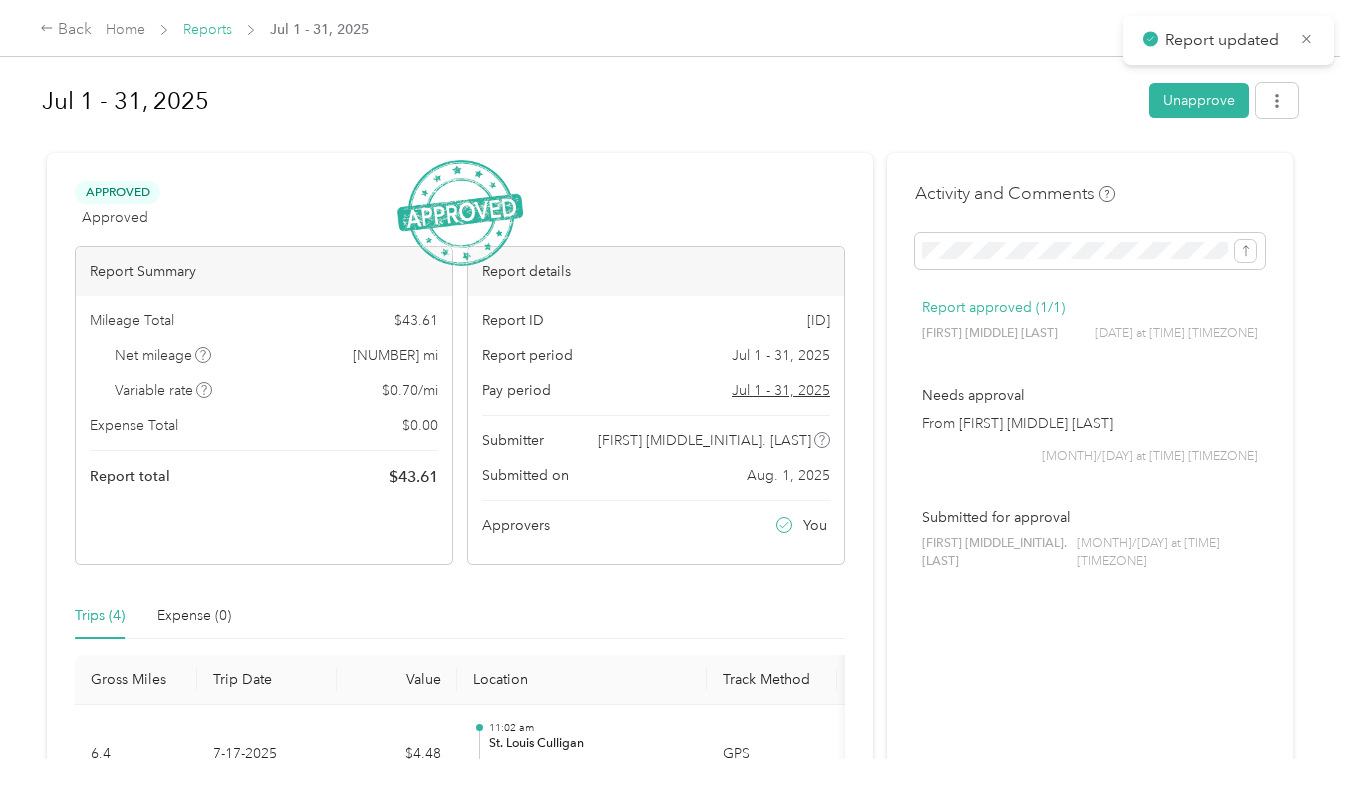 click on "Reports" at bounding box center (207, 29) 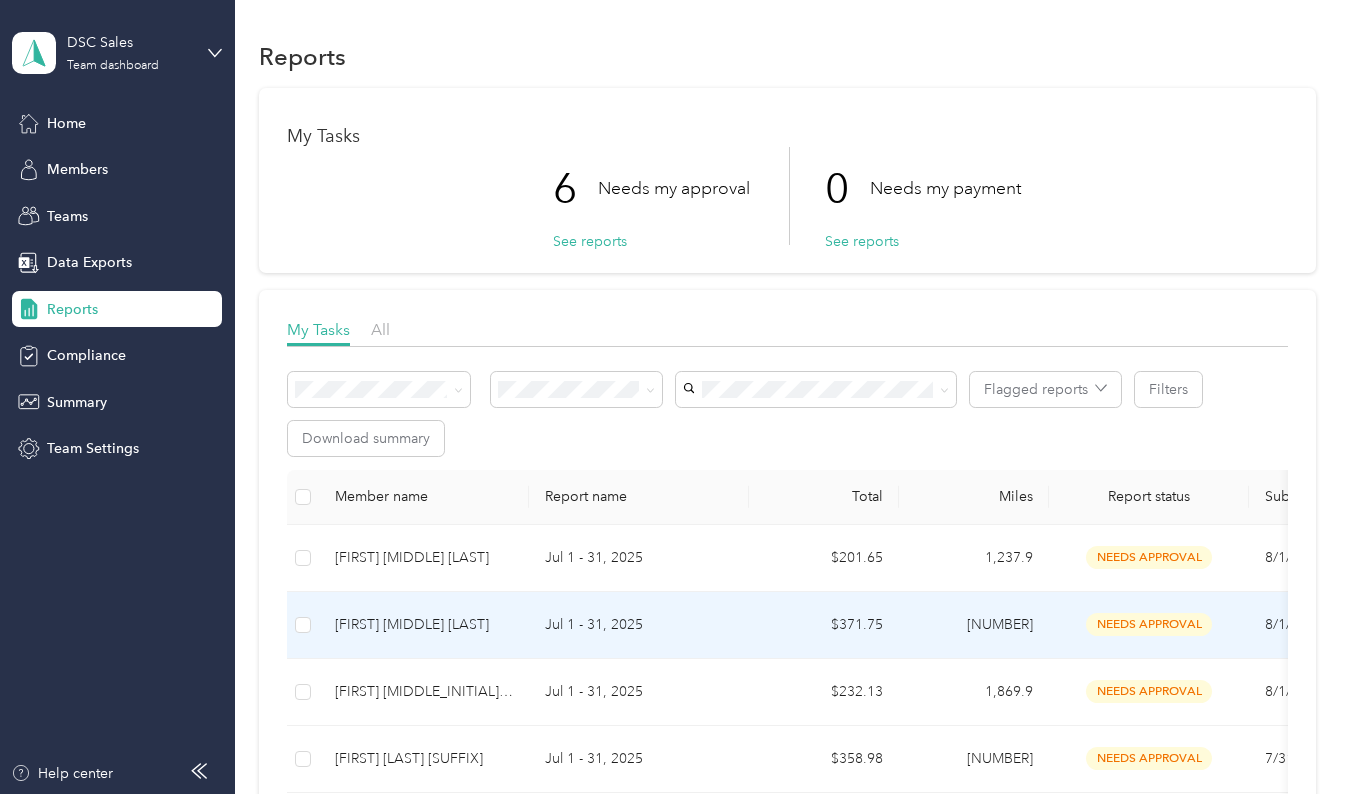click on "[FIRST] [MIDDLE] [LAST]" at bounding box center (424, 625) 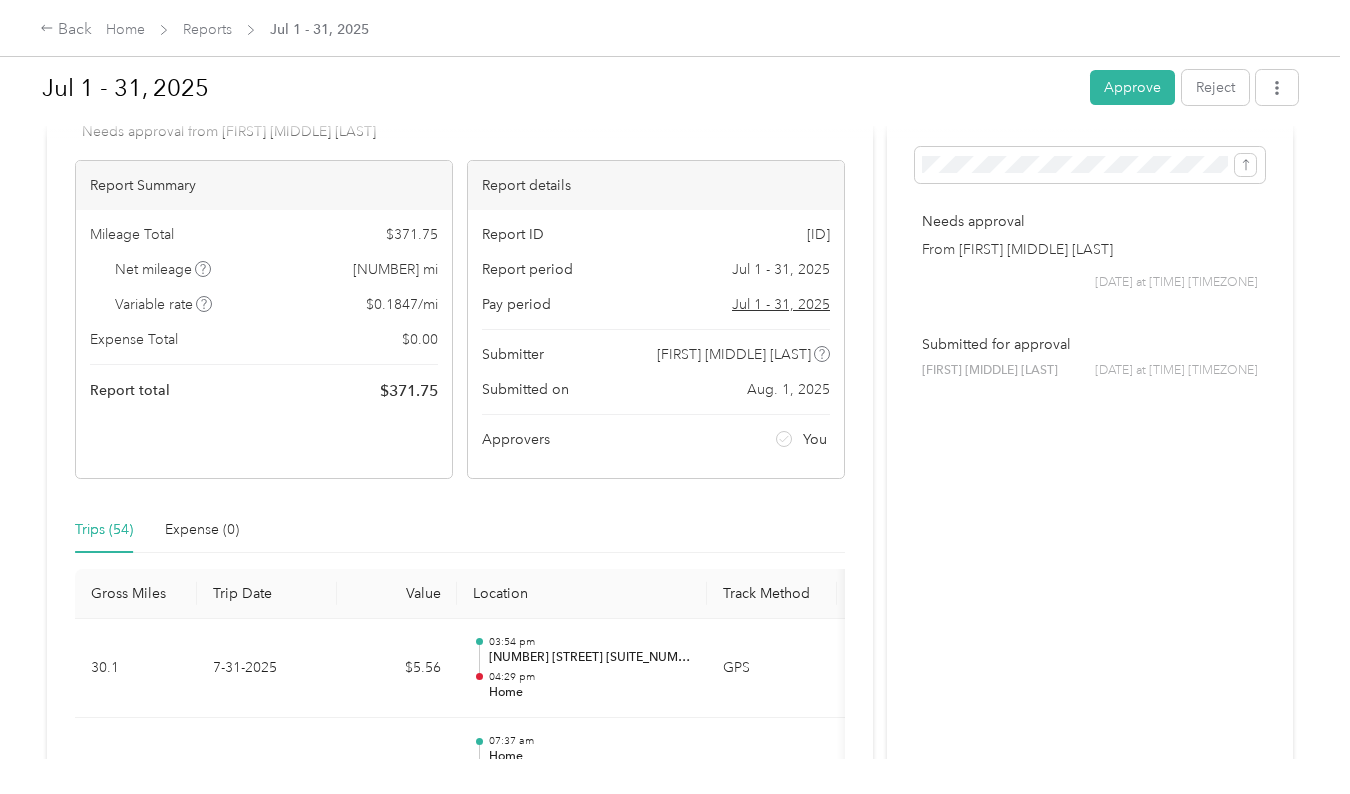 scroll, scrollTop: 0, scrollLeft: 0, axis: both 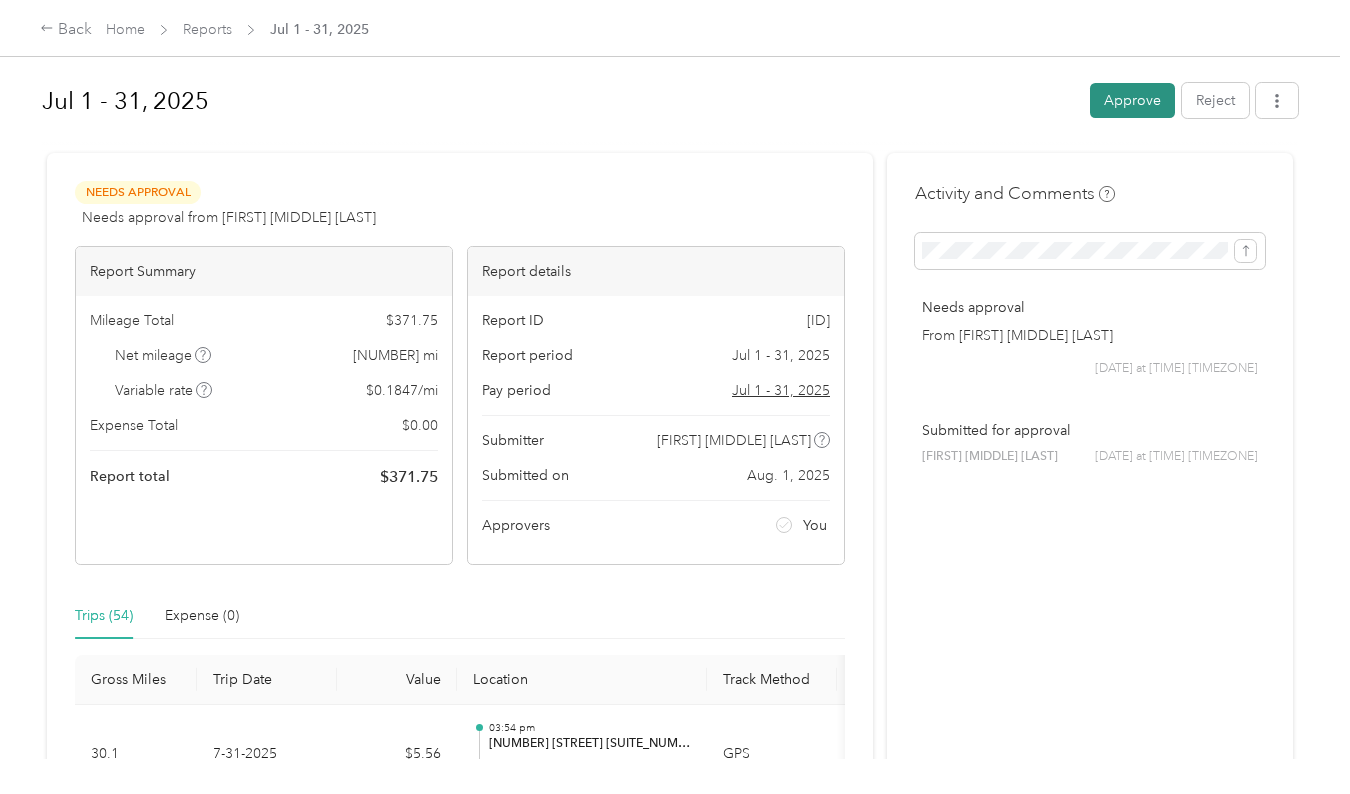 click on "Approve" at bounding box center [1132, 100] 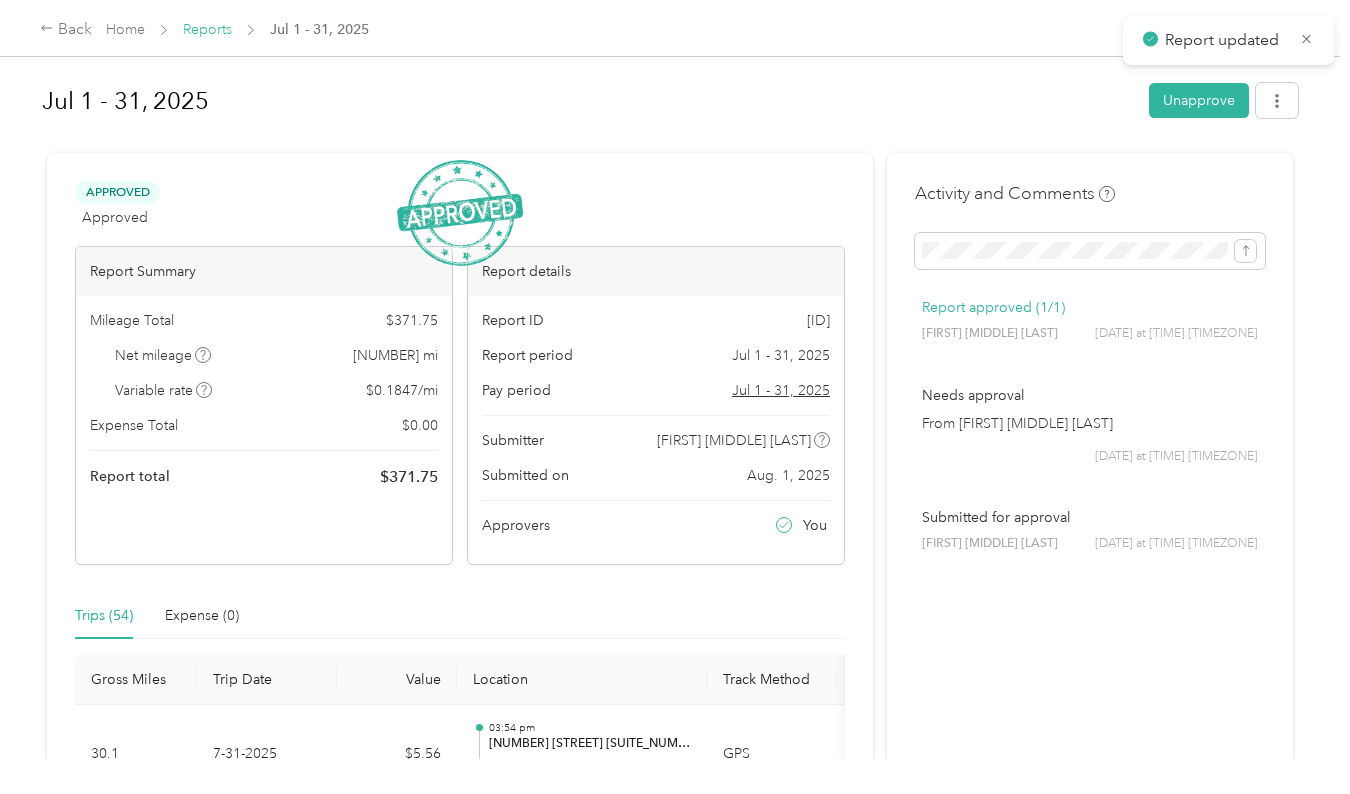 click on "Reports" at bounding box center (207, 29) 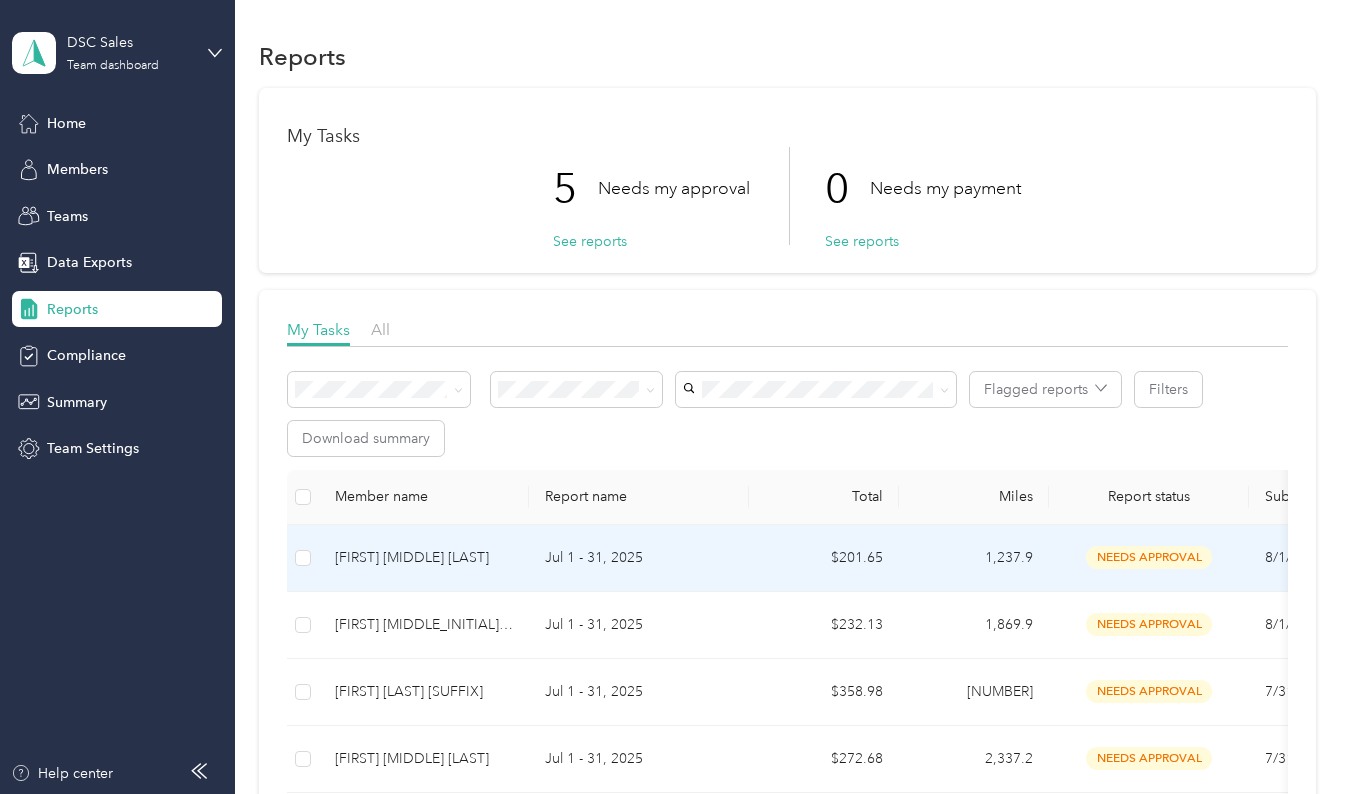 click on "[FIRST] [MIDDLE] [LAST]" at bounding box center [424, 558] 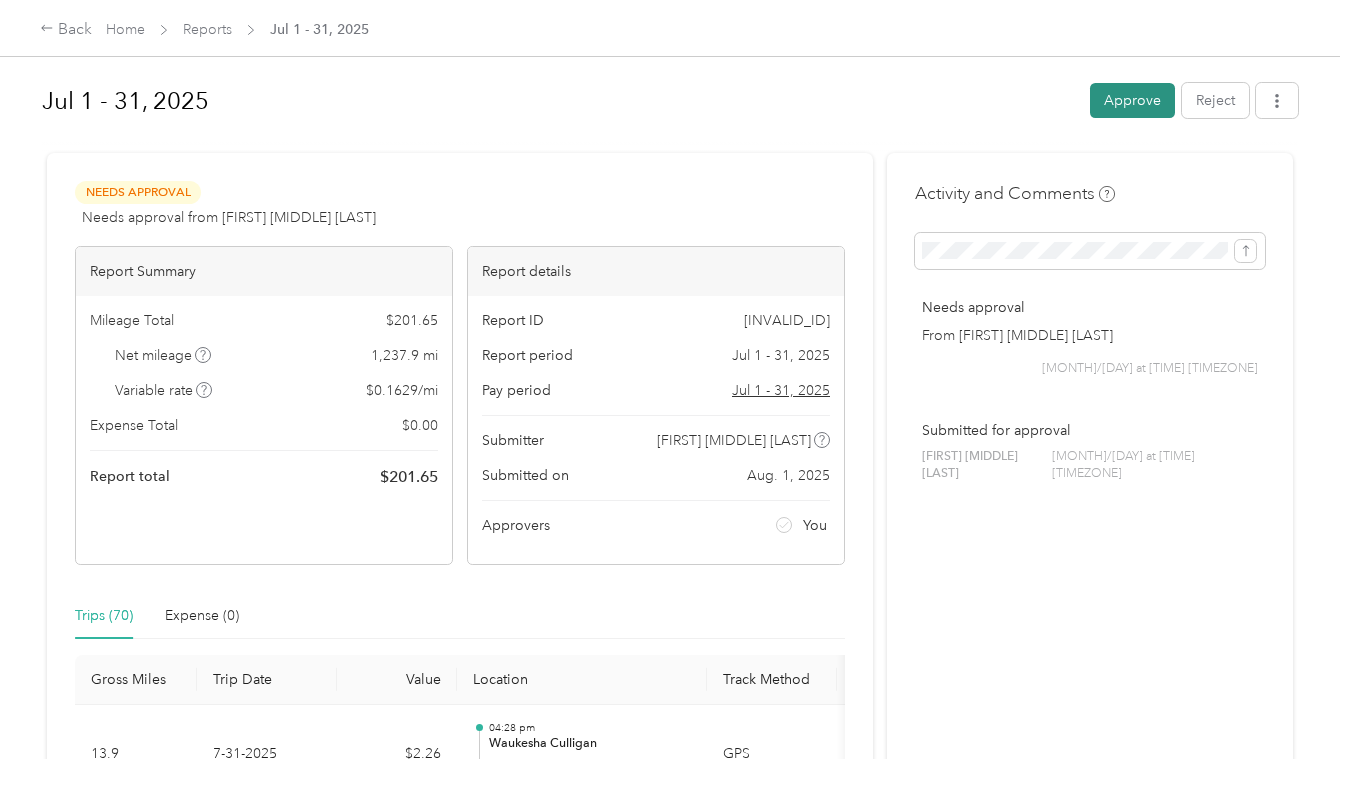 click on "Approve" at bounding box center (1132, 100) 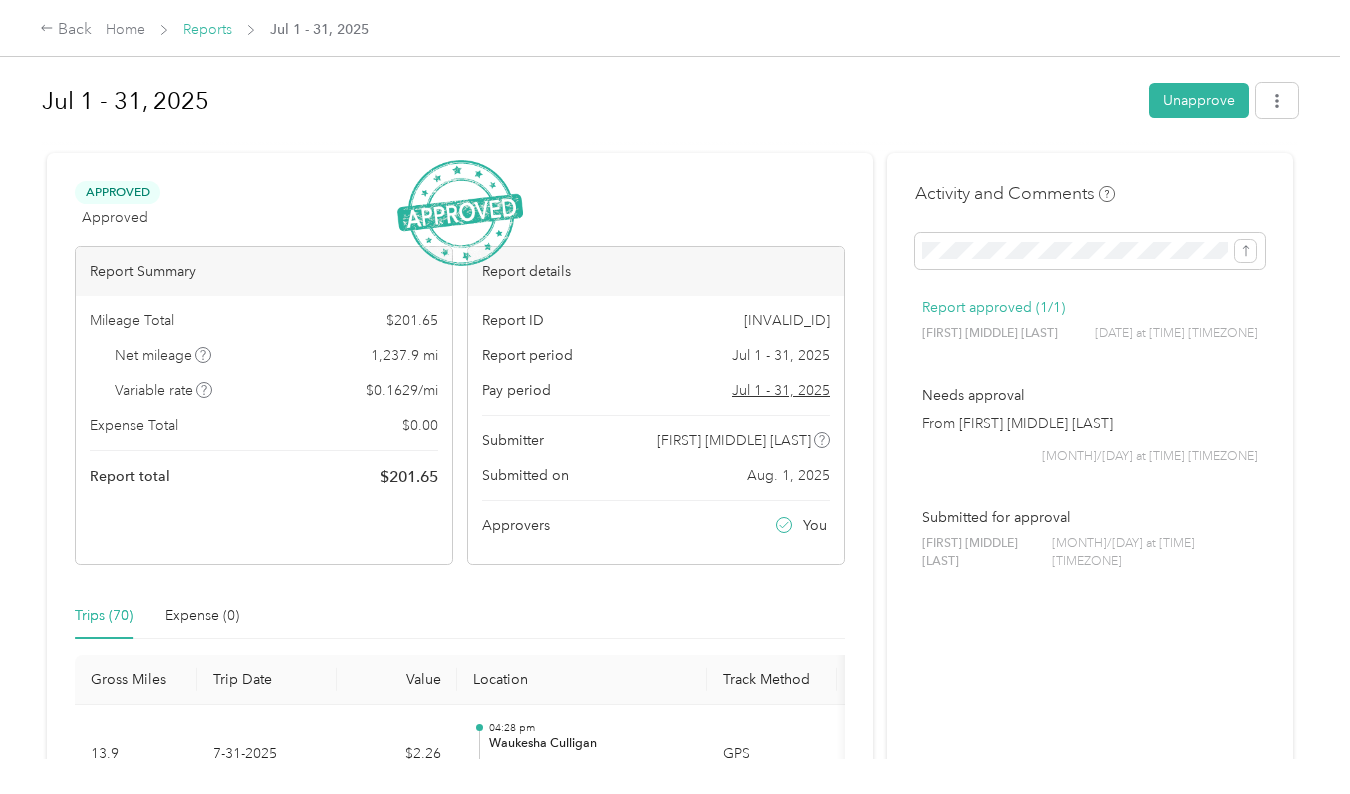 click on "Reports" at bounding box center [207, 29] 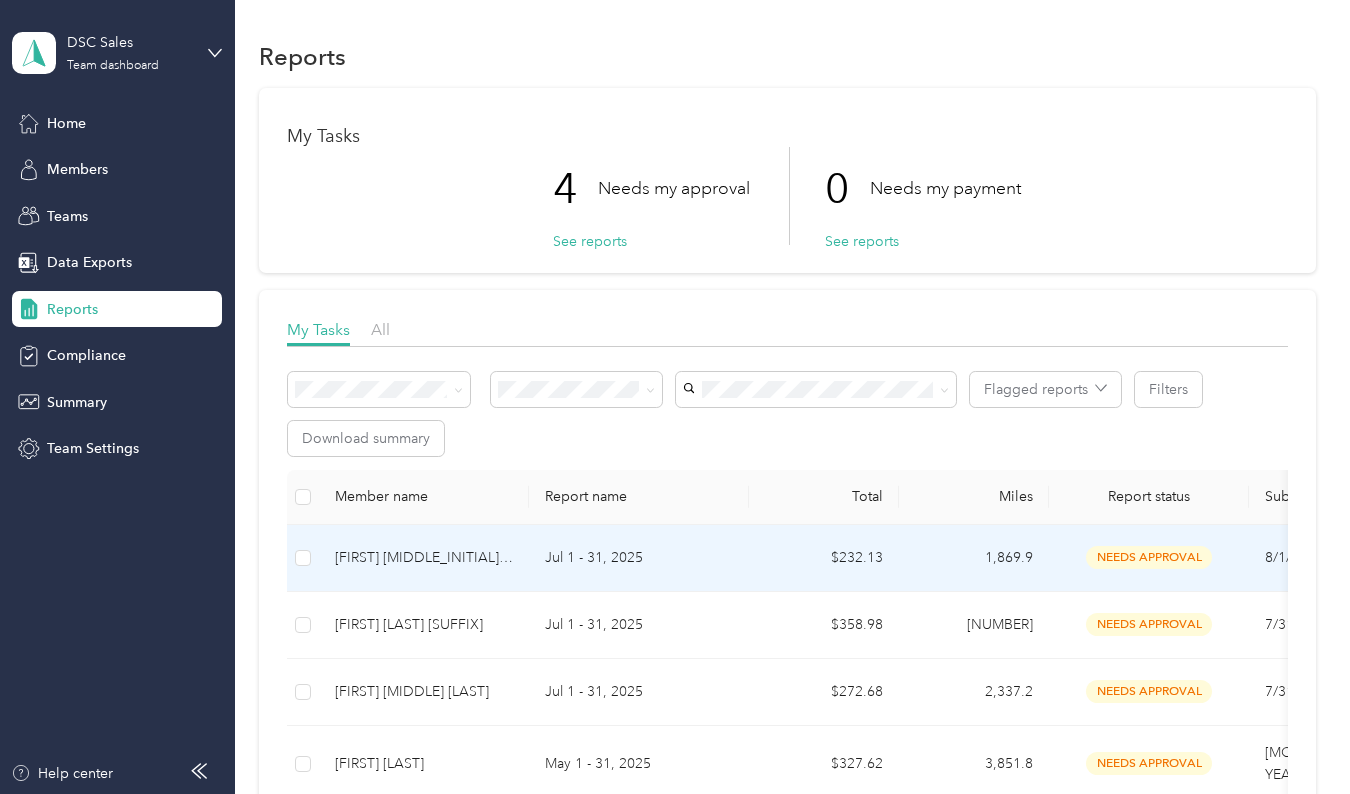 click on "[FIRST] [MIDDLE_INITIAL]. [LAST]" at bounding box center (424, 558) 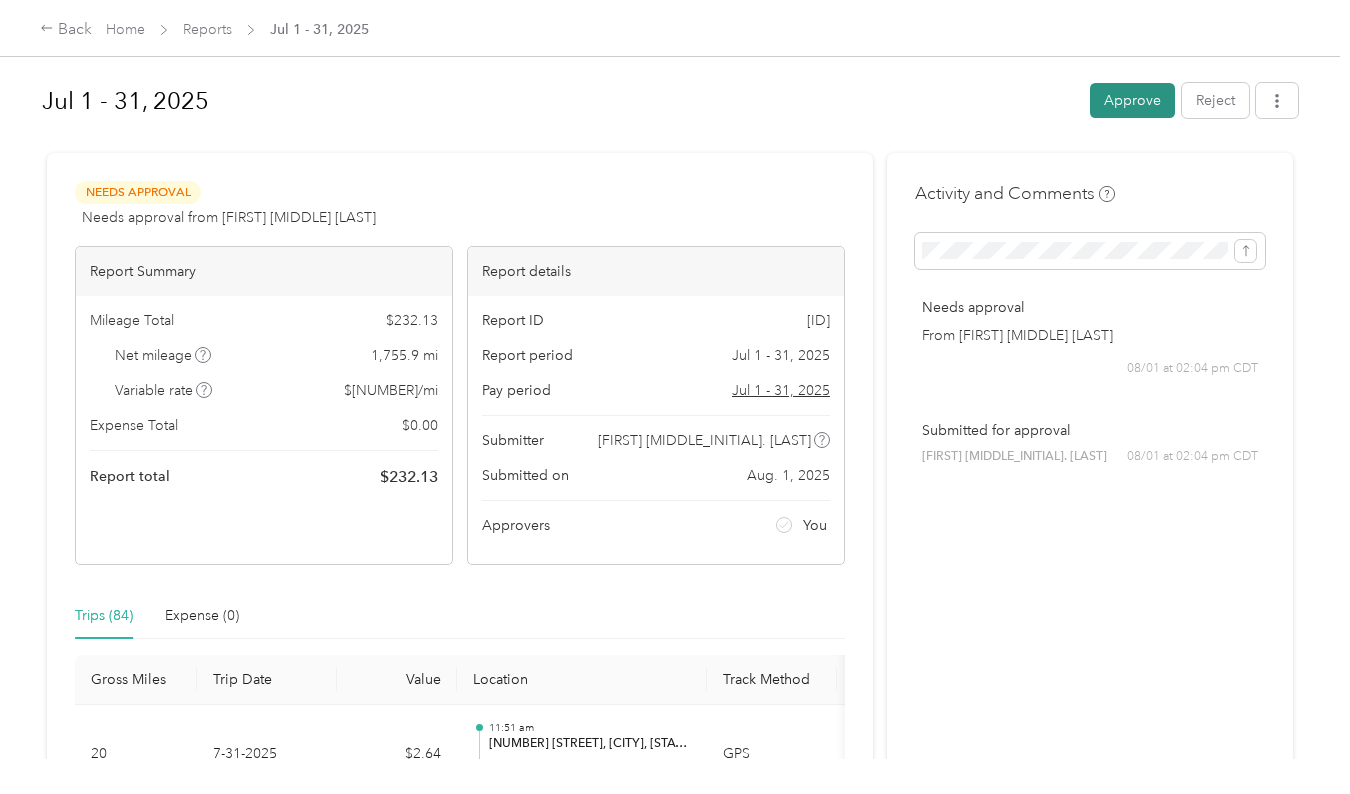 click on "Approve" at bounding box center [1132, 100] 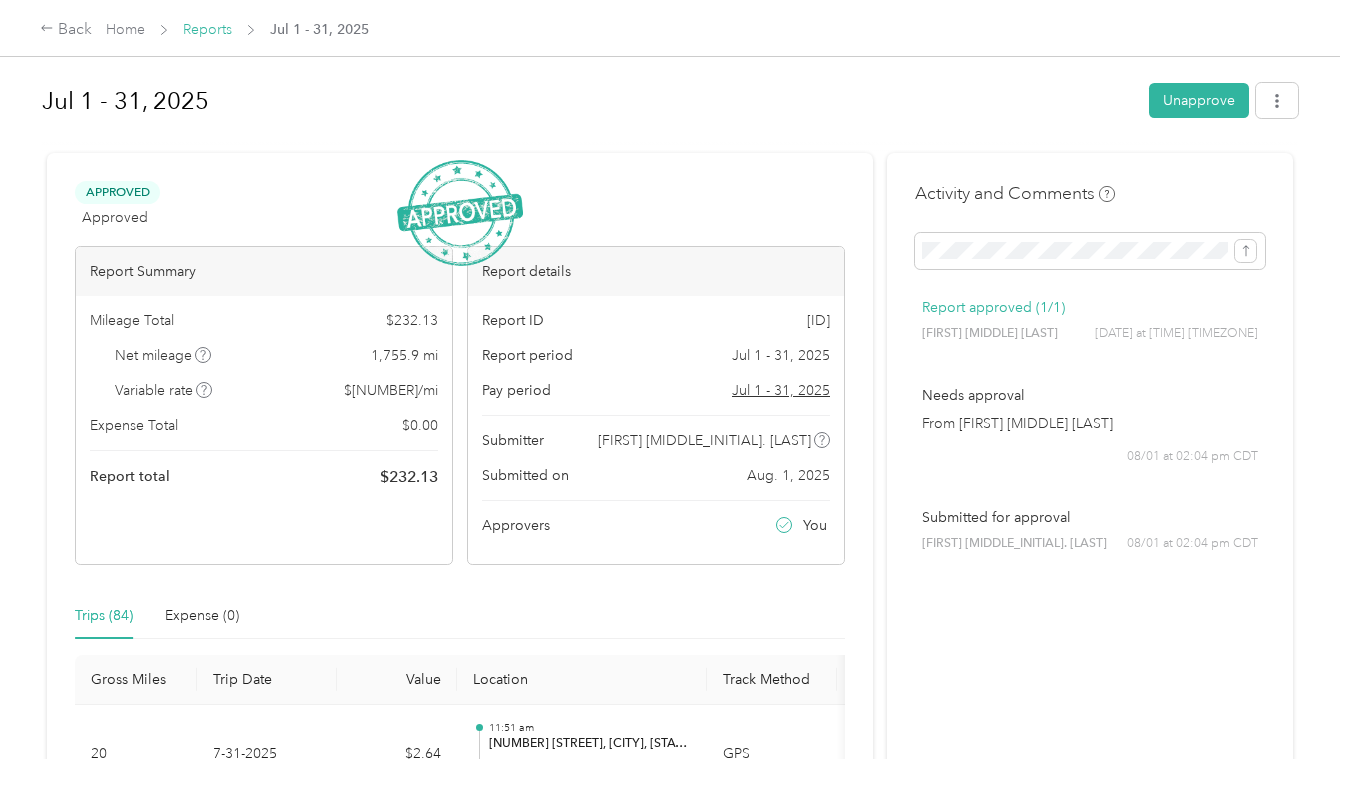 click on "Reports" at bounding box center (207, 29) 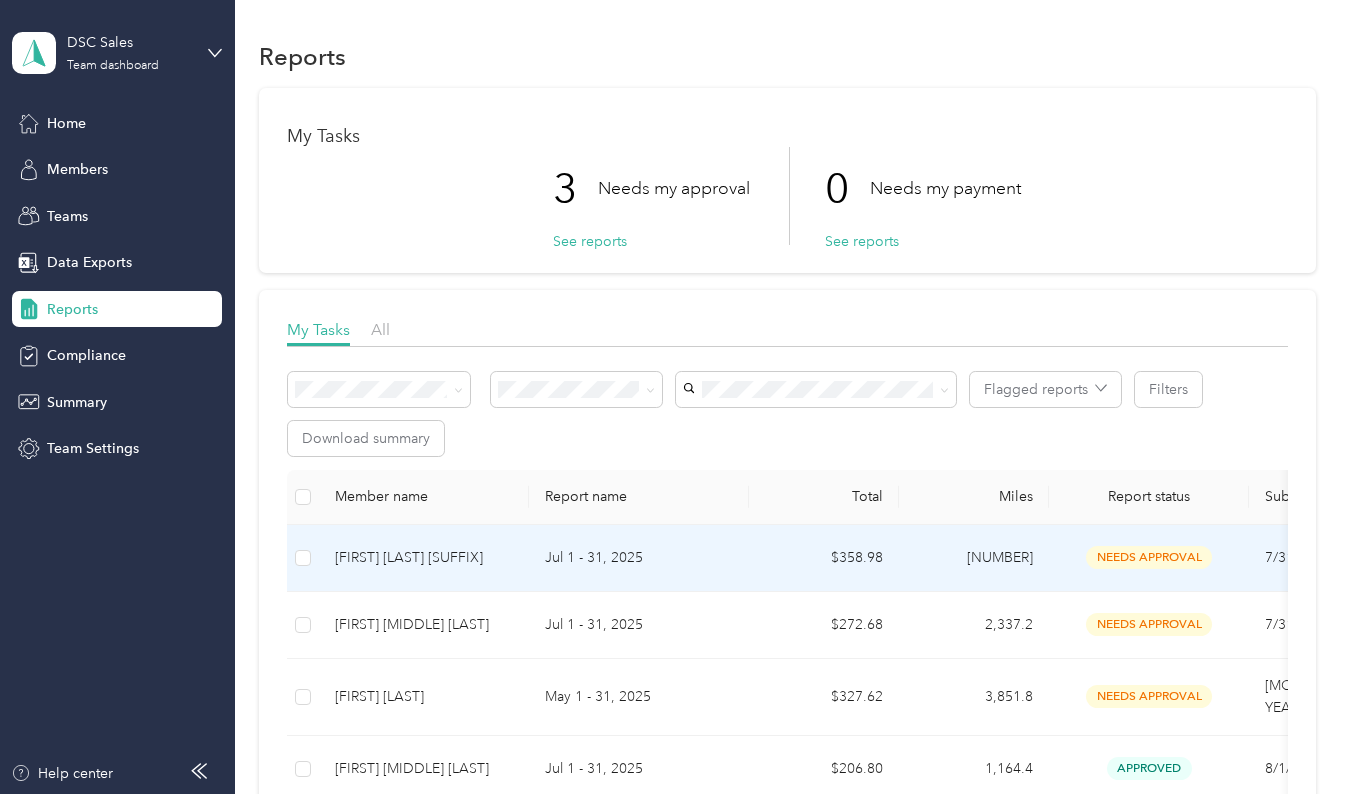 click on "Jul 1 - 31, 2025" at bounding box center (639, 558) 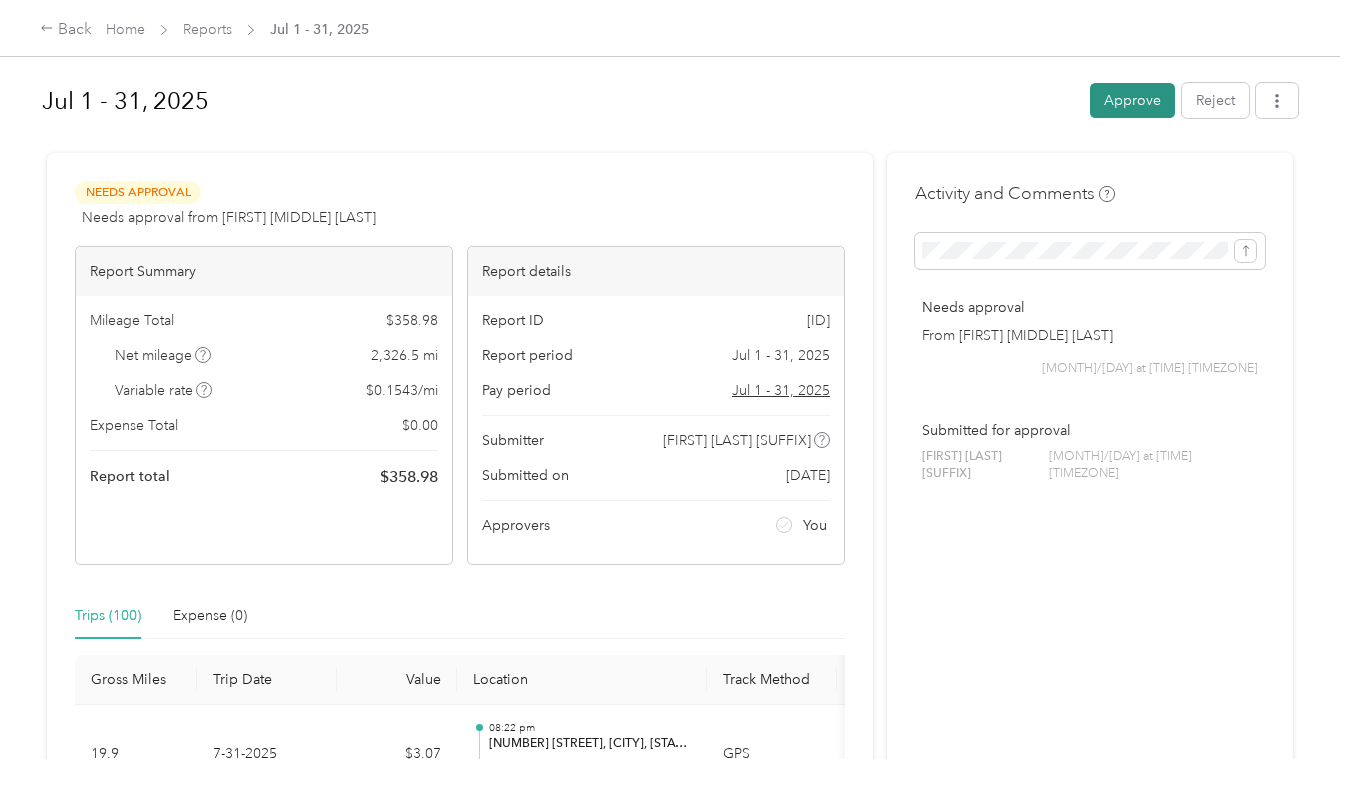 click on "Approve" at bounding box center (1132, 100) 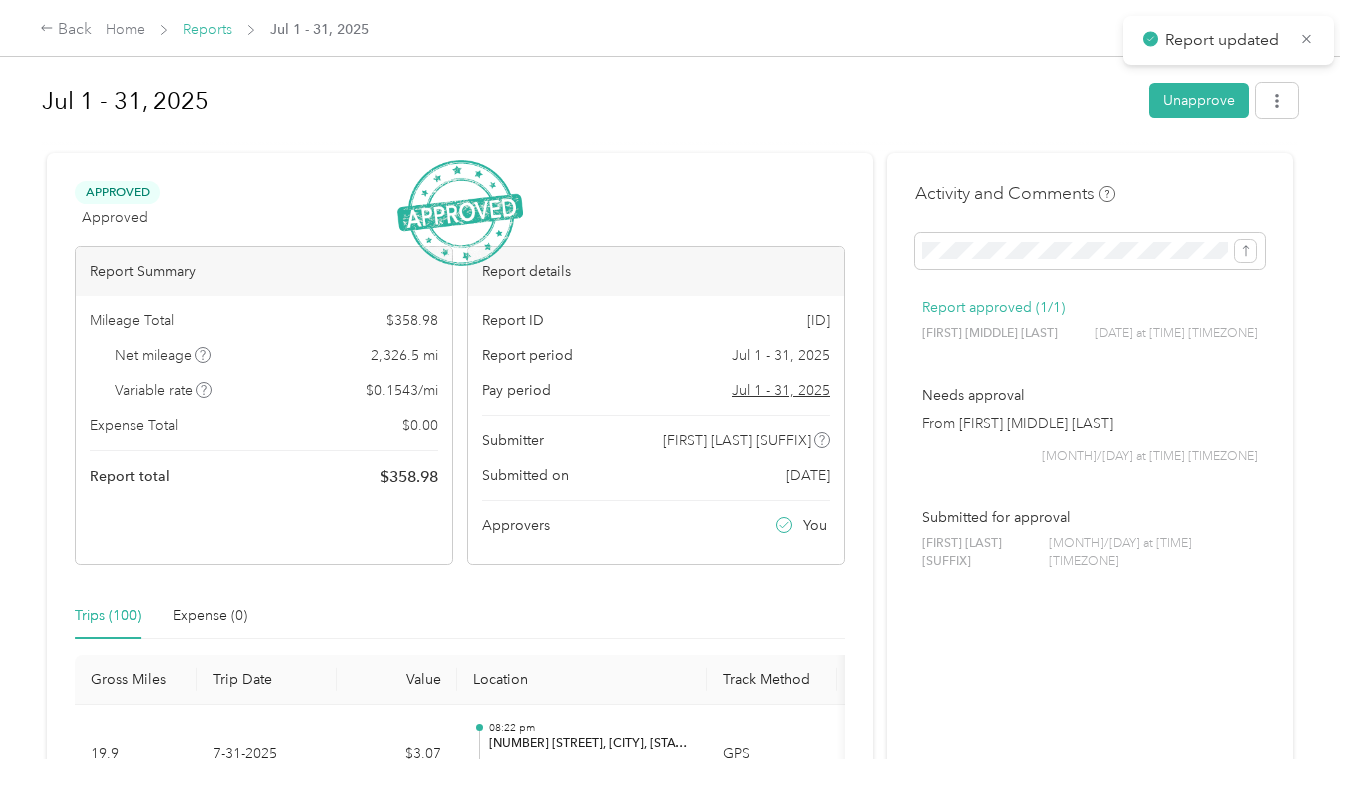 click on "Reports" at bounding box center (207, 29) 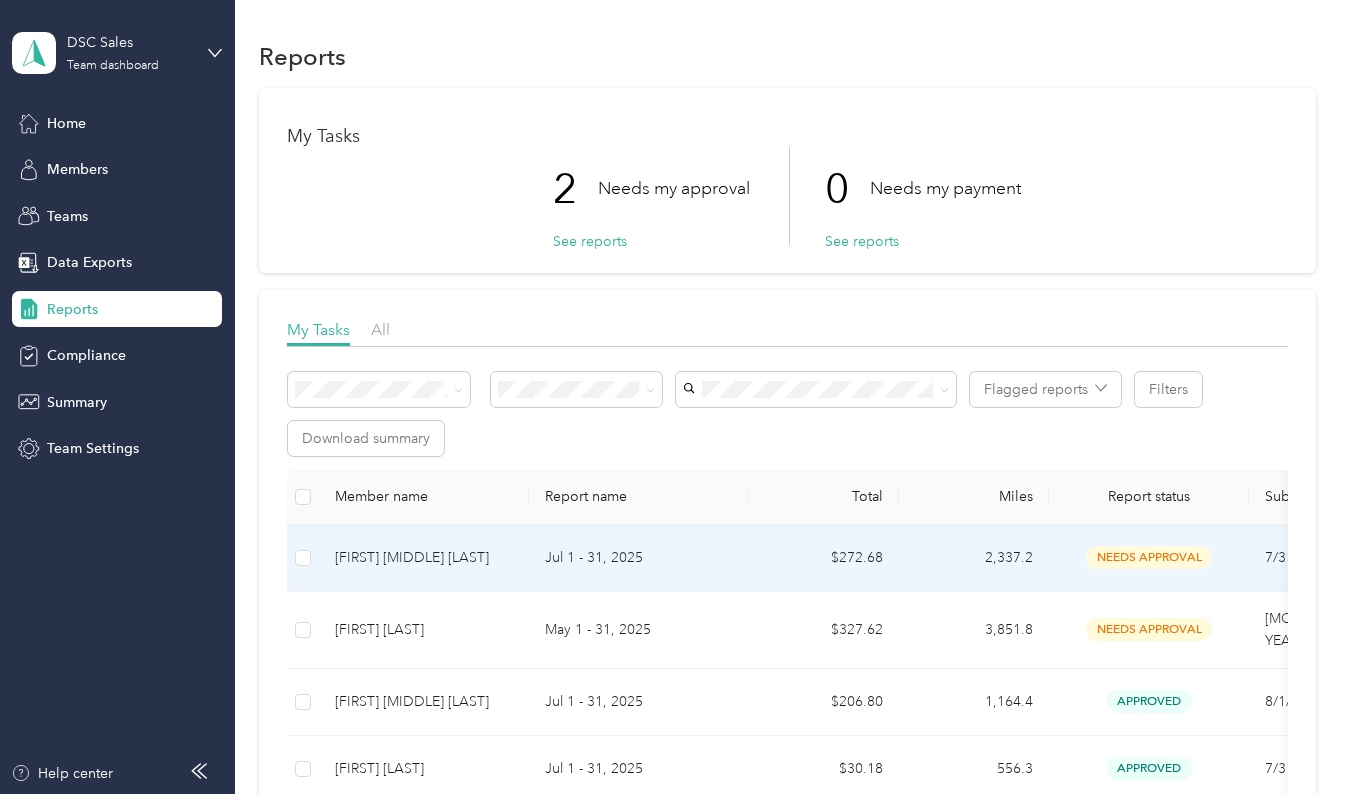 click on "Jul 1 - 31, 2025" at bounding box center [639, 558] 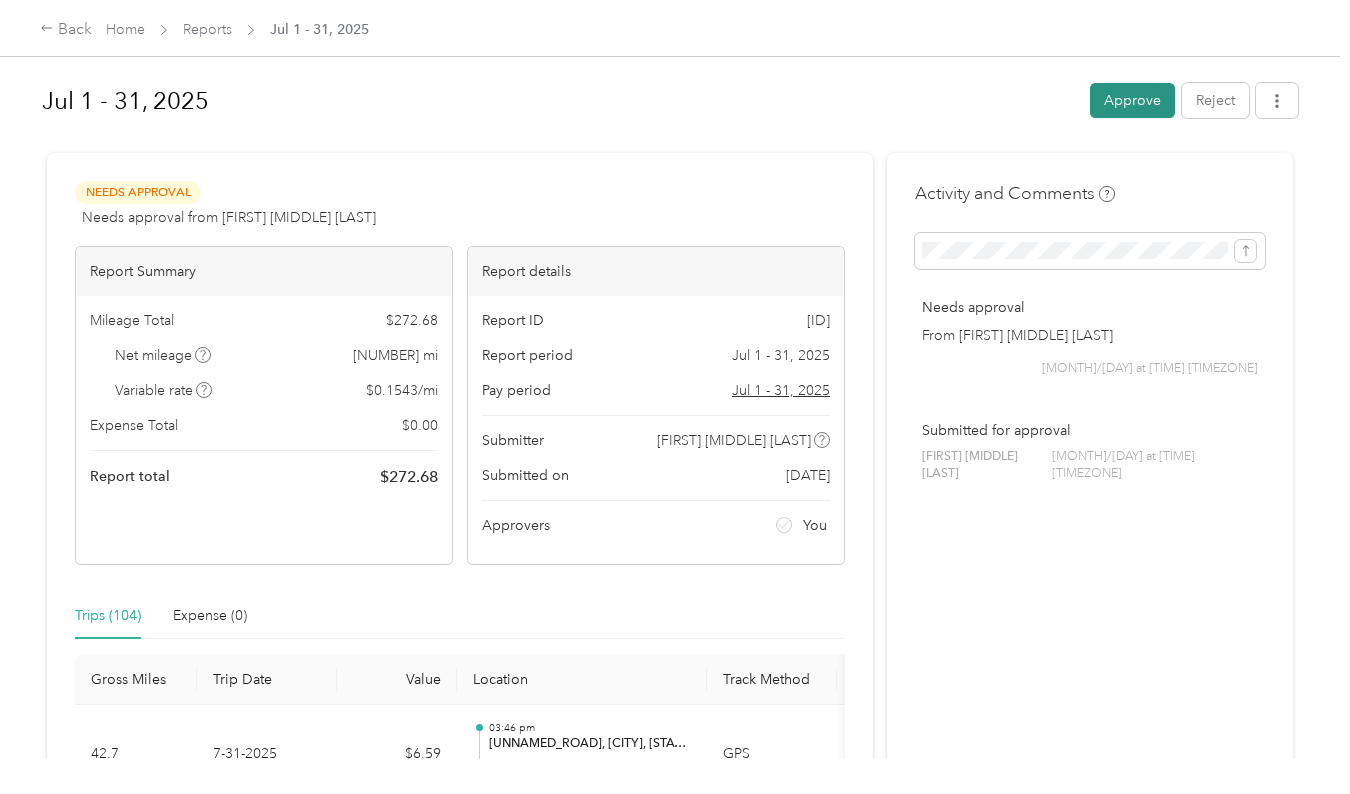 click on "Approve" at bounding box center (1132, 100) 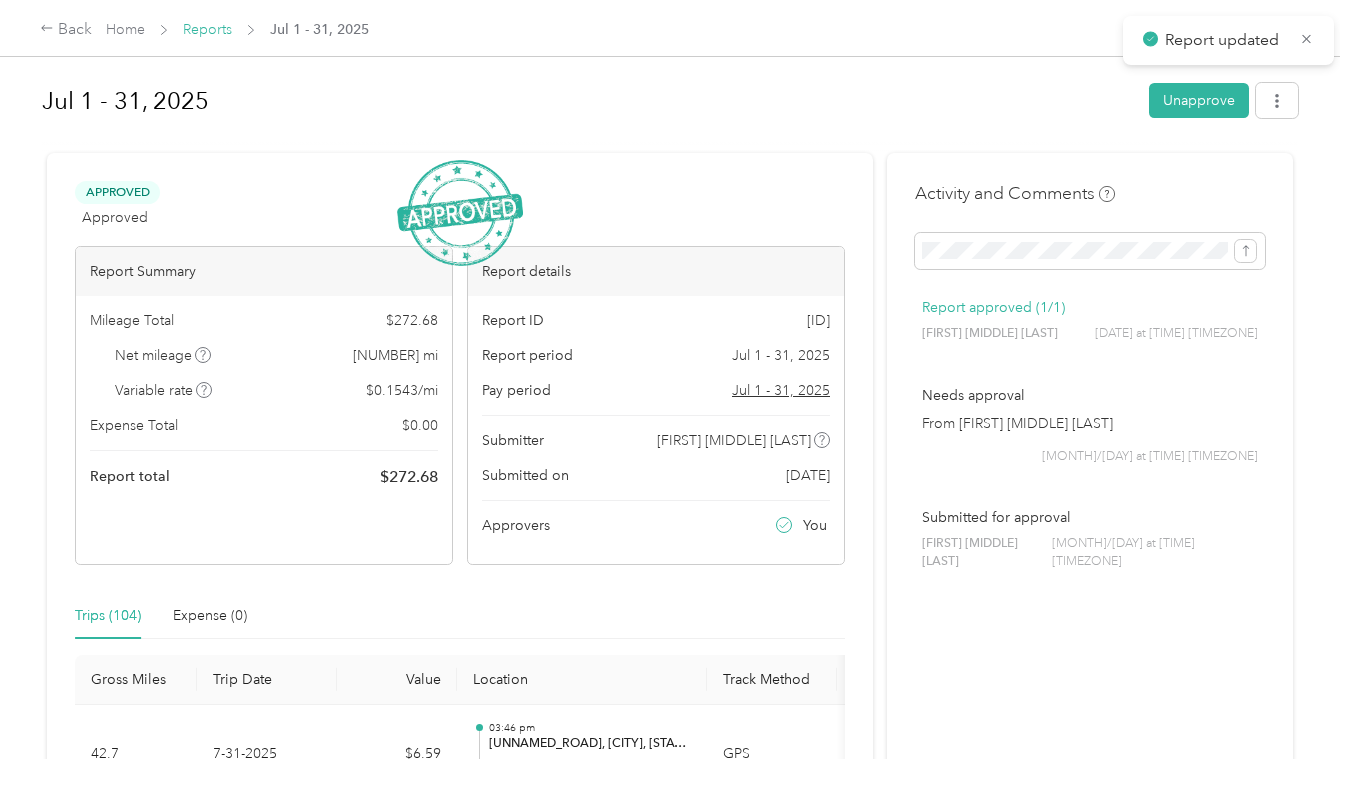 click on "Reports" at bounding box center (207, 29) 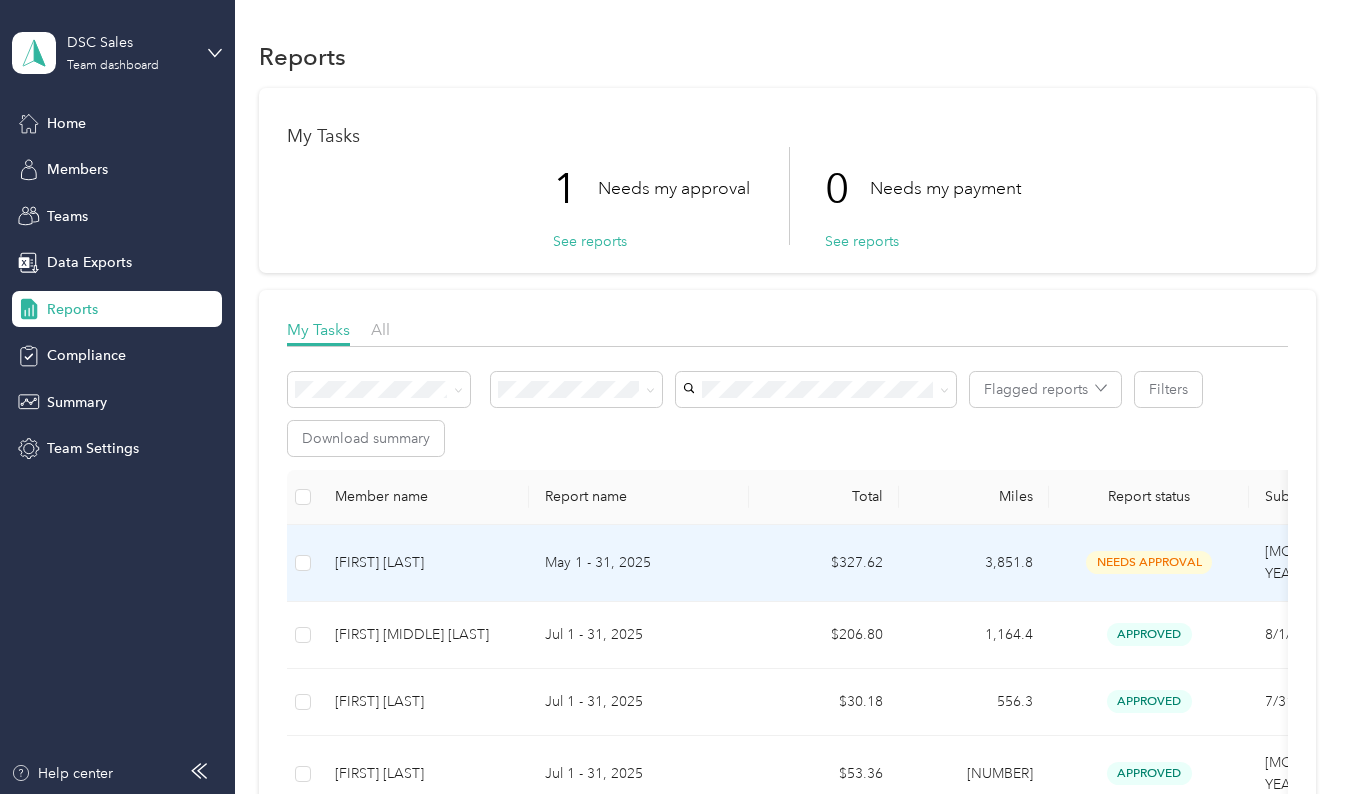 click on "[FIRST] [LAST]" at bounding box center [424, 563] 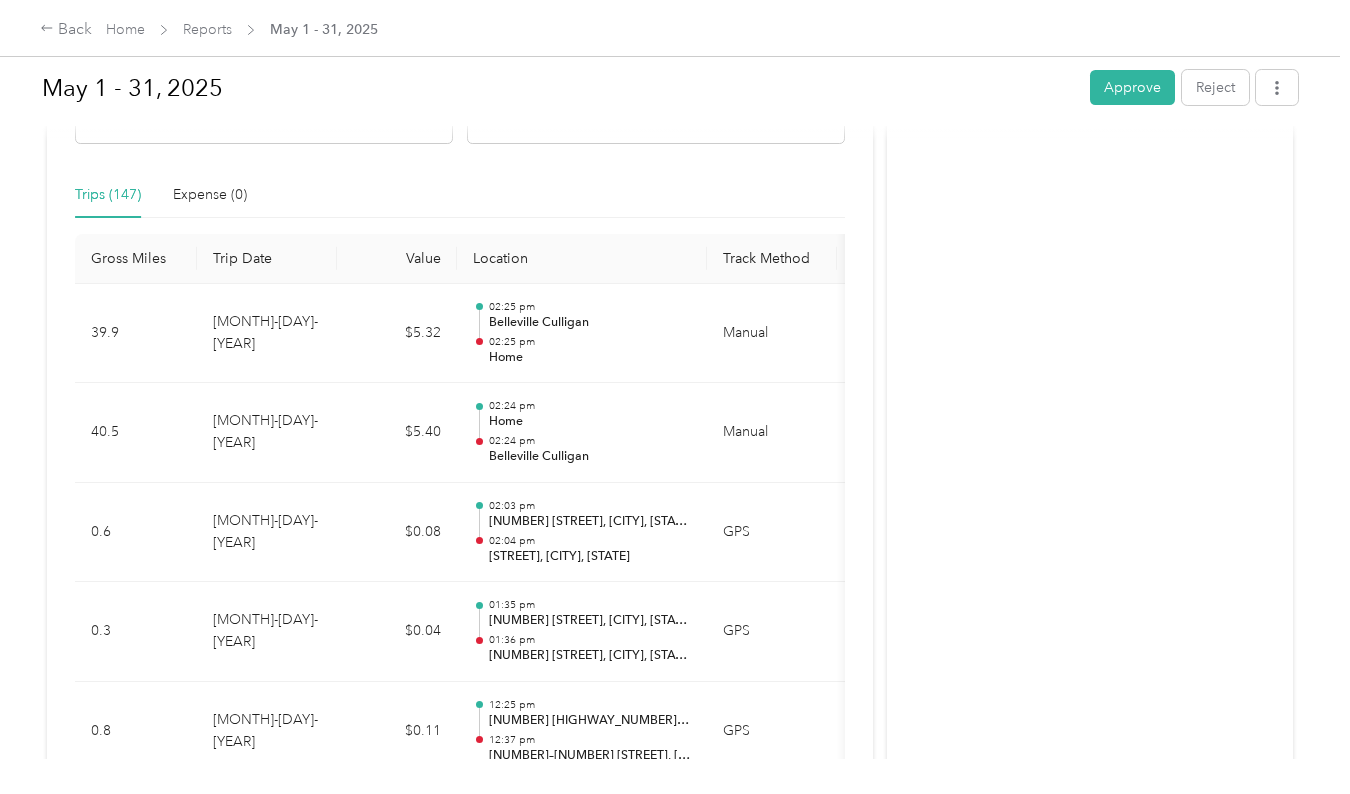 scroll, scrollTop: 420, scrollLeft: 0, axis: vertical 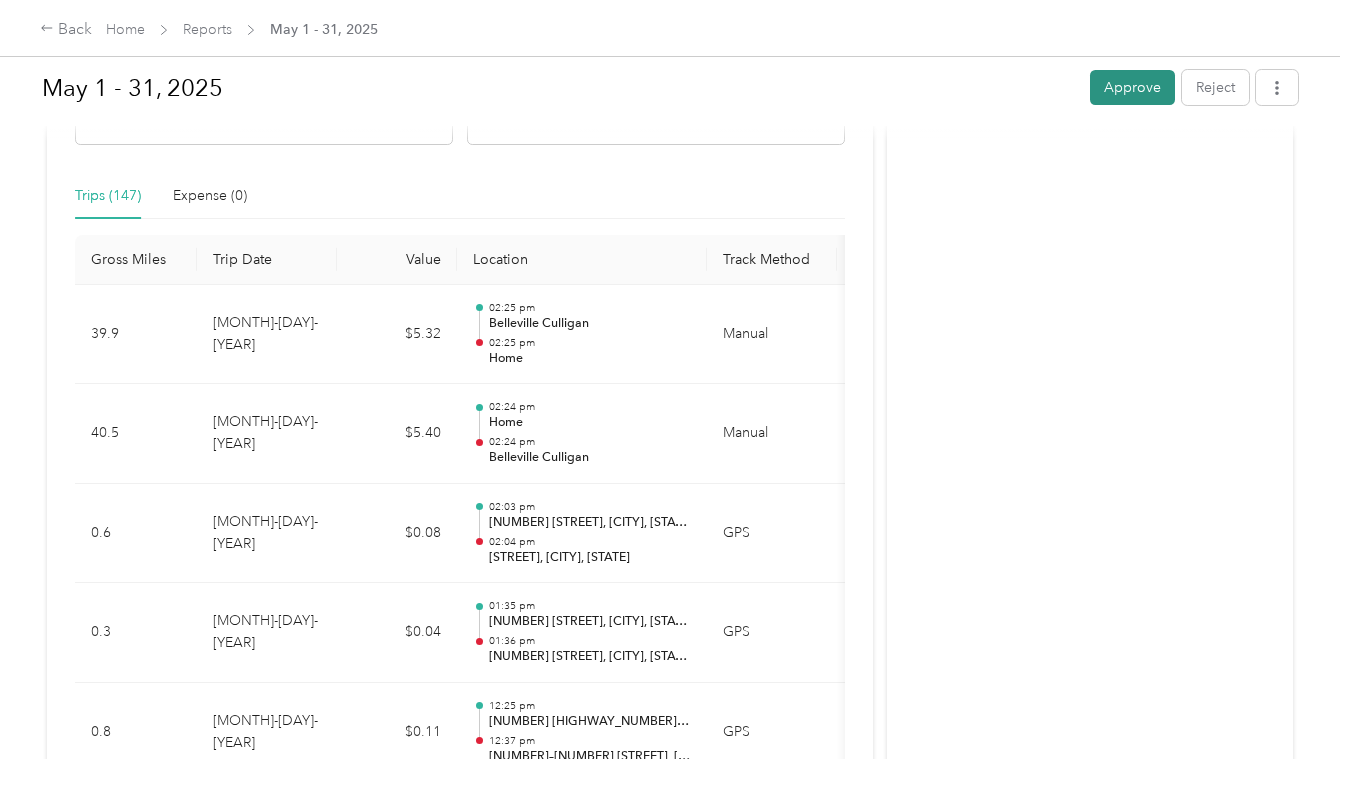 click on "Approve" at bounding box center [1132, 87] 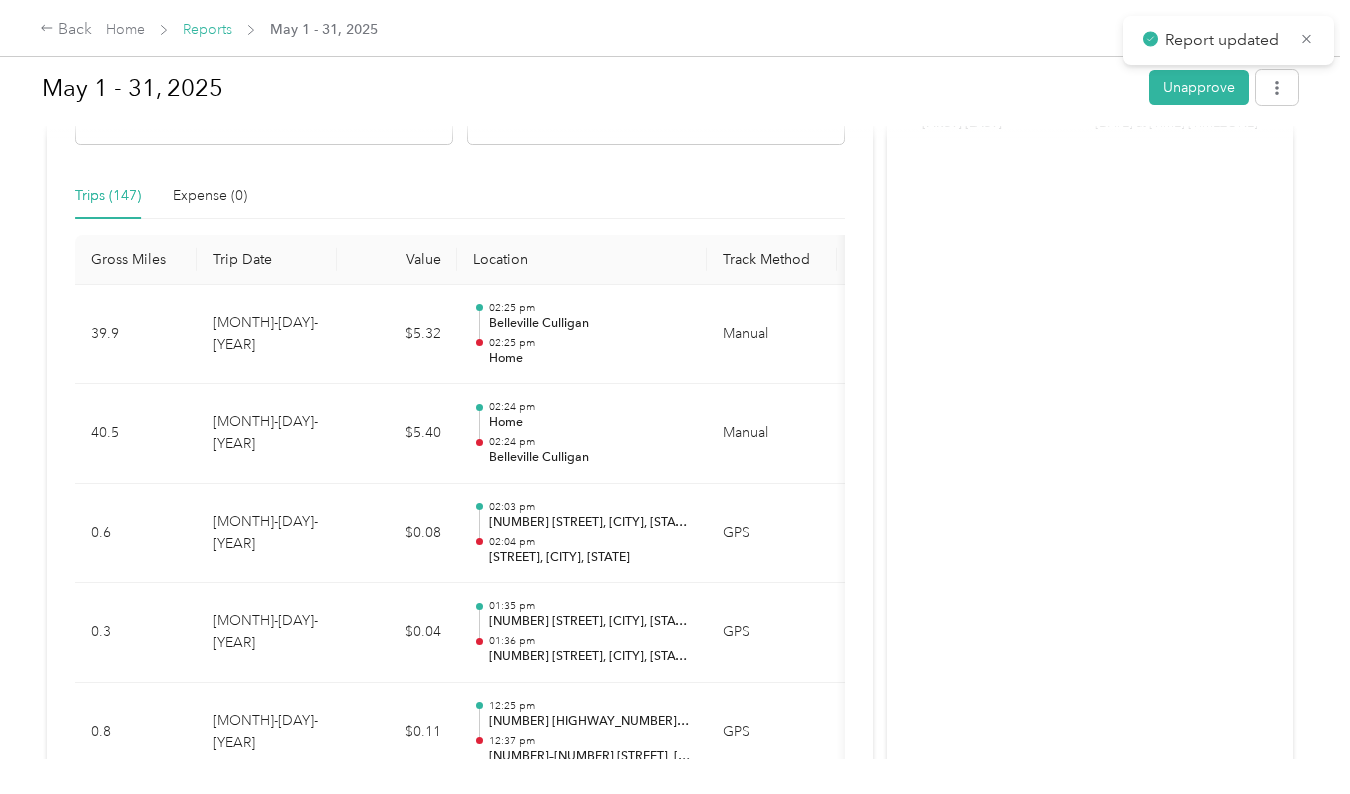 click on "Reports" at bounding box center (207, 29) 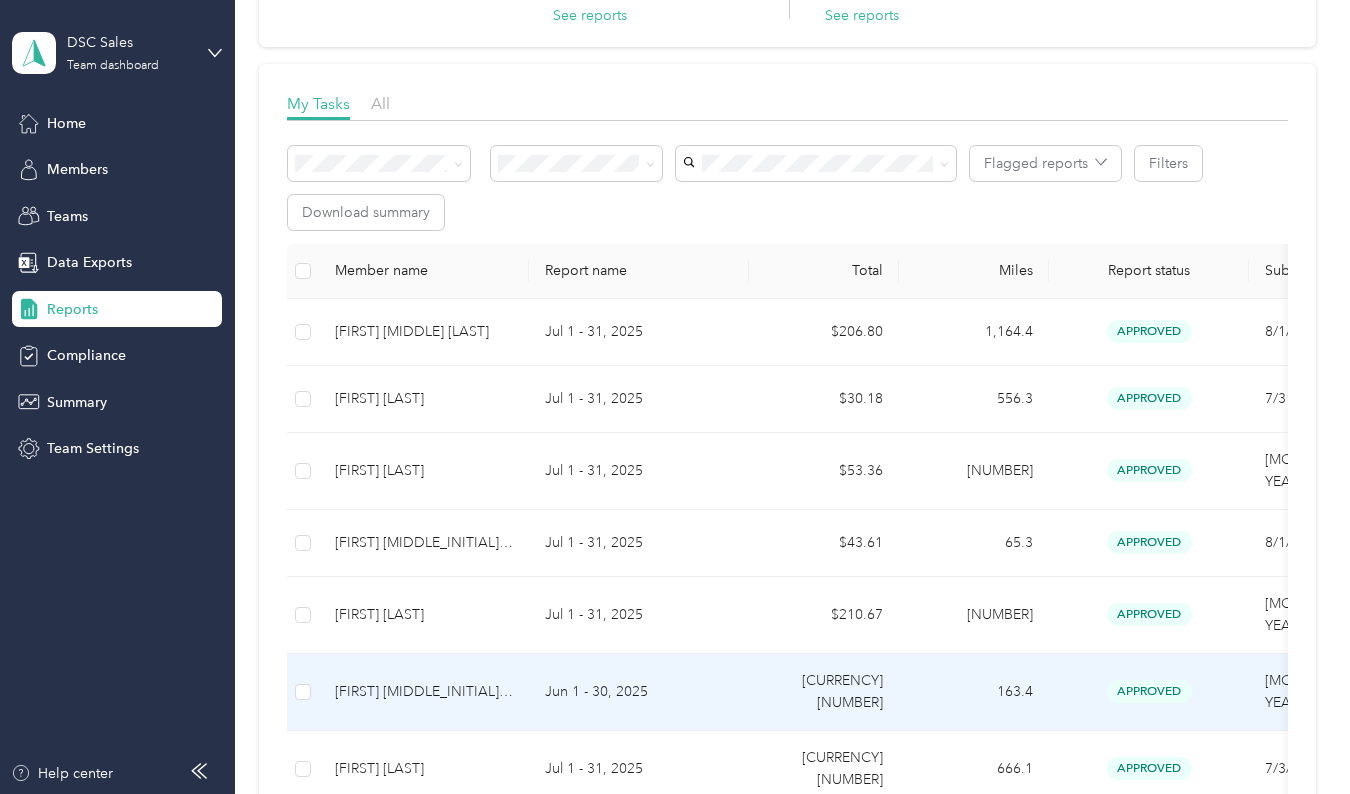 scroll, scrollTop: 0, scrollLeft: 0, axis: both 